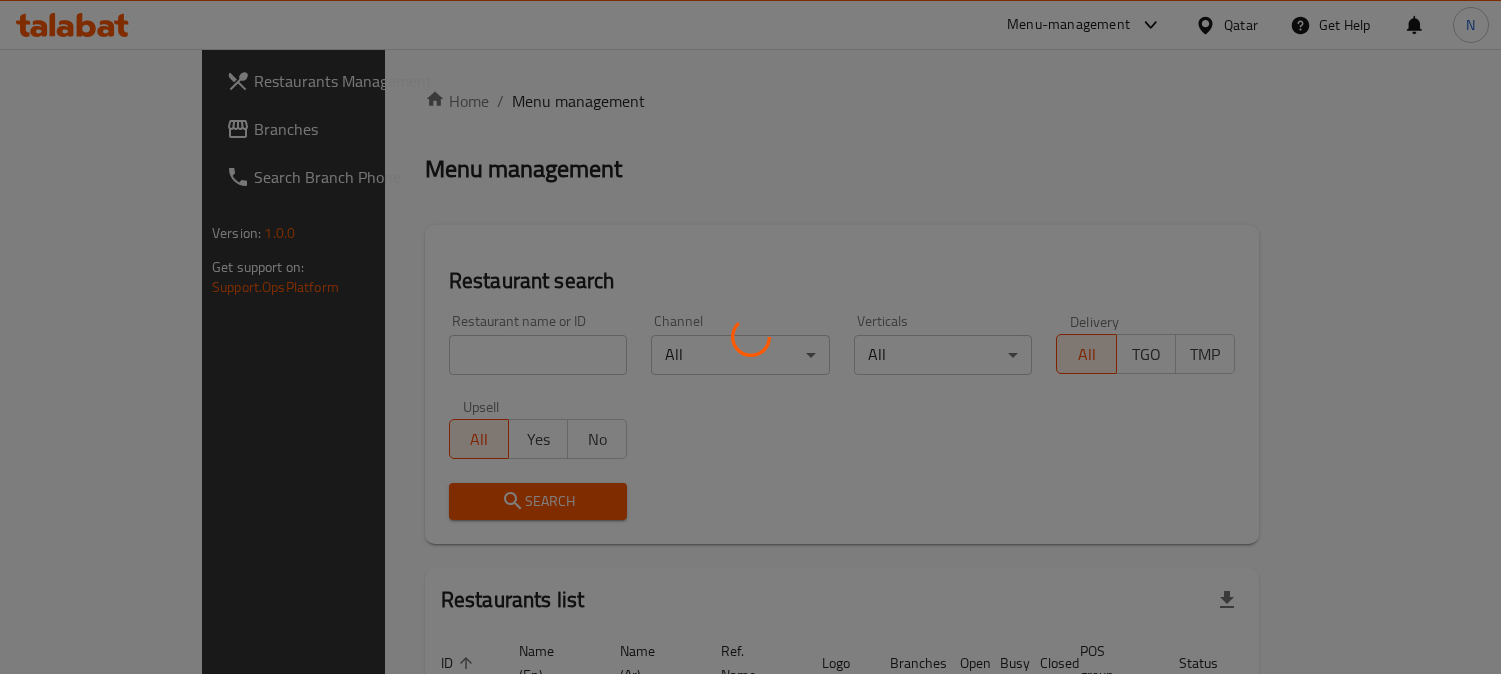 scroll, scrollTop: 0, scrollLeft: 0, axis: both 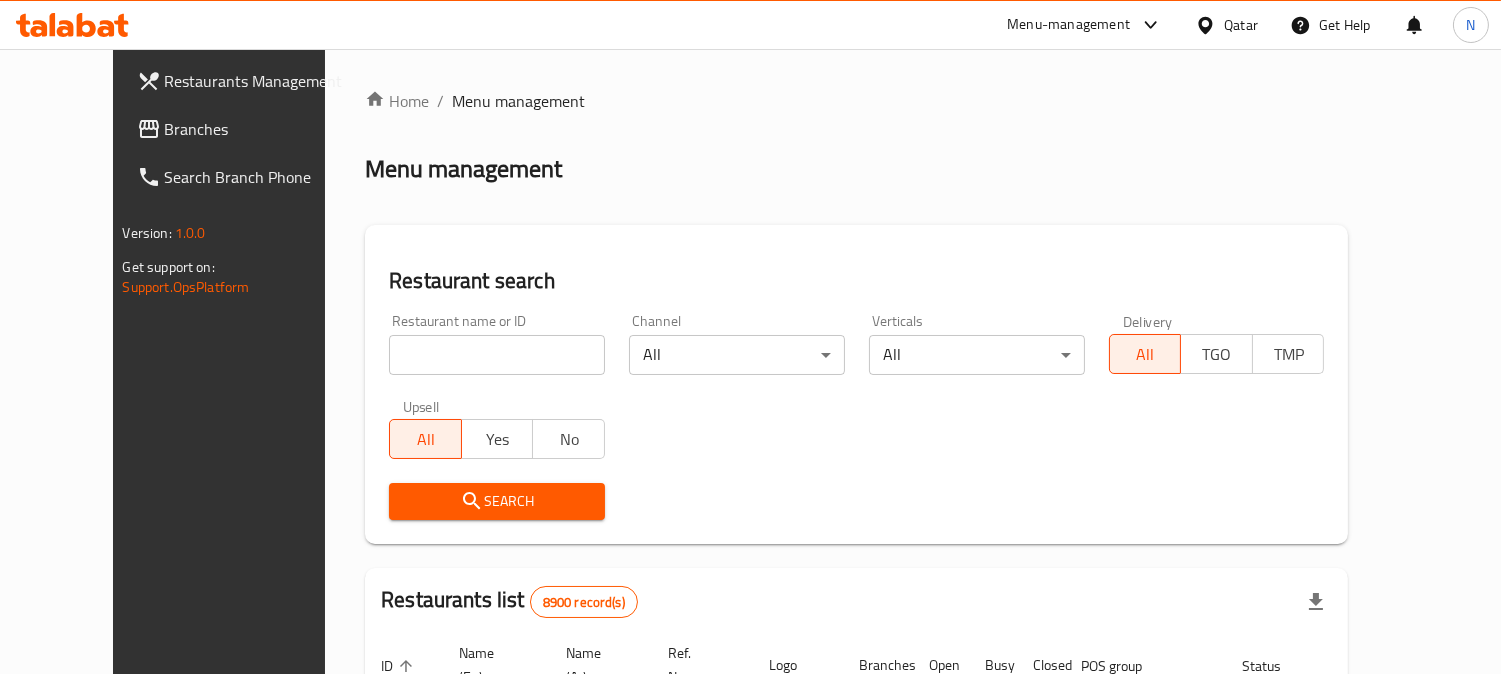 click on "Qatar" at bounding box center [1241, 25] 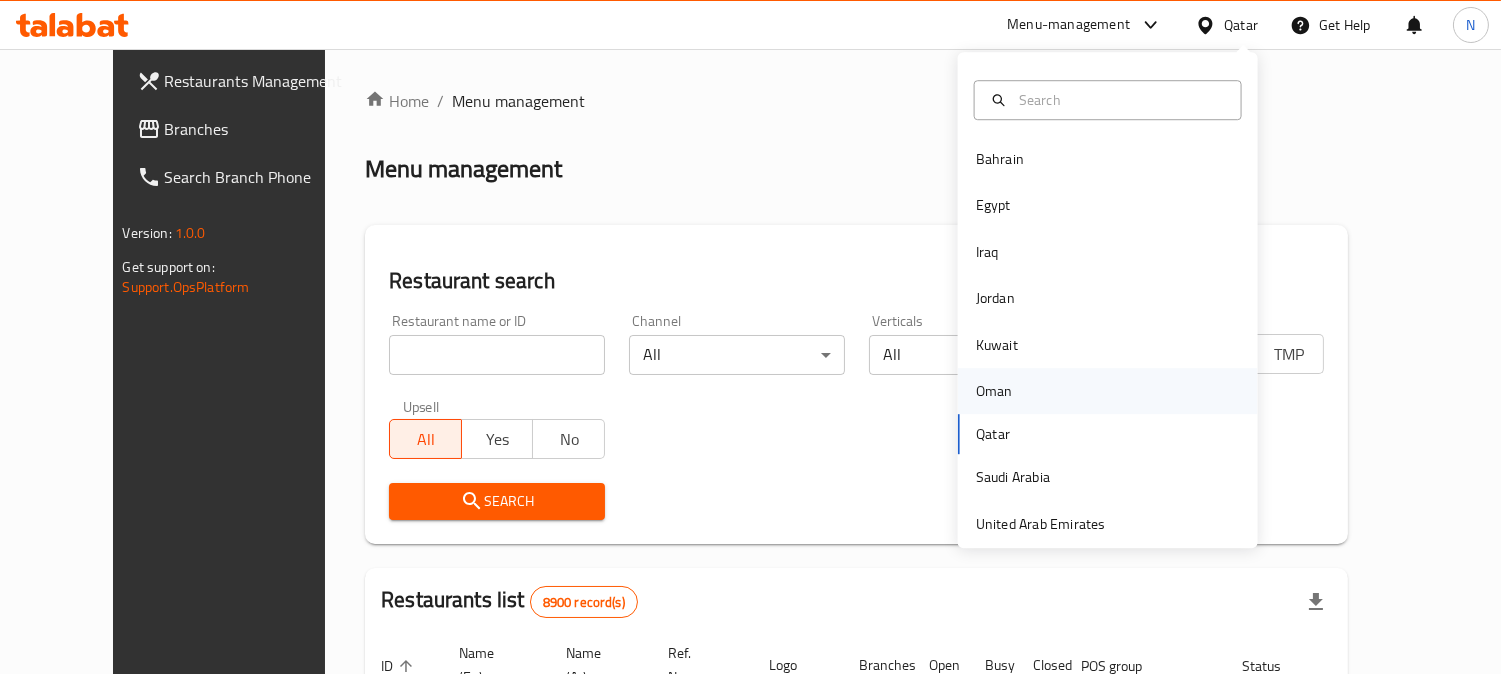 click on "Oman" at bounding box center (1108, 391) 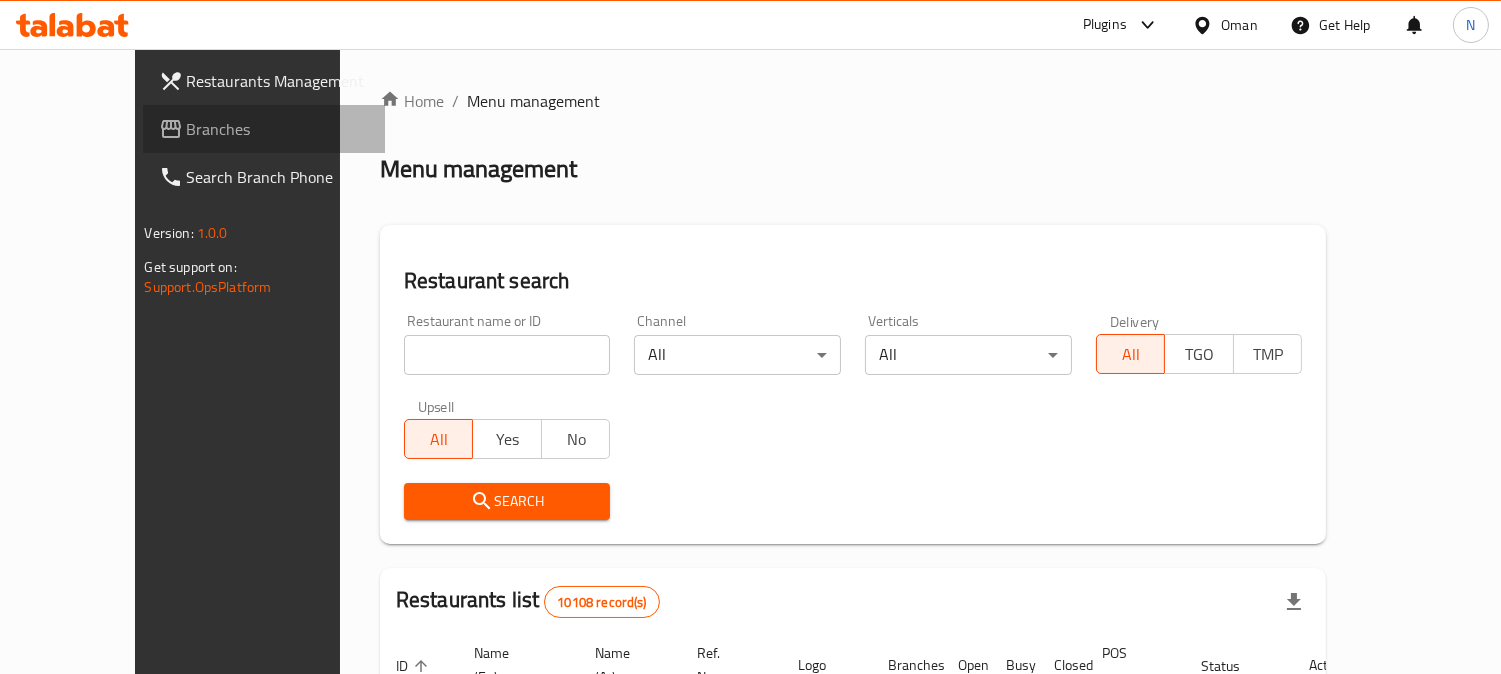 click on "Branches" at bounding box center (278, 129) 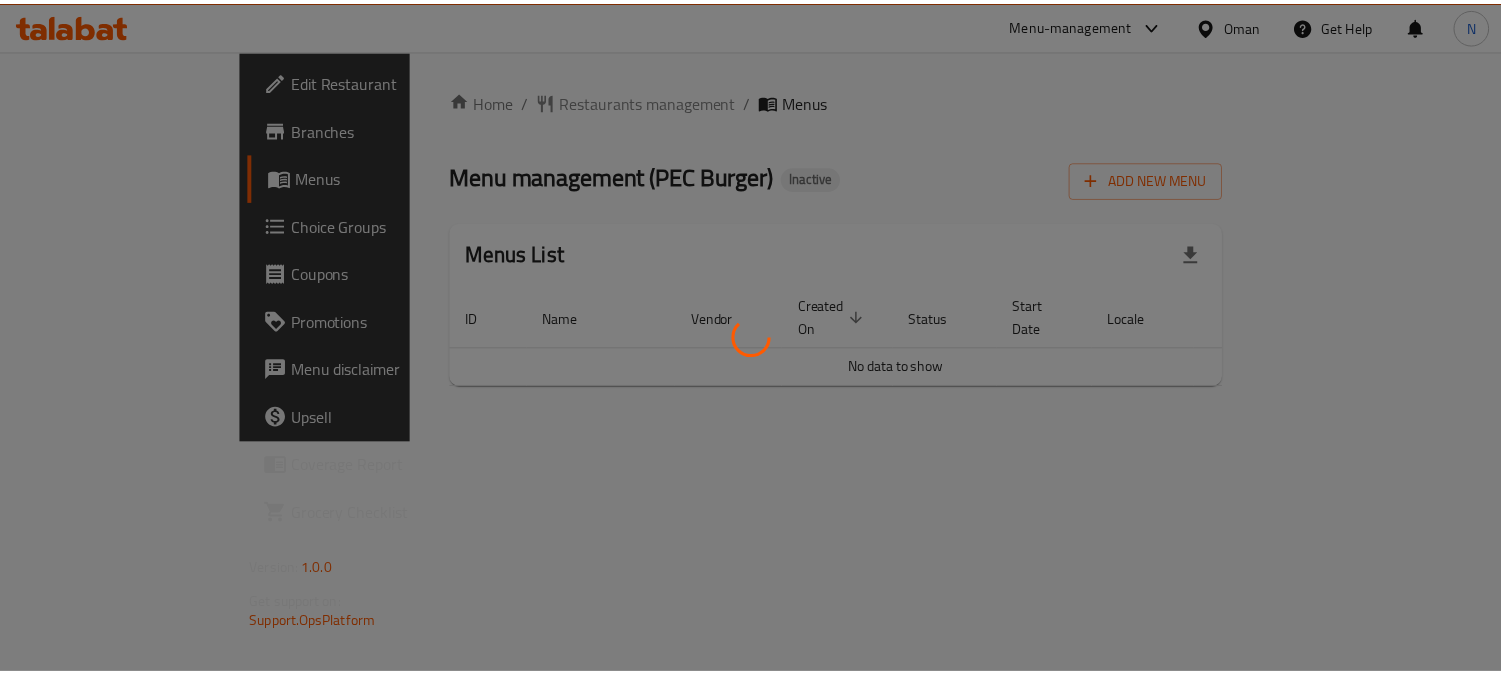 scroll, scrollTop: 0, scrollLeft: 0, axis: both 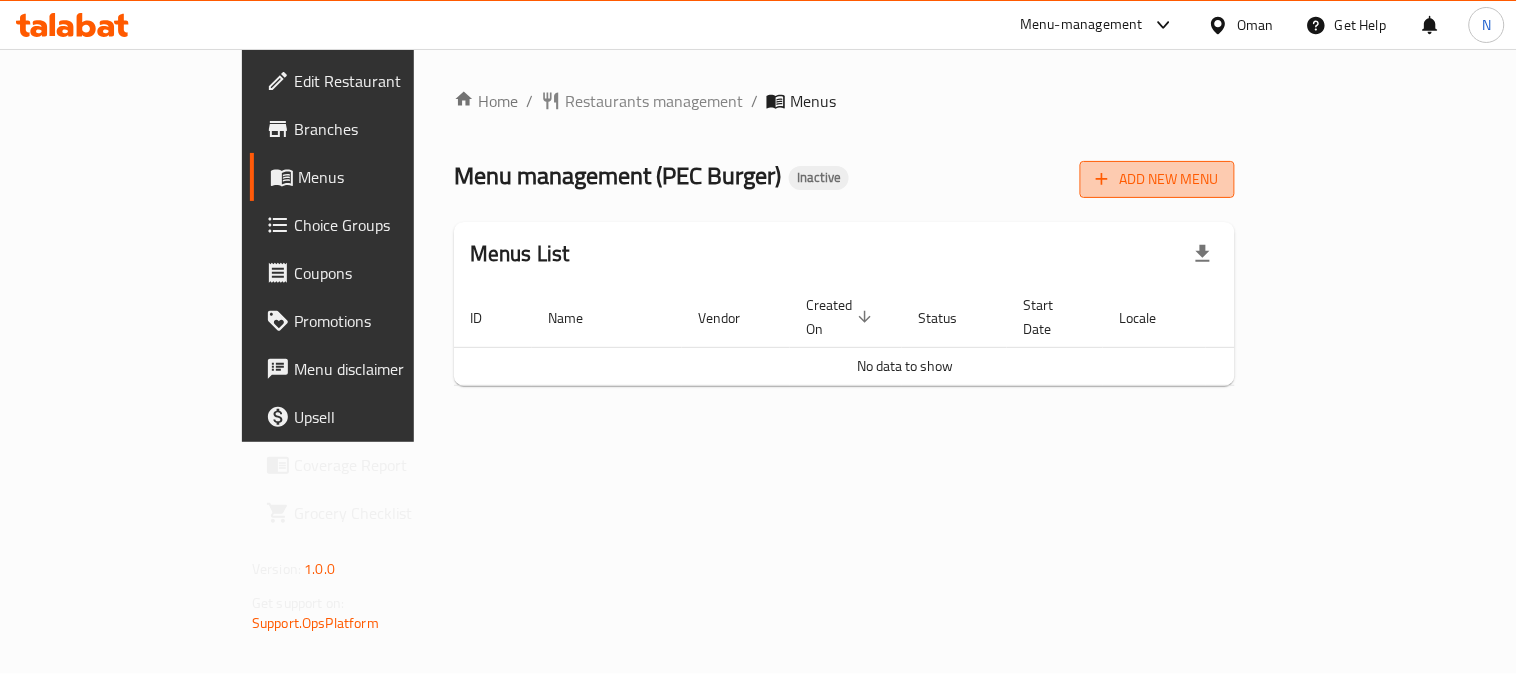 click on "Add New Menu" at bounding box center (1157, 179) 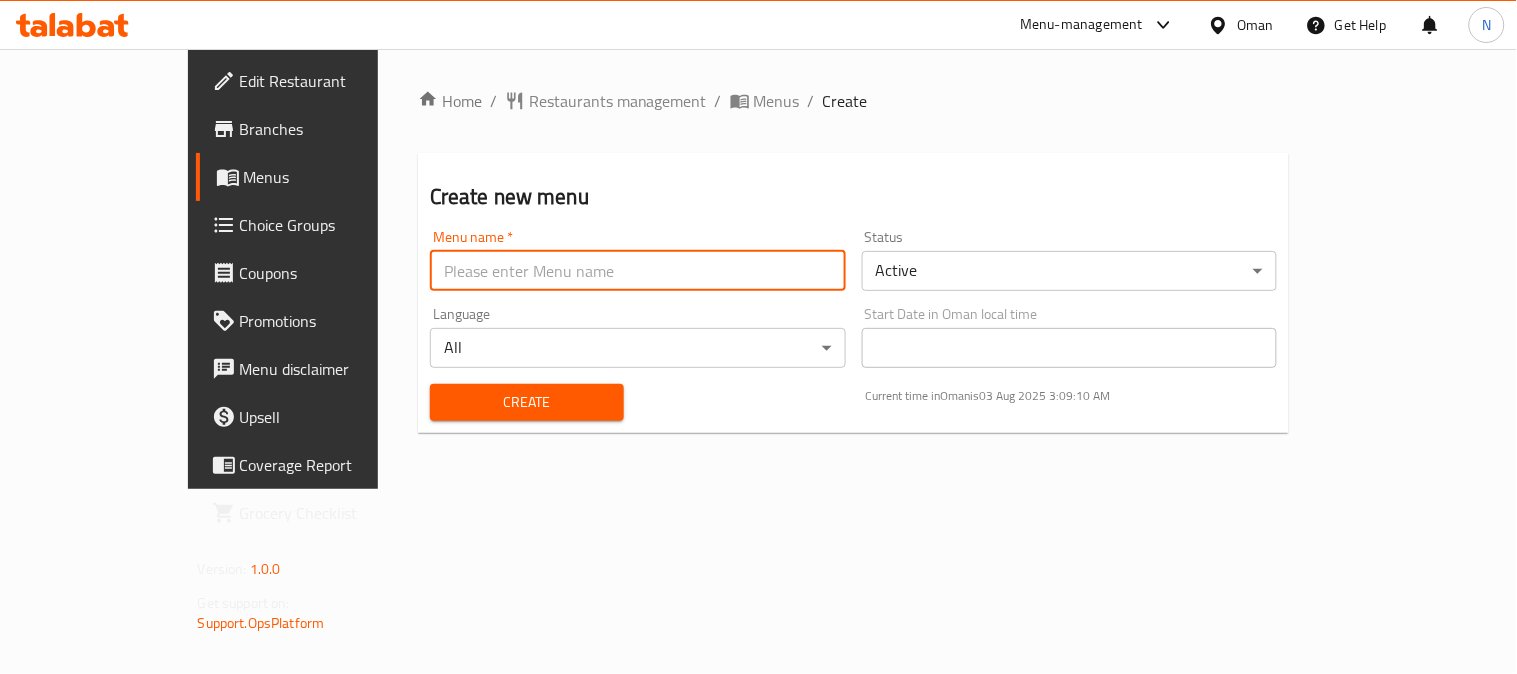 click at bounding box center [638, 271] 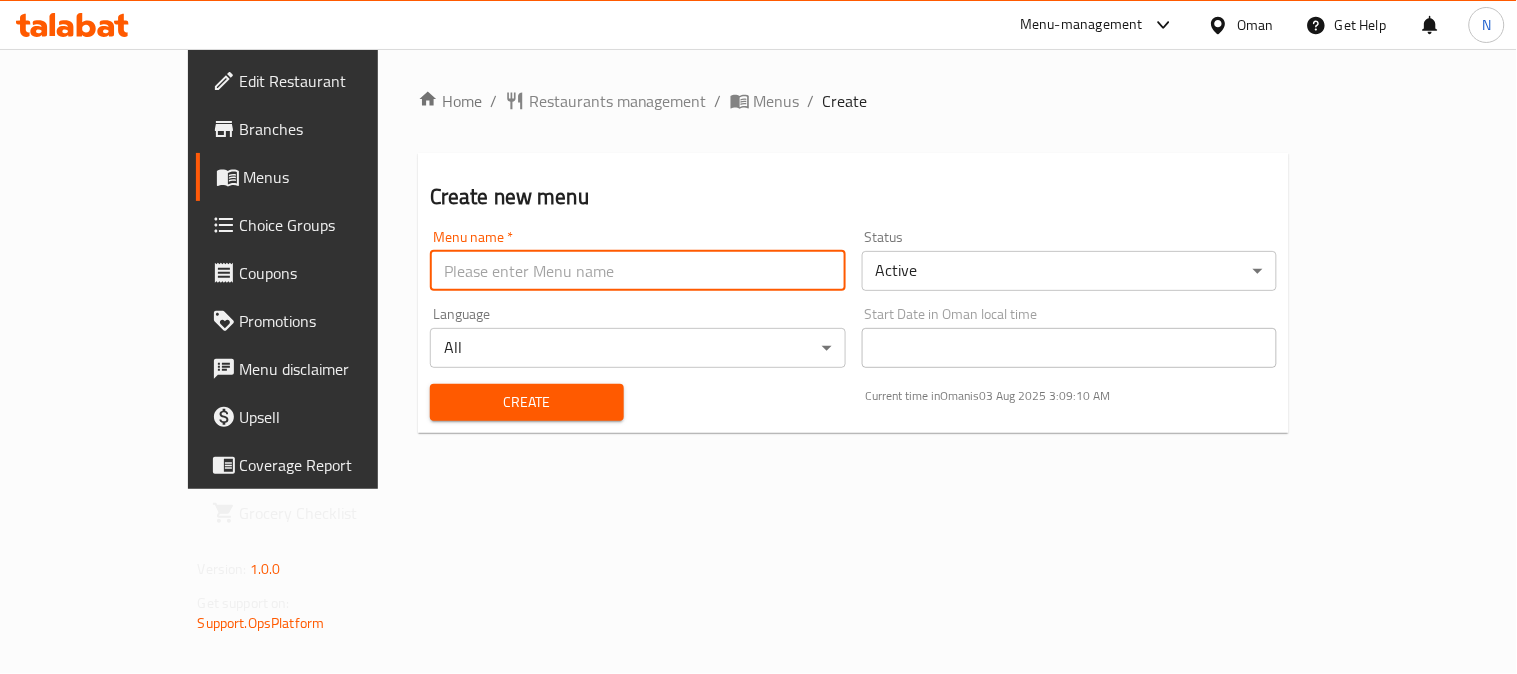 type on "menu" 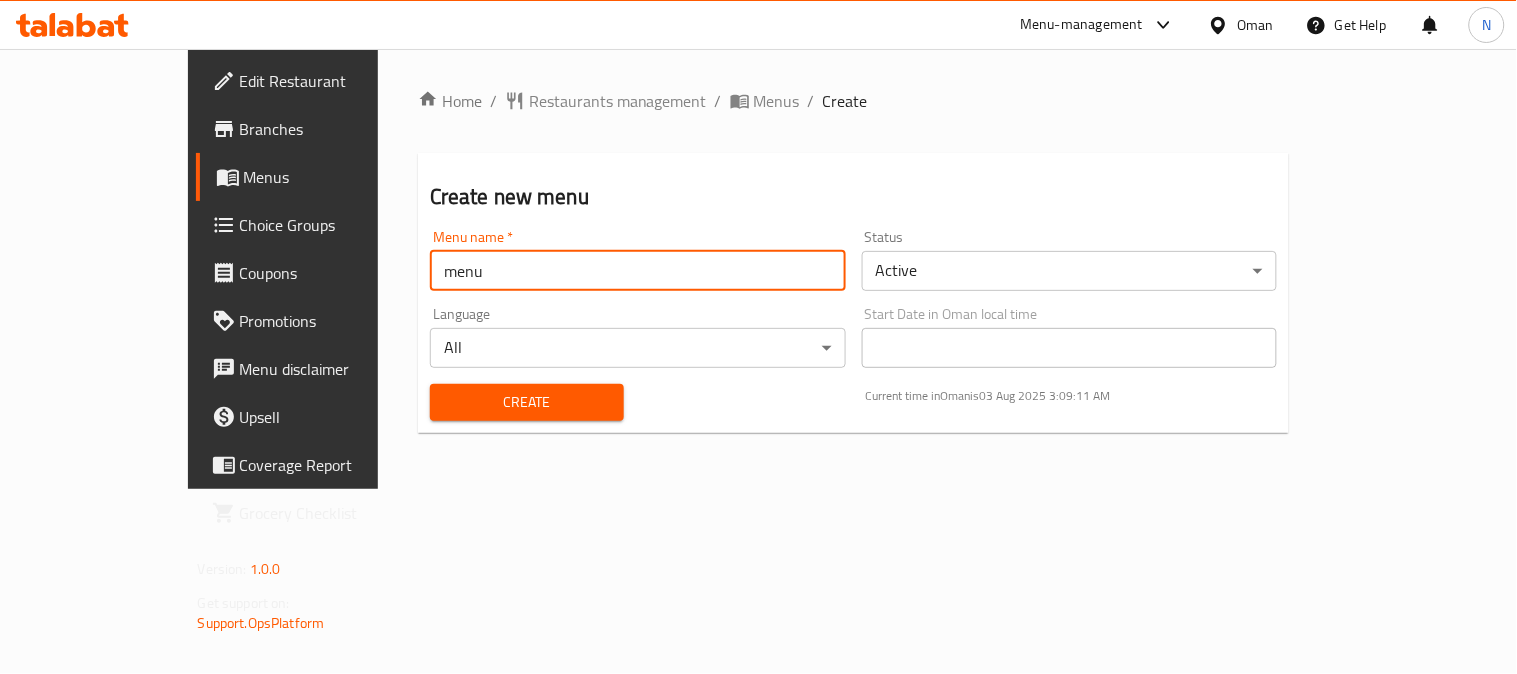click on "Create" at bounding box center [527, 402] 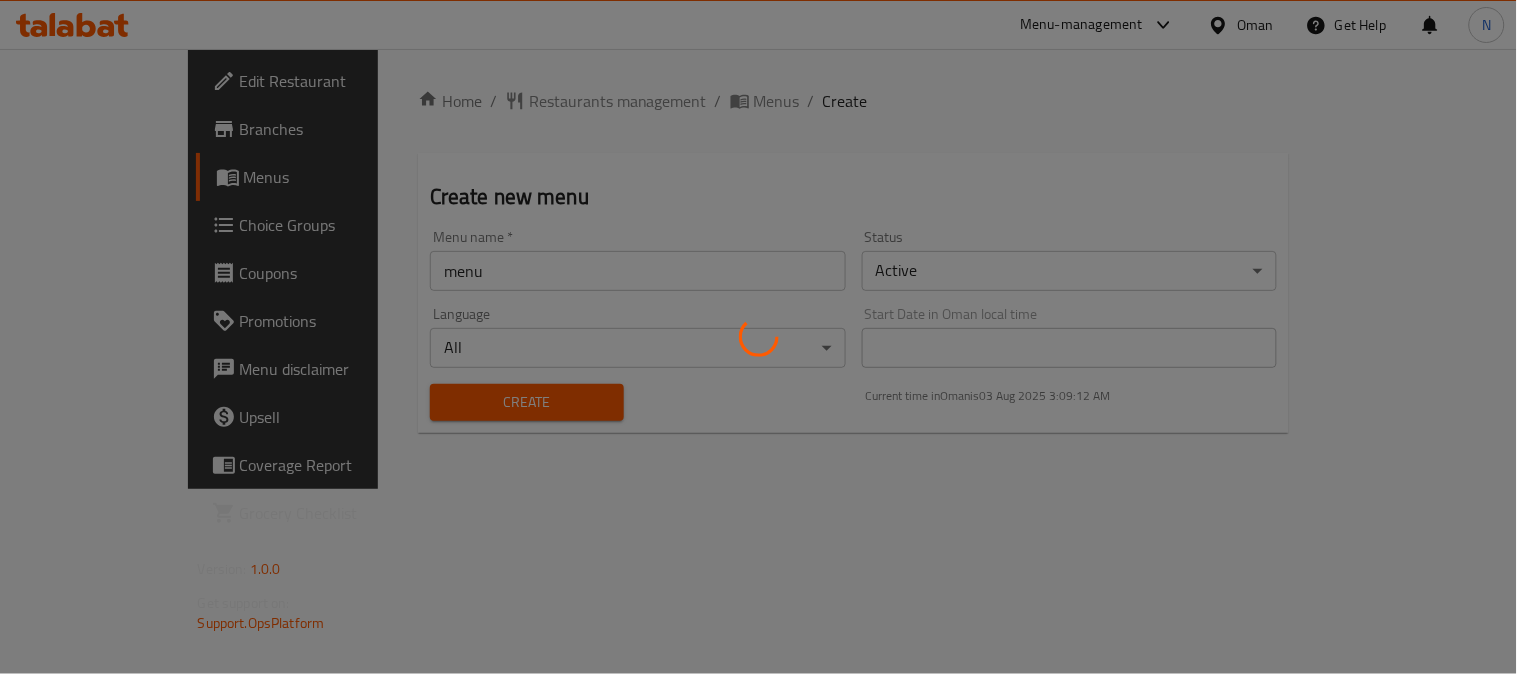 type 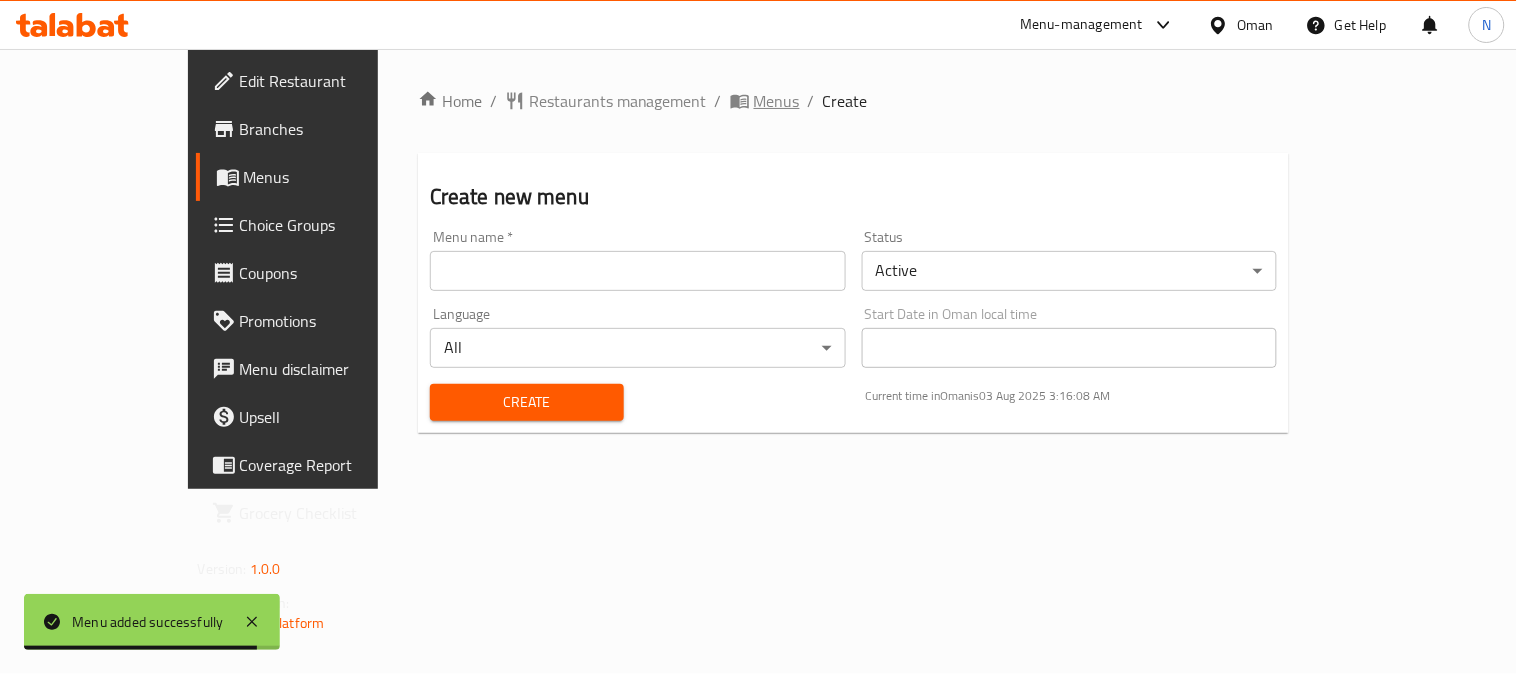 click on "Menus" at bounding box center (777, 101) 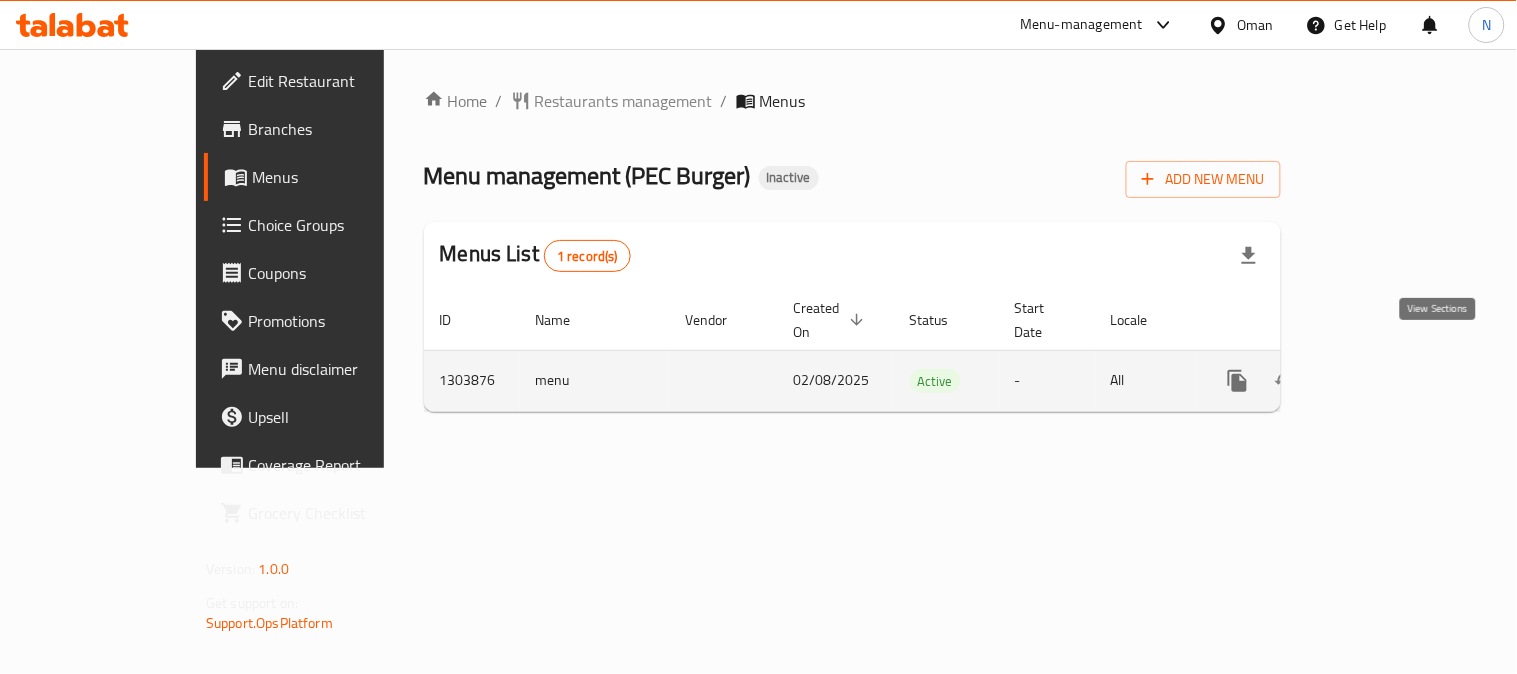 click at bounding box center [1382, 381] 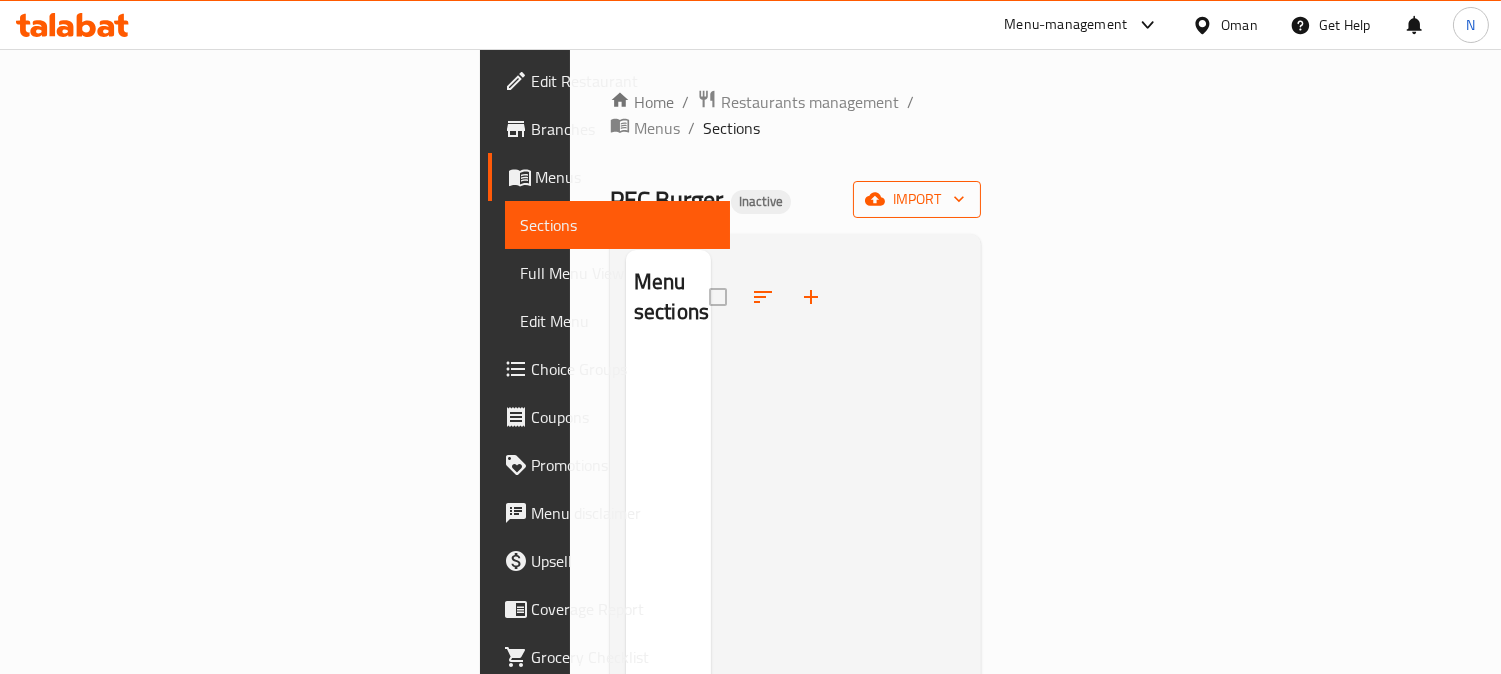 click on "import" at bounding box center [917, 199] 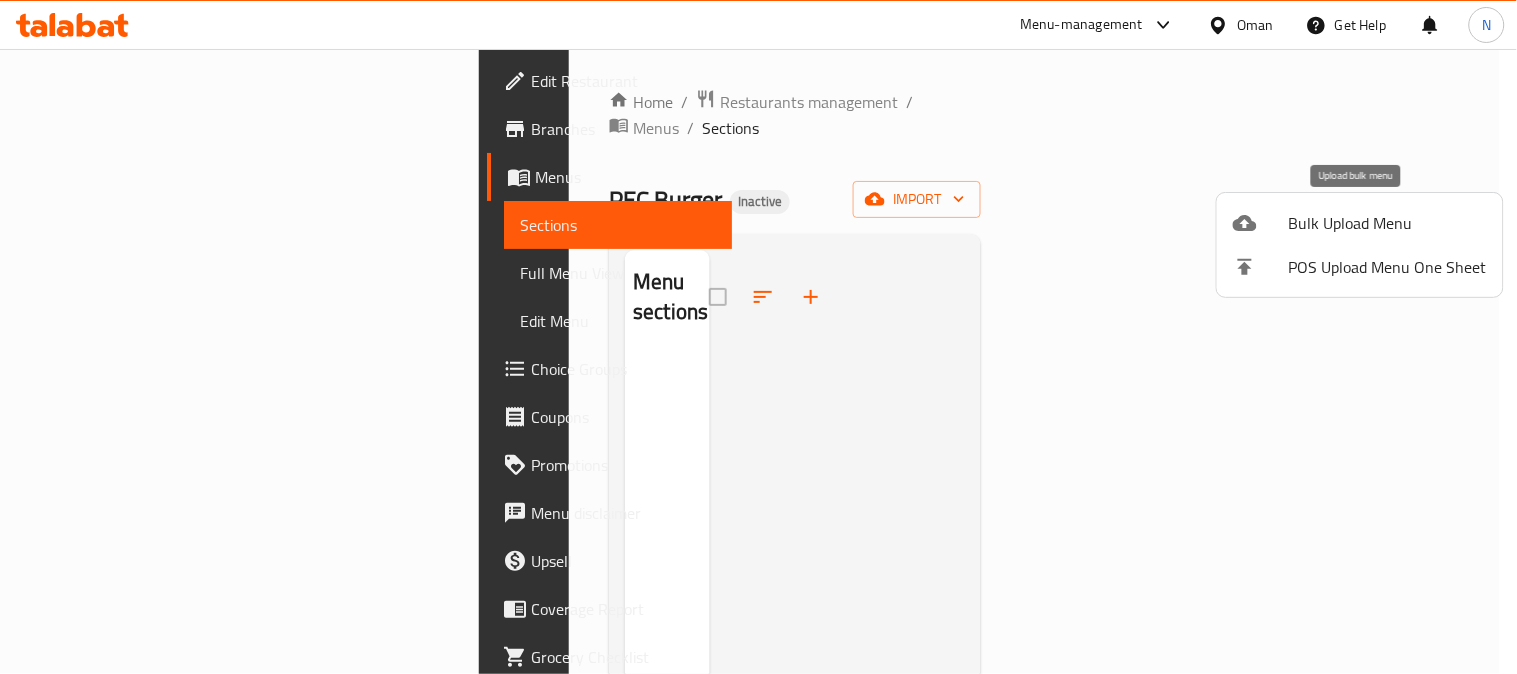click on "Bulk Upload Menu" at bounding box center [1360, 223] 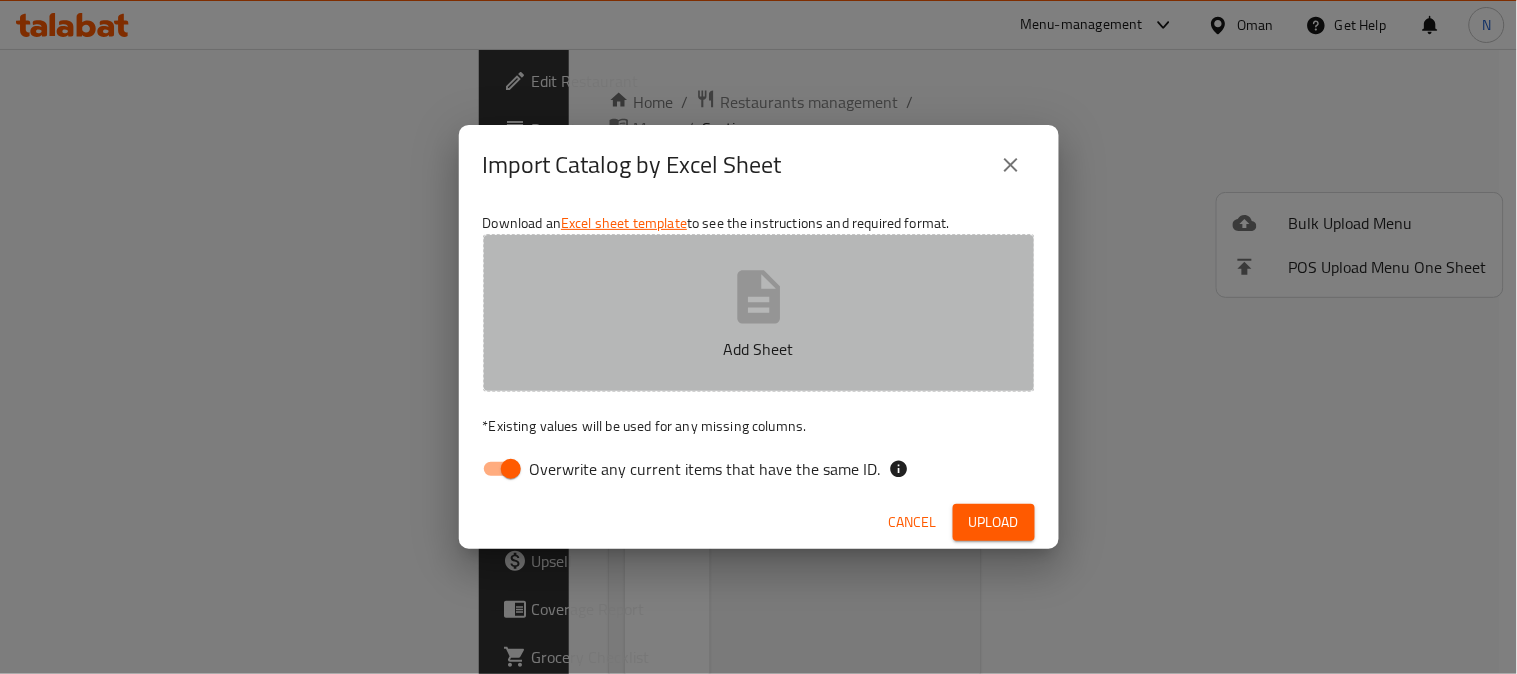 click 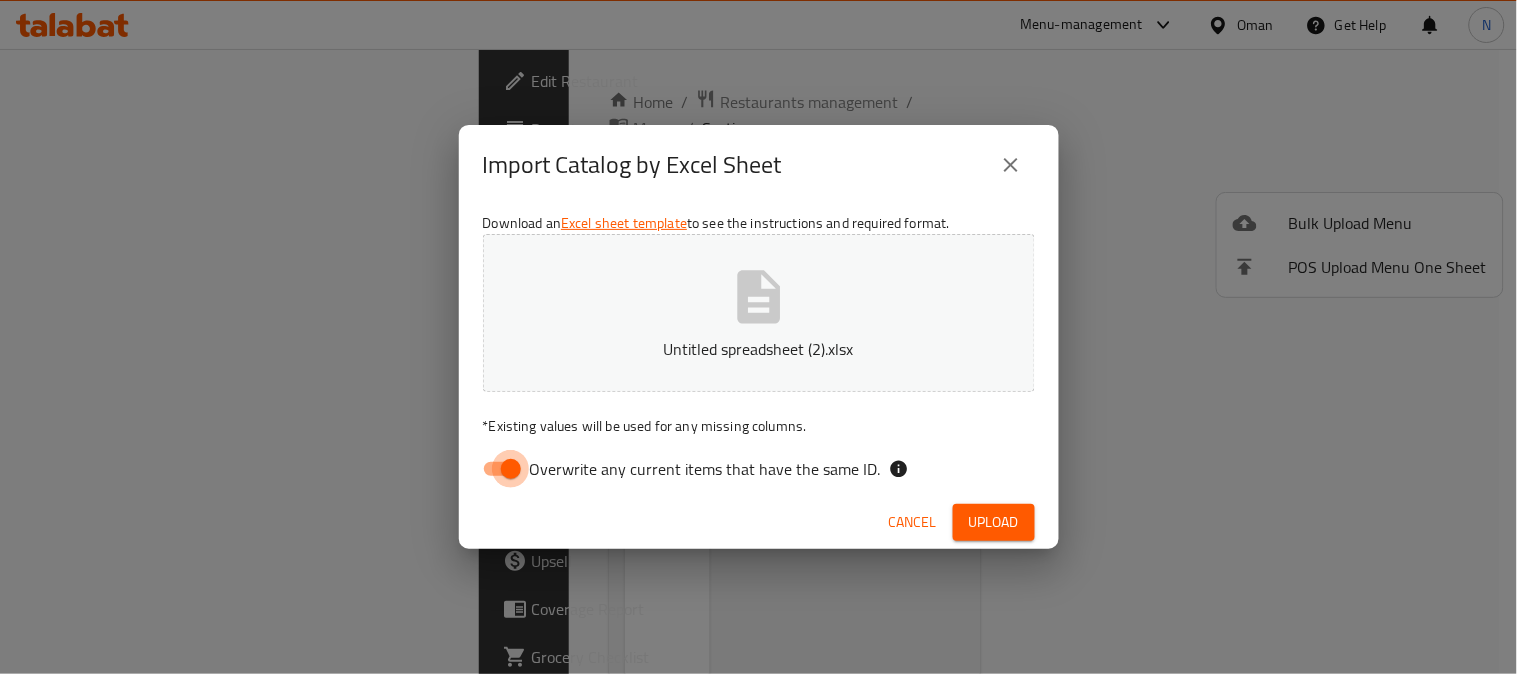 click on "Overwrite any current items that have the same ID." at bounding box center (511, 469) 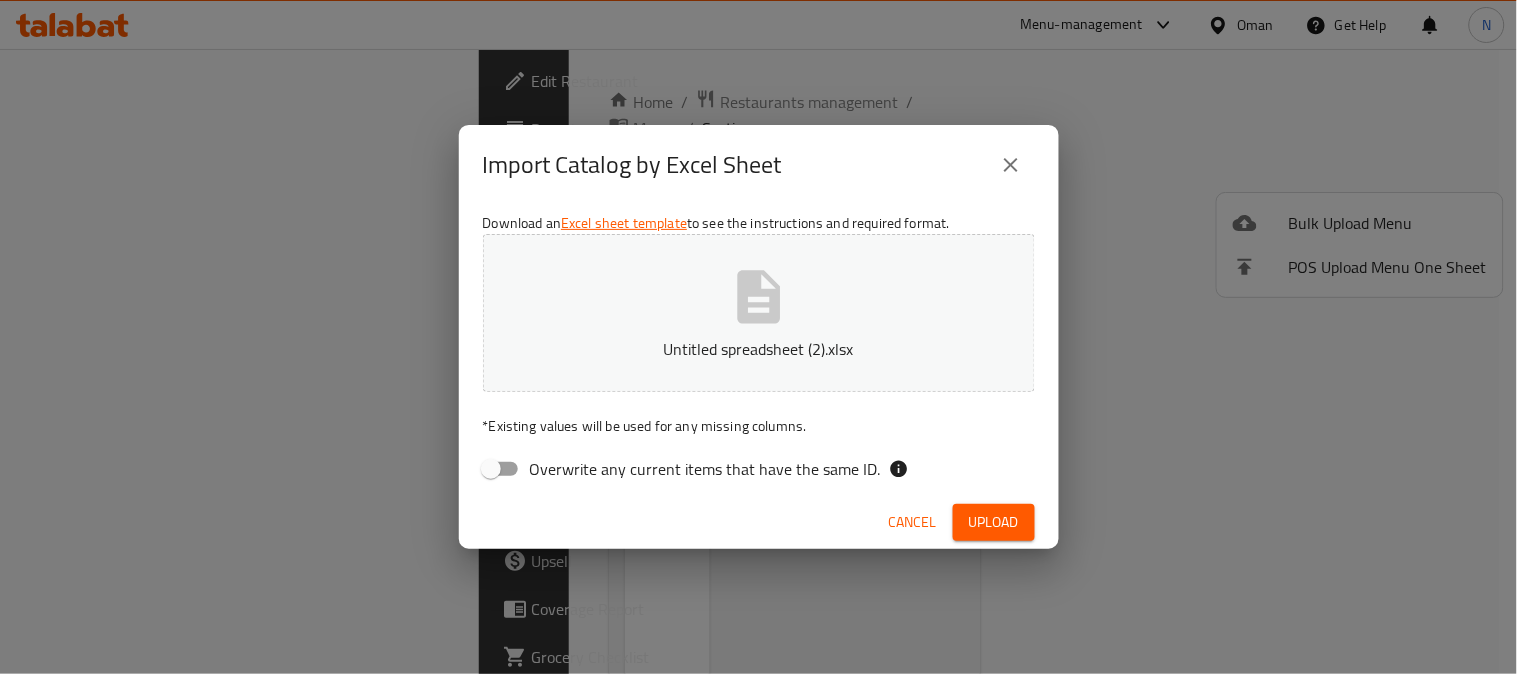 click on "Upload" at bounding box center (994, 522) 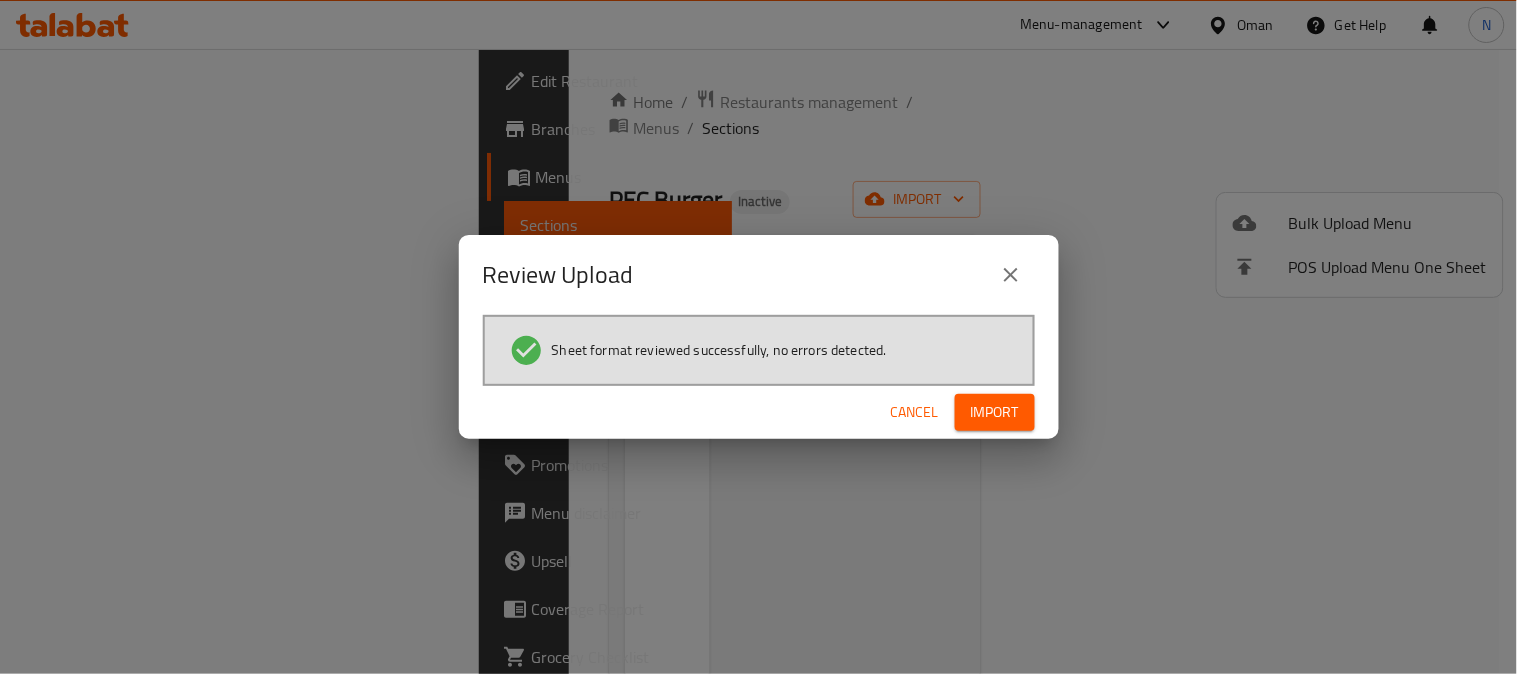 click on "Import" at bounding box center [995, 412] 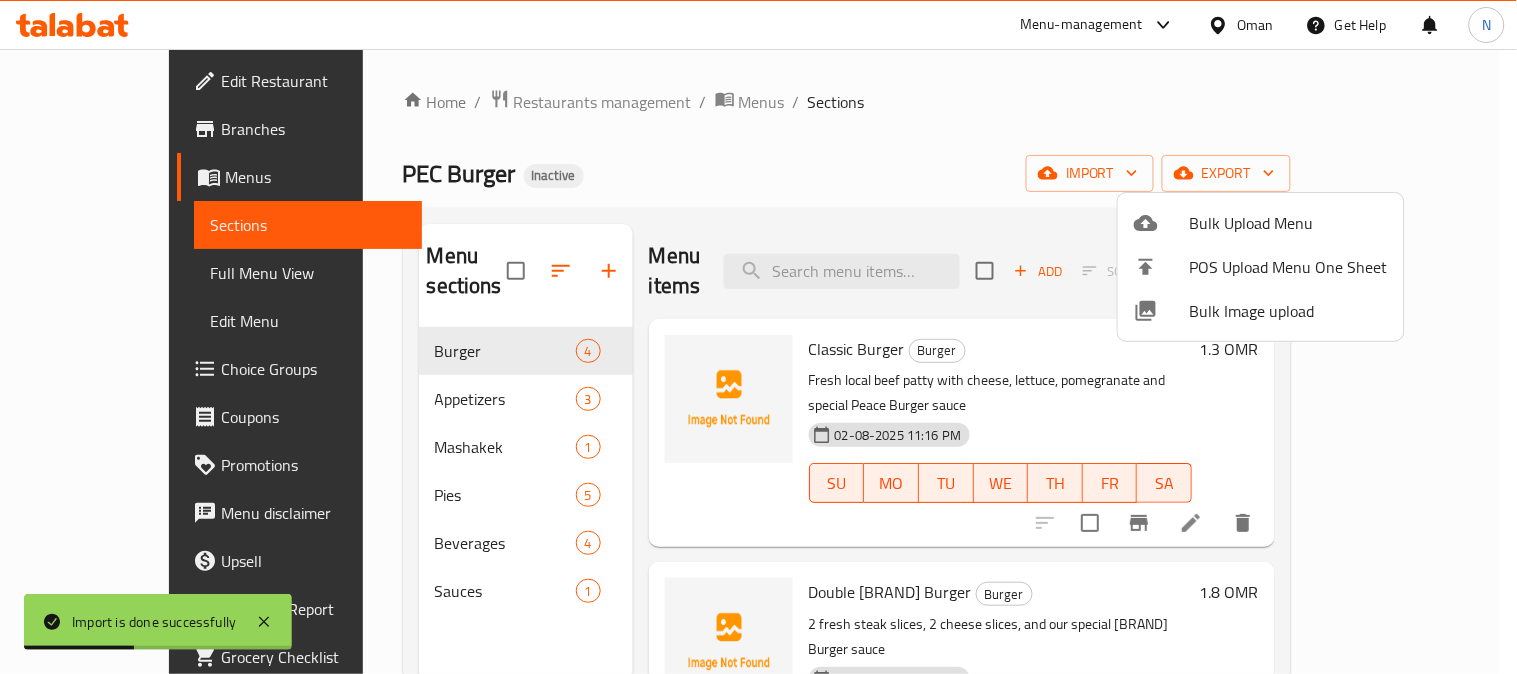 click at bounding box center (758, 337) 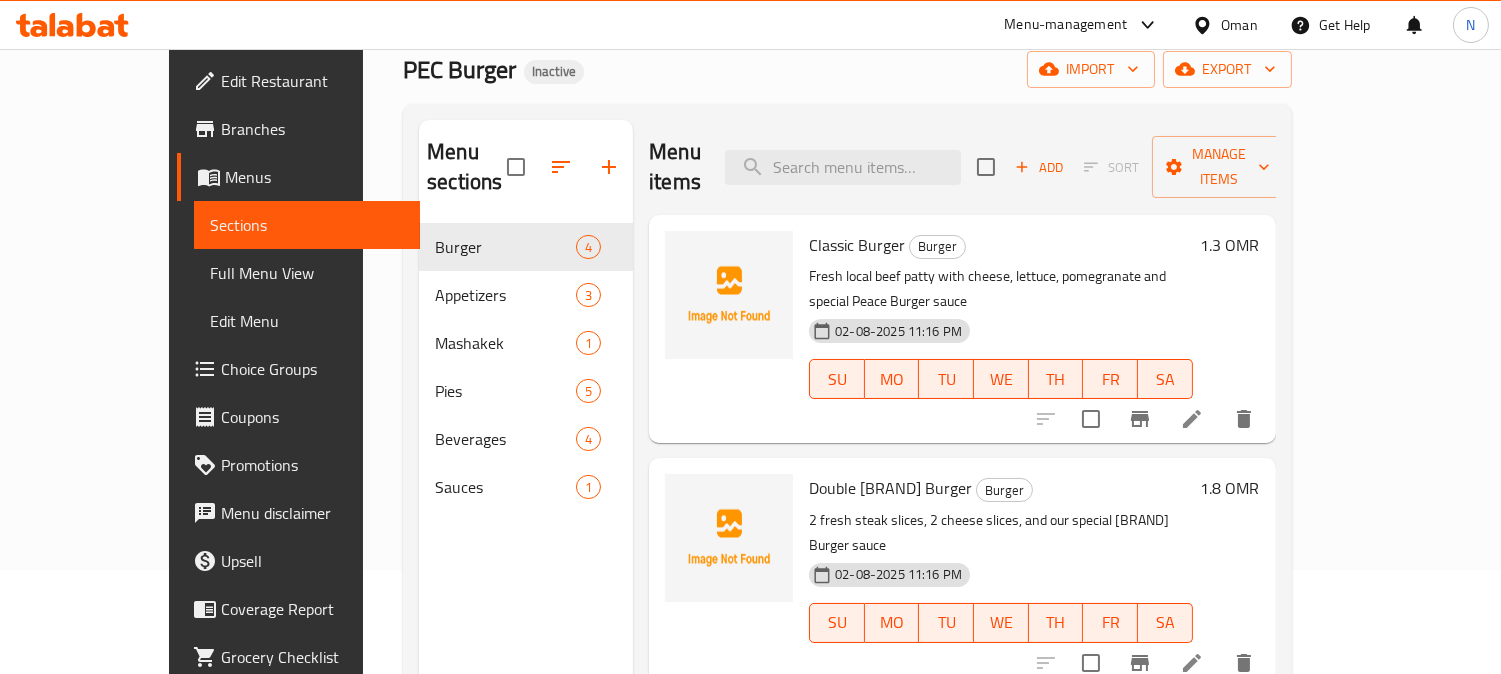 scroll, scrollTop: 111, scrollLeft: 0, axis: vertical 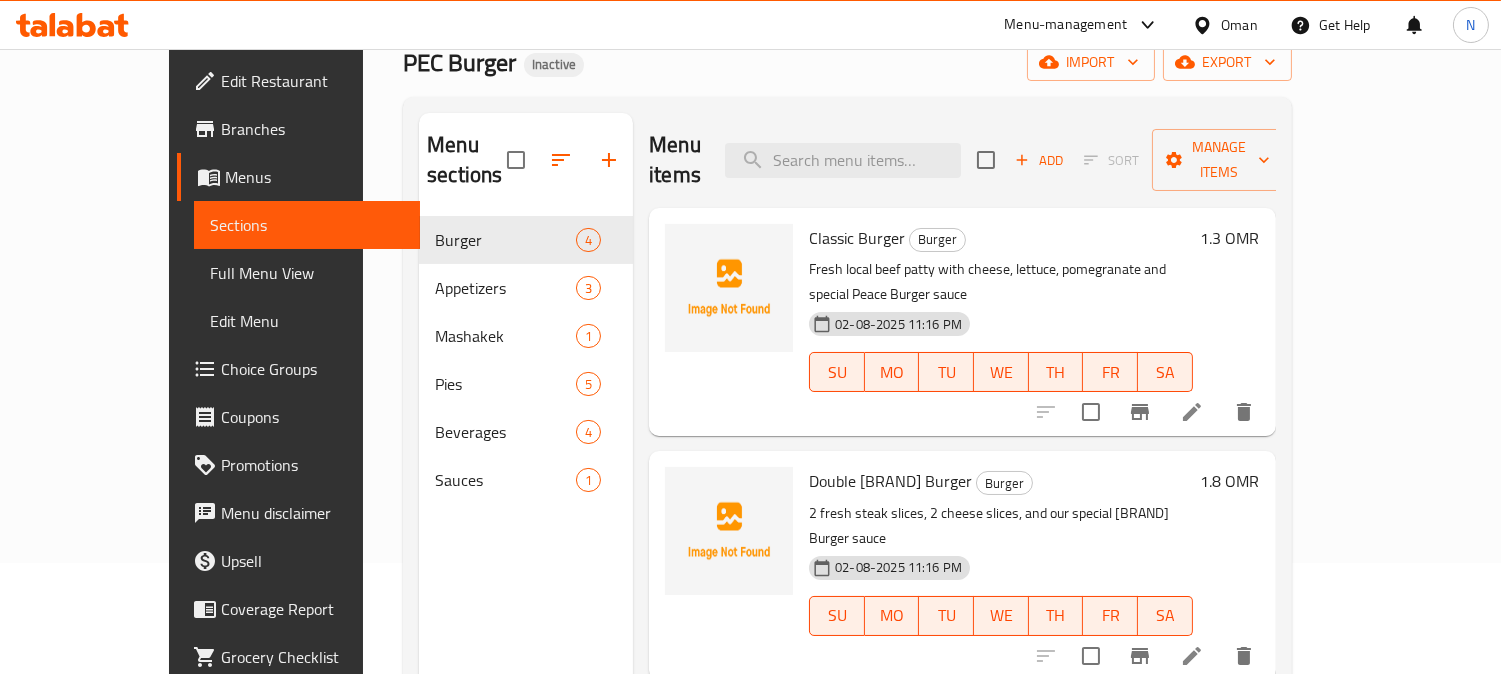 click on "Full Menu View" at bounding box center [307, 273] 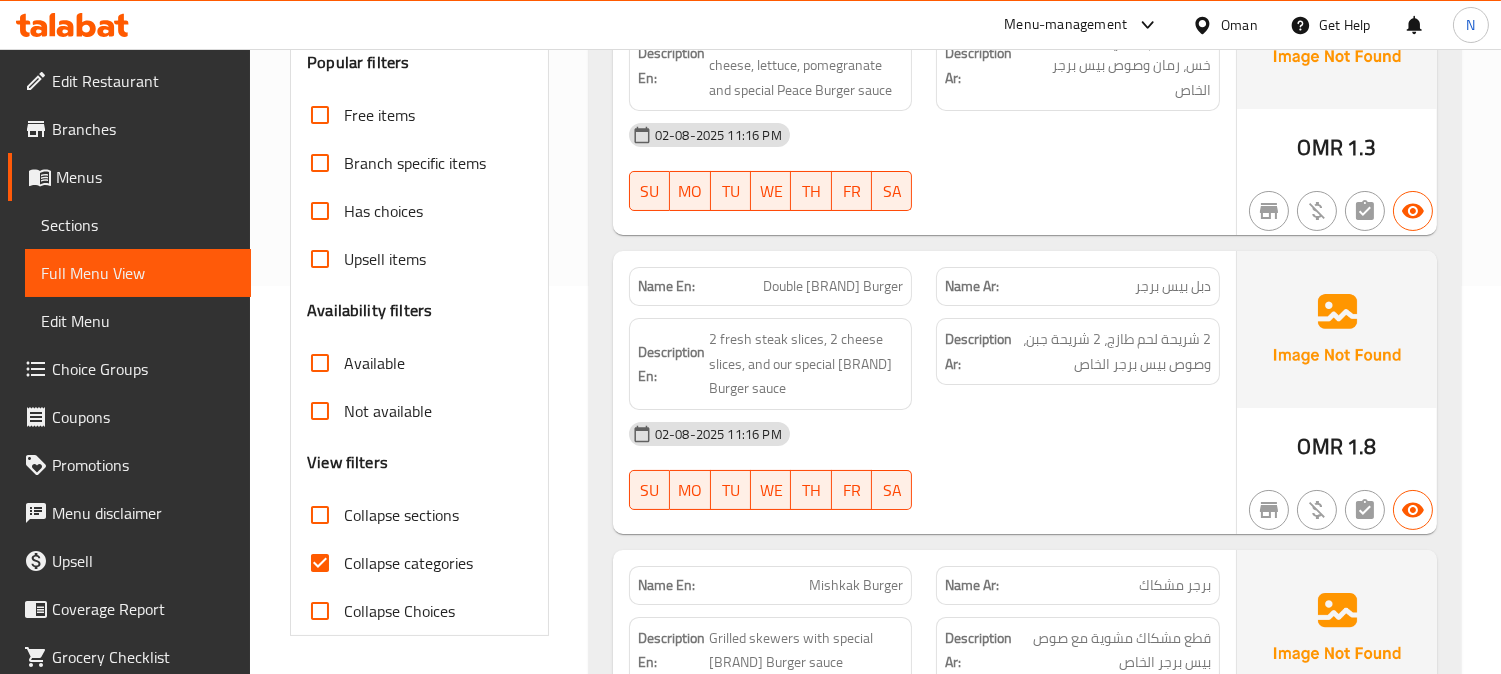 scroll, scrollTop: 444, scrollLeft: 0, axis: vertical 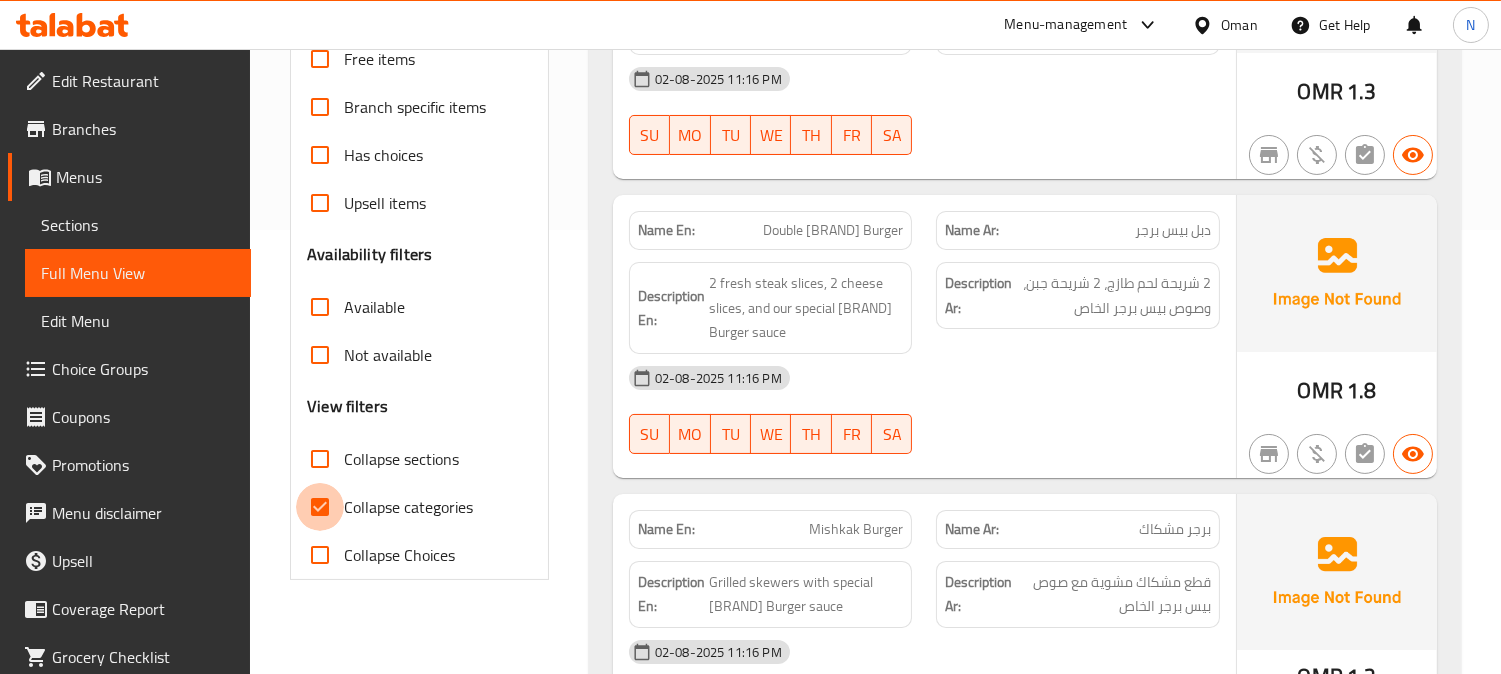 click on "Collapse categories" at bounding box center [320, 507] 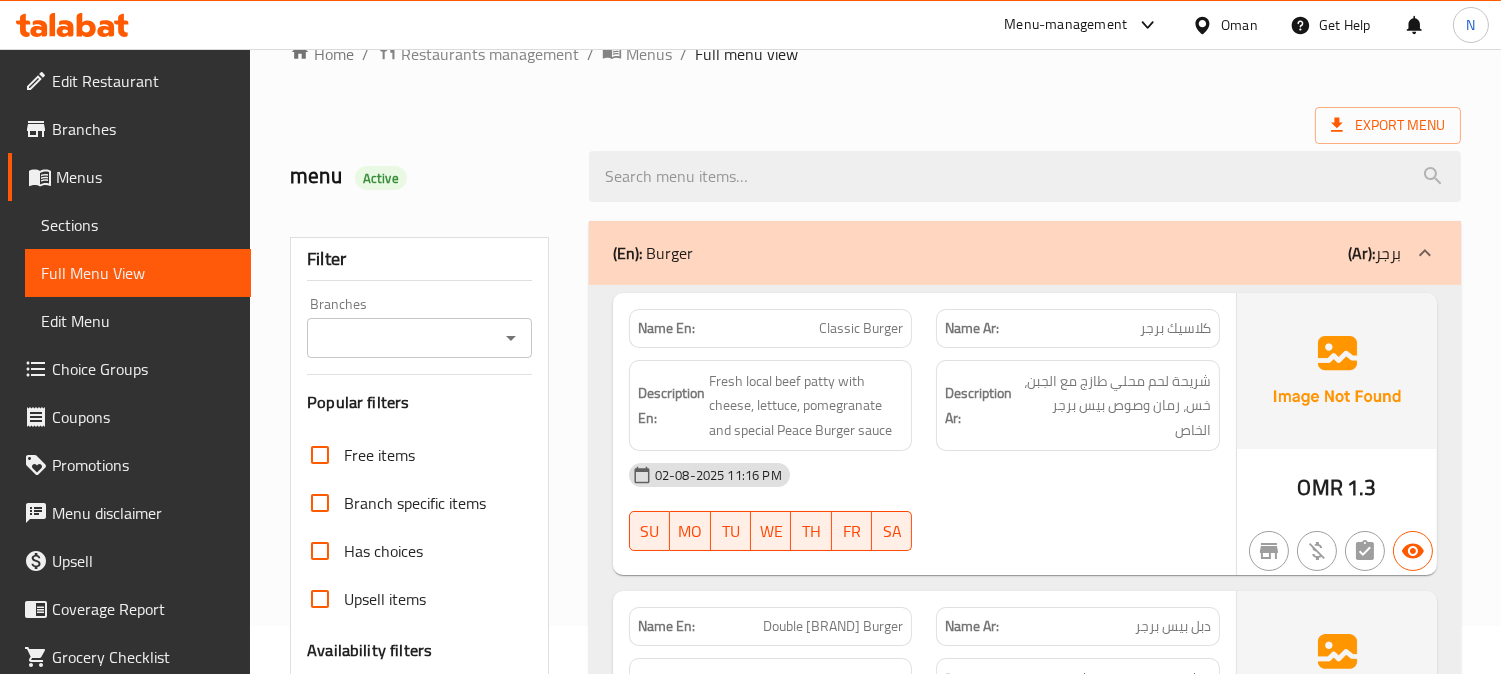 scroll, scrollTop: 0, scrollLeft: 0, axis: both 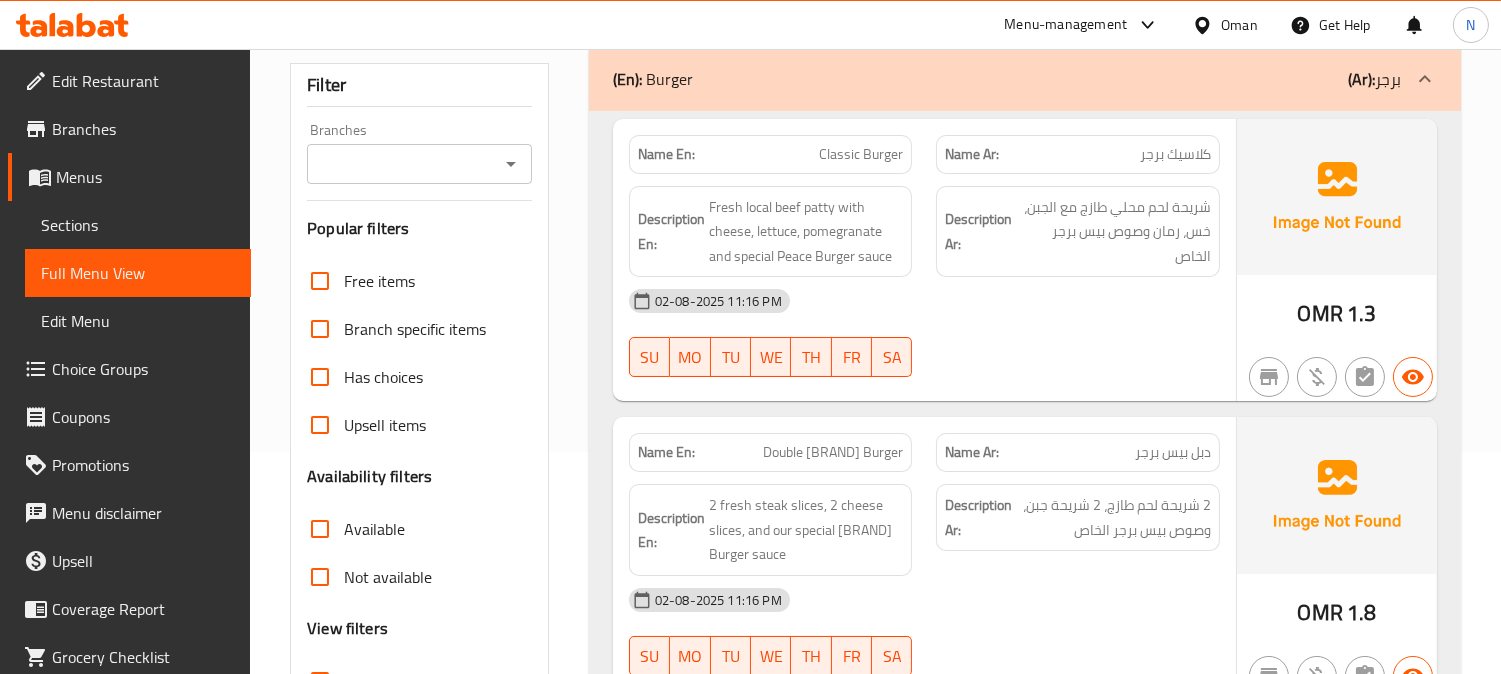 click on "Double Bass Burger" at bounding box center [833, 452] 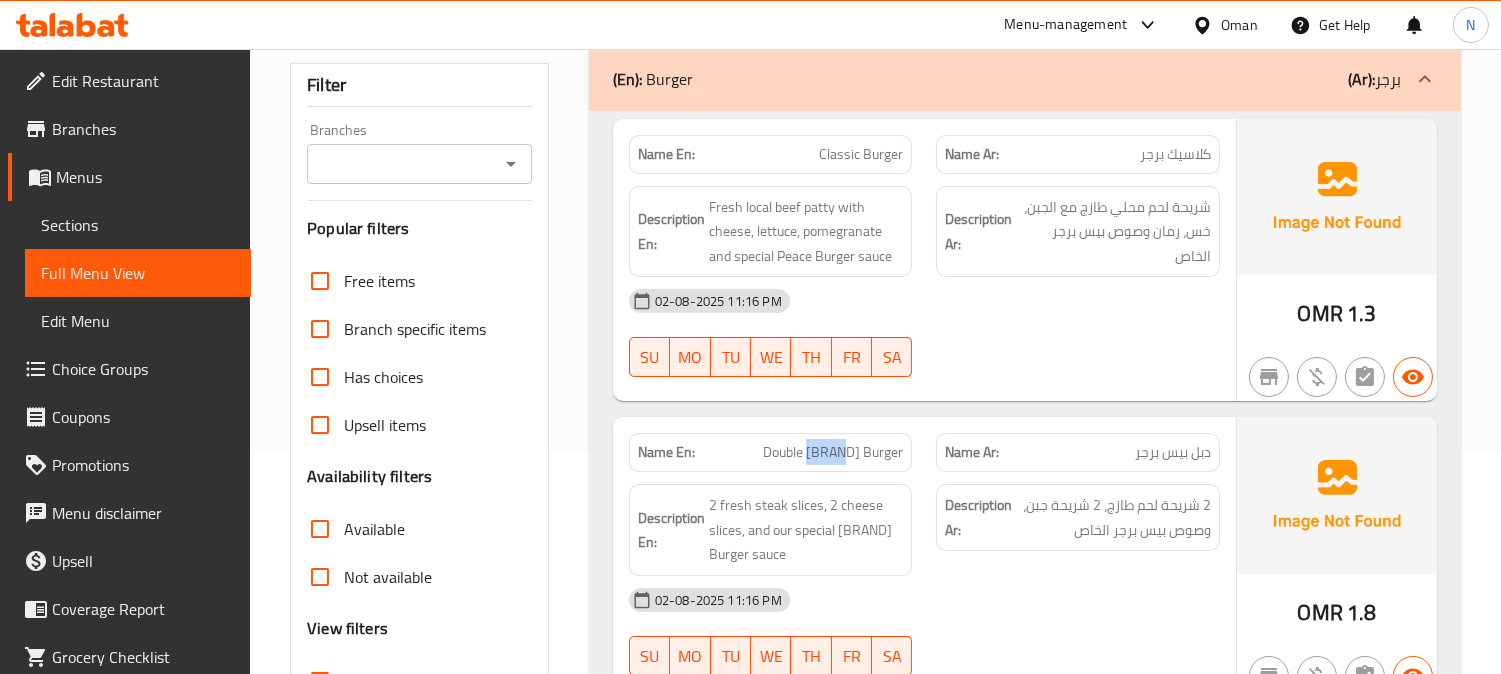 click on "Double Bass Burger" at bounding box center [833, 452] 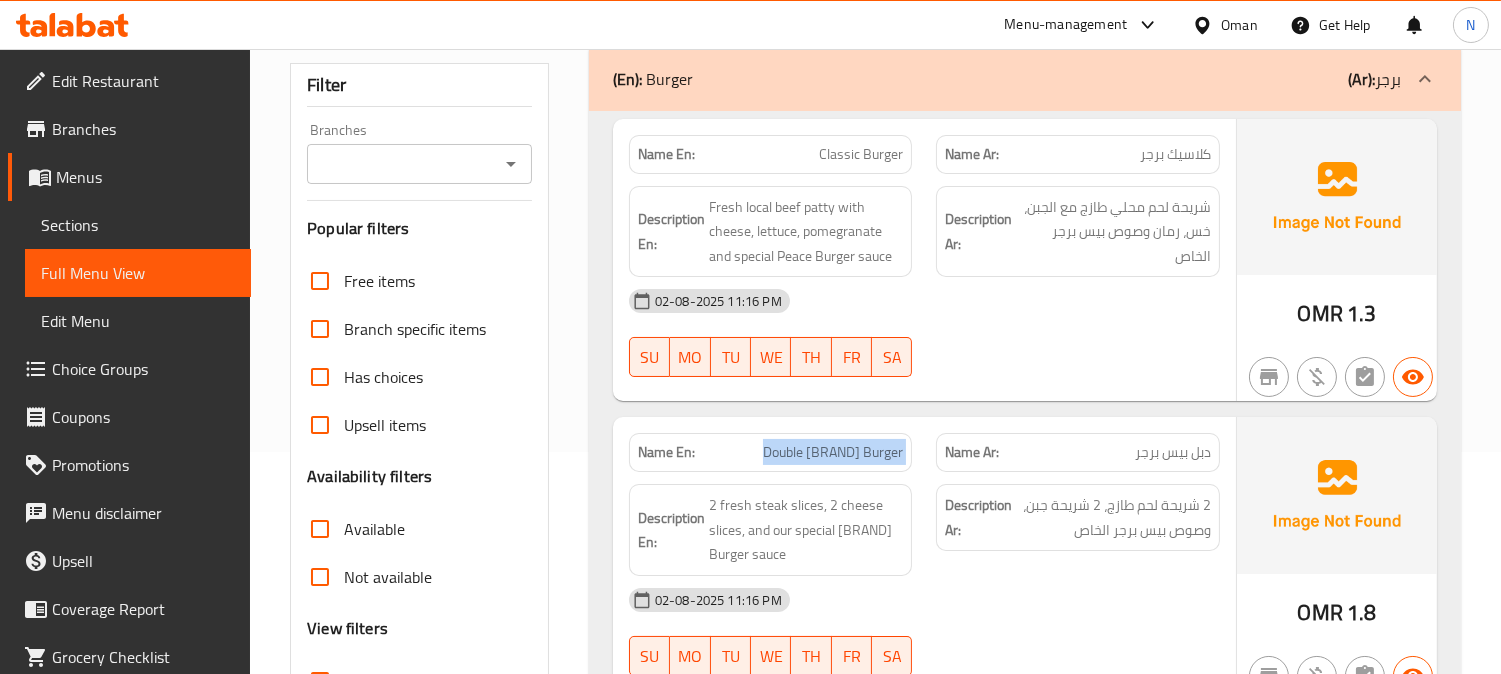click on "Double Bass Burger" at bounding box center [833, 452] 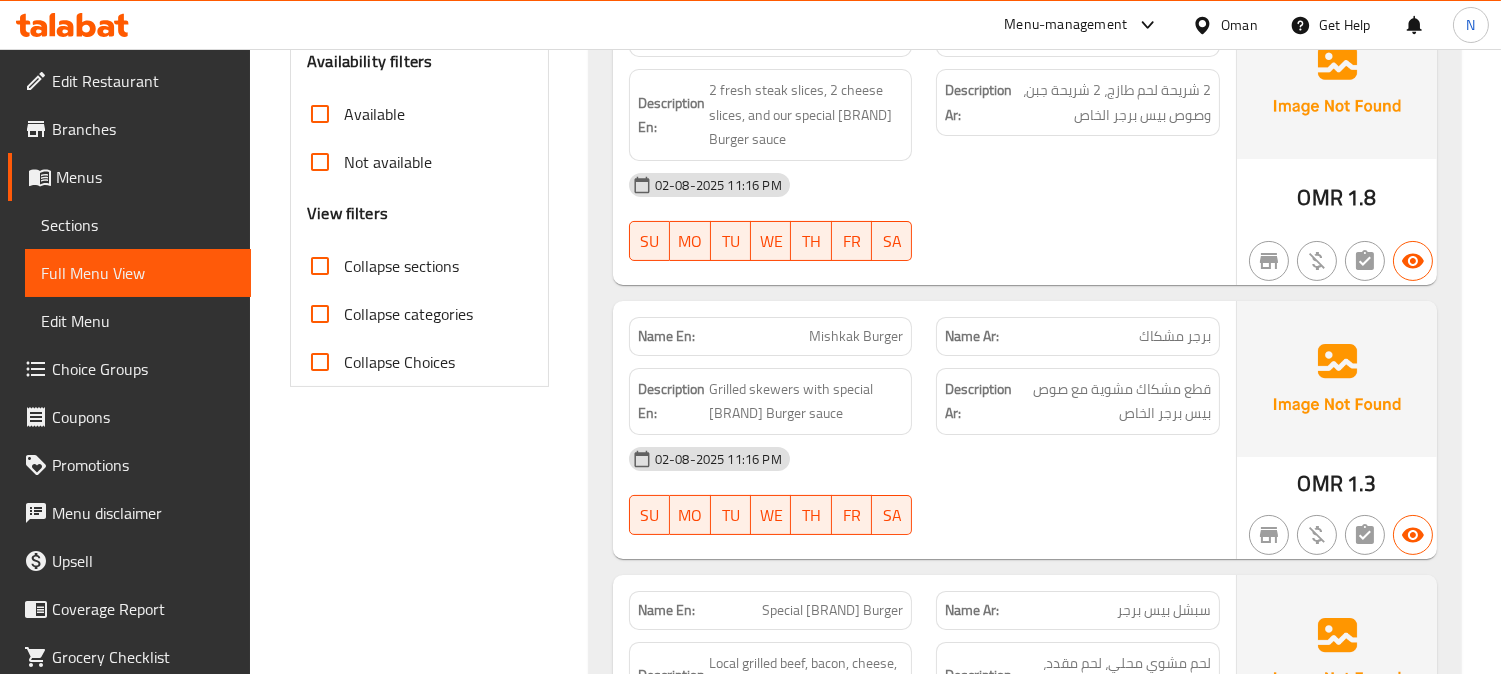 scroll, scrollTop: 666, scrollLeft: 0, axis: vertical 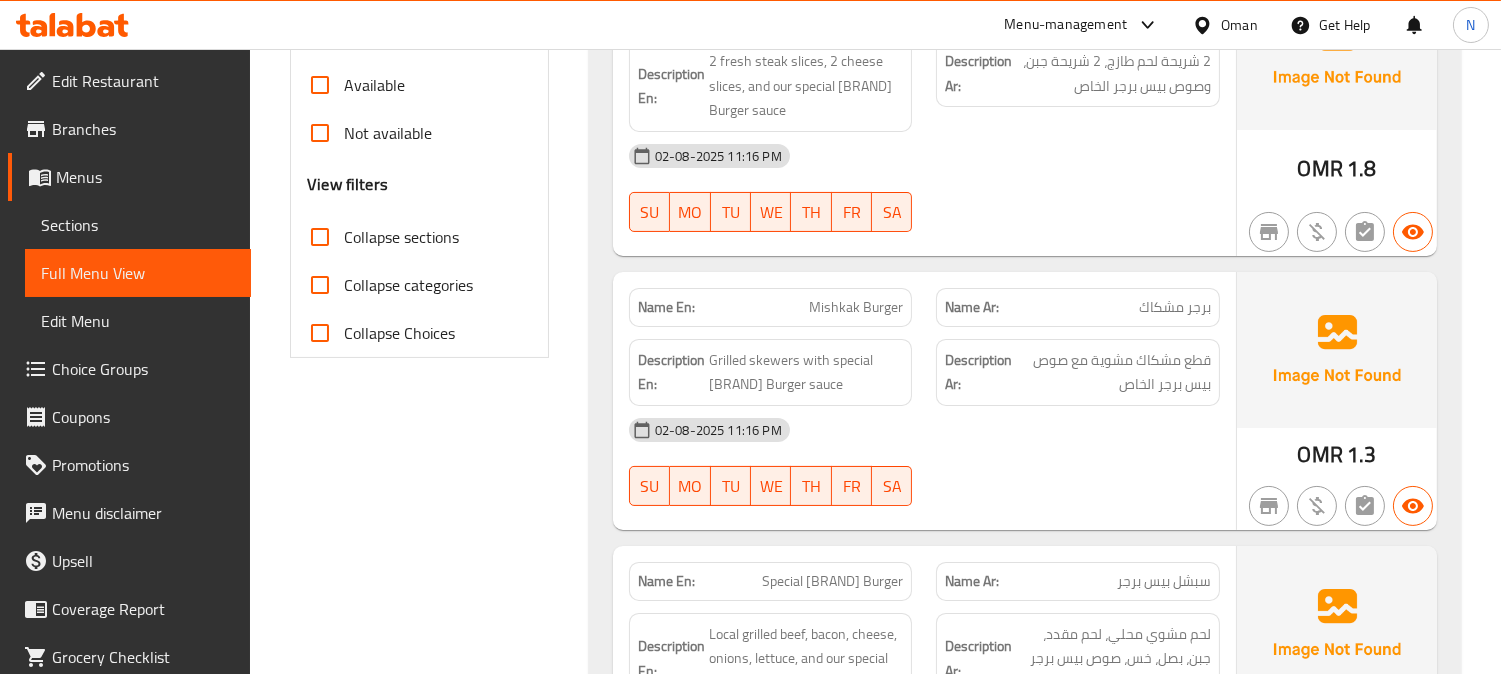 click on "Mishkak Burger" at bounding box center [856, 307] 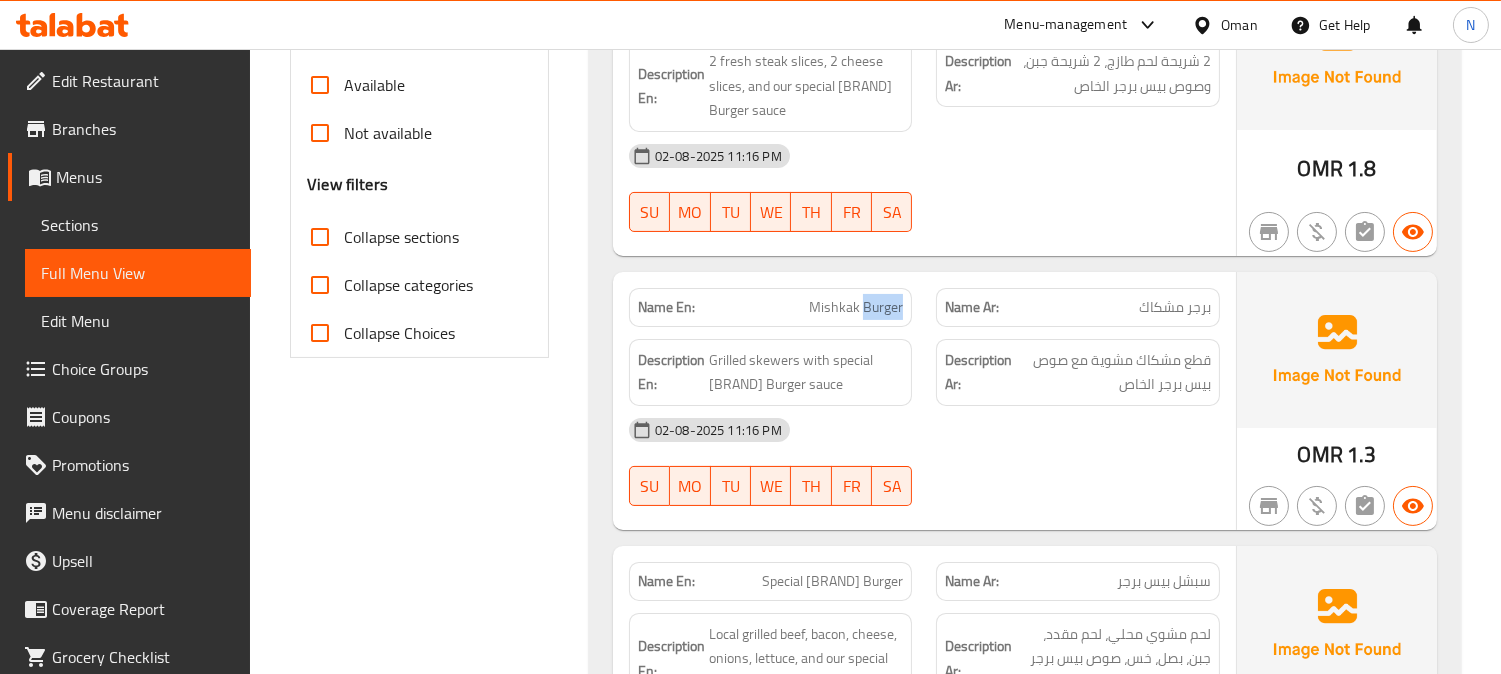 click on "Mishkak Burger" at bounding box center [856, 307] 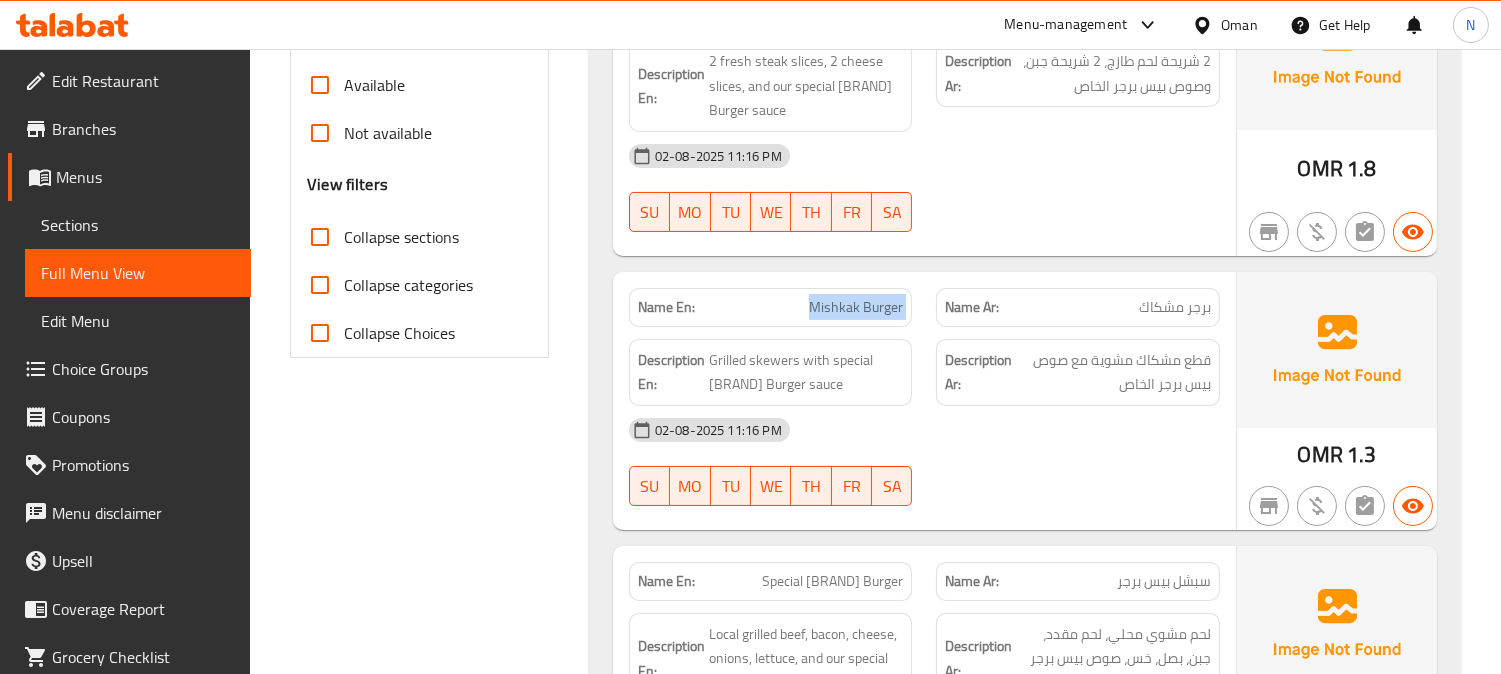 click on "Mishkak Burger" at bounding box center (856, 307) 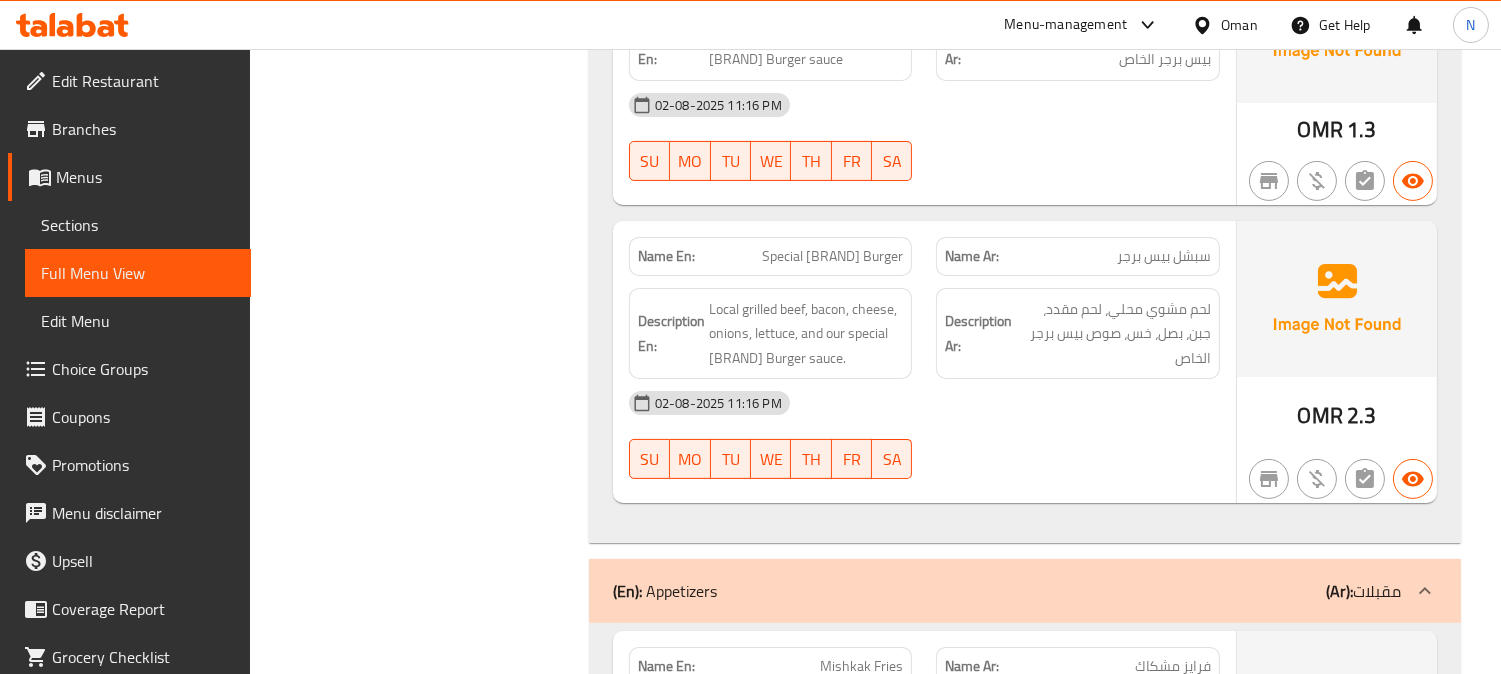 scroll, scrollTop: 1000, scrollLeft: 0, axis: vertical 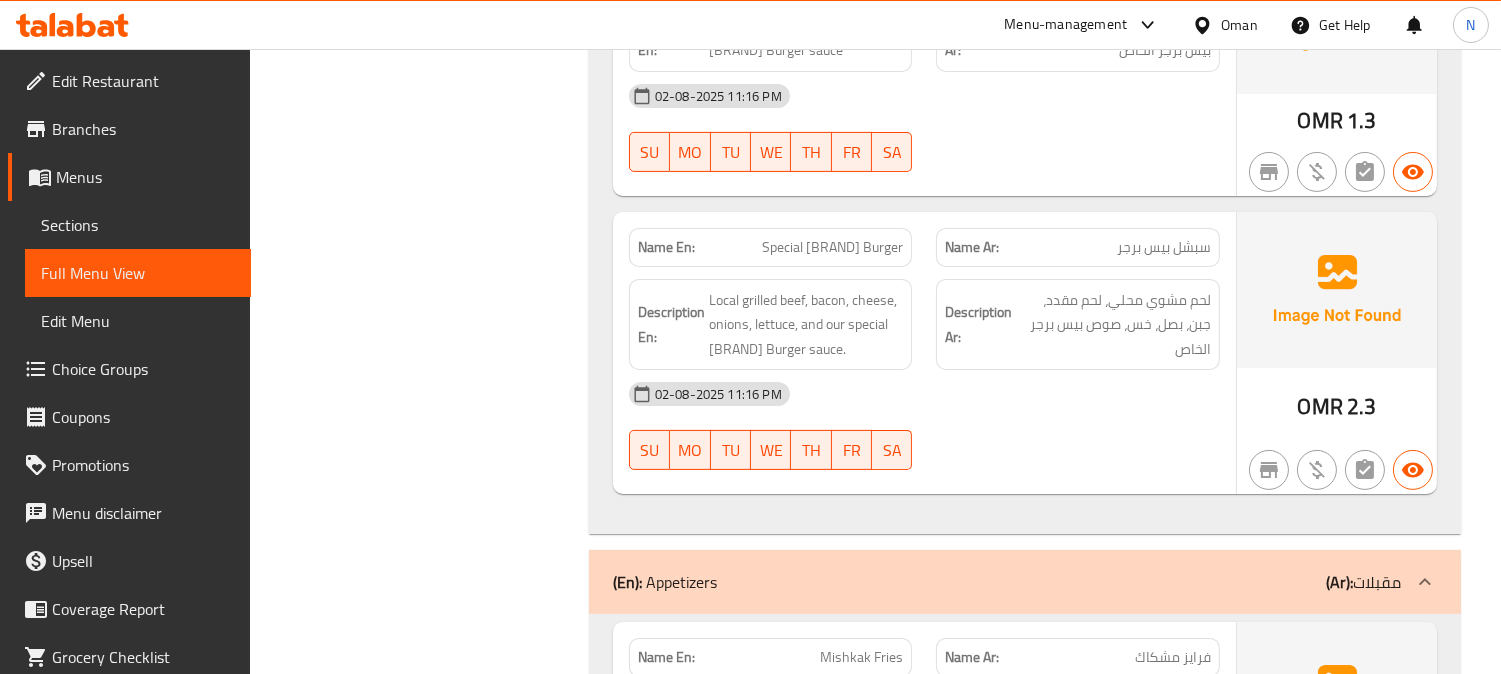 click on "Description Ar: لحم مشوي محلي، لحم مقدد، جبن، بصل، خس، صوص بيس برجر الخاص" at bounding box center (1078, 325) 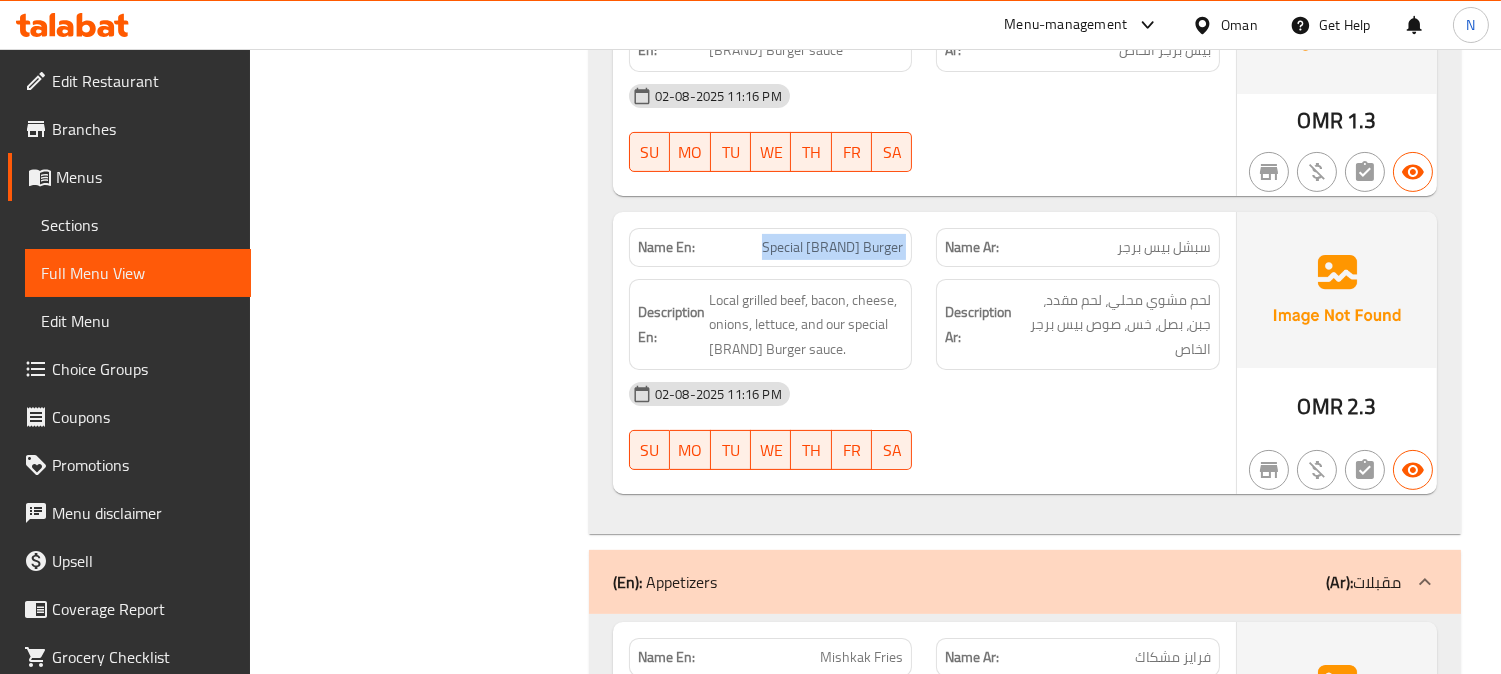 click on "Special Base Burger" at bounding box center (832, 247) 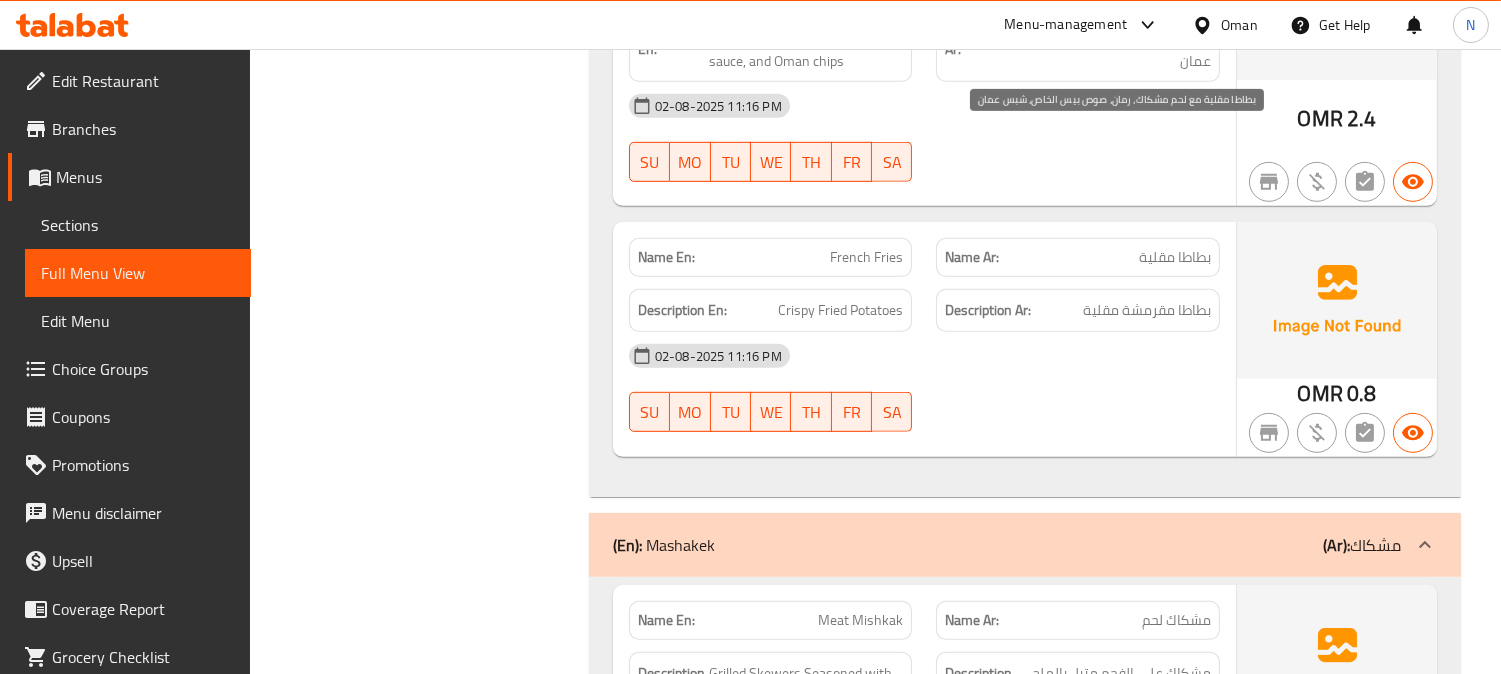 scroll, scrollTop: 2000, scrollLeft: 0, axis: vertical 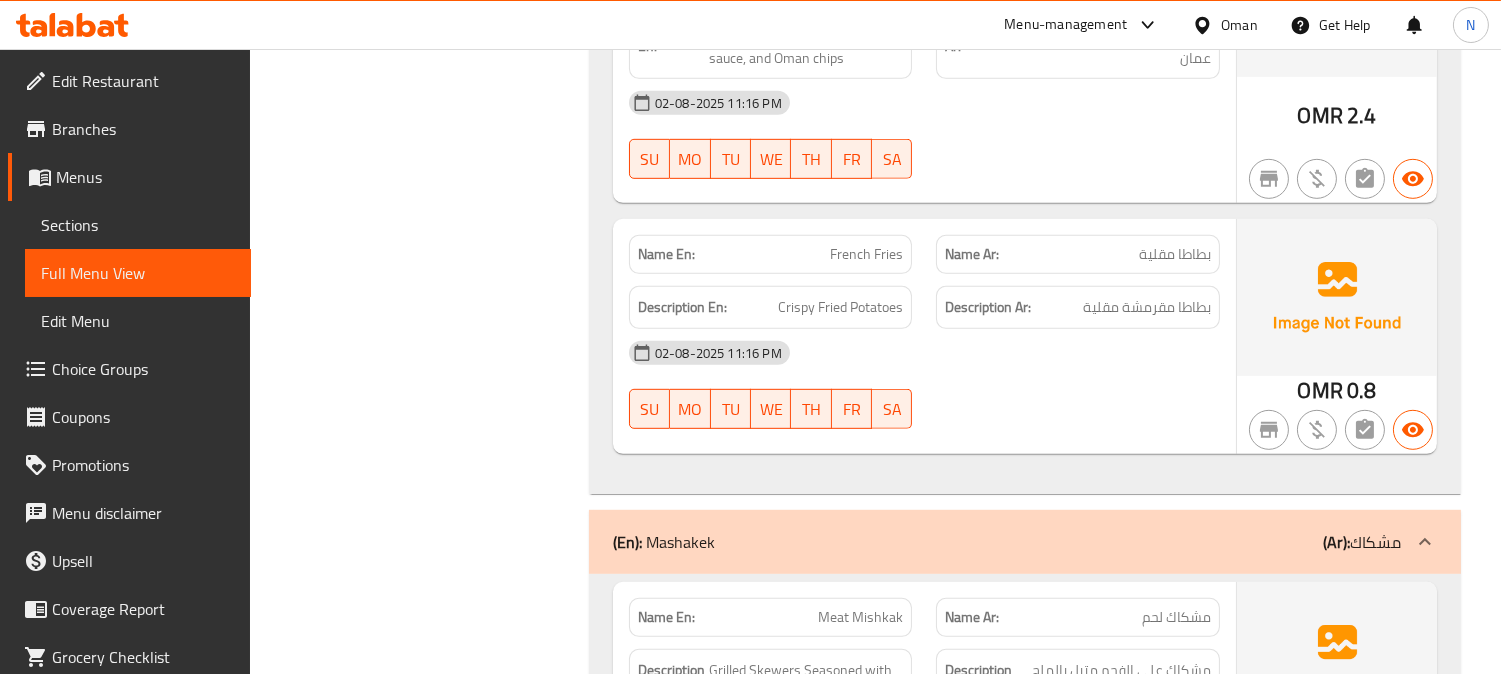 drag, startPoint x: 944, startPoint y: 230, endPoint x: 588, endPoint y: 12, distance: 417.4446 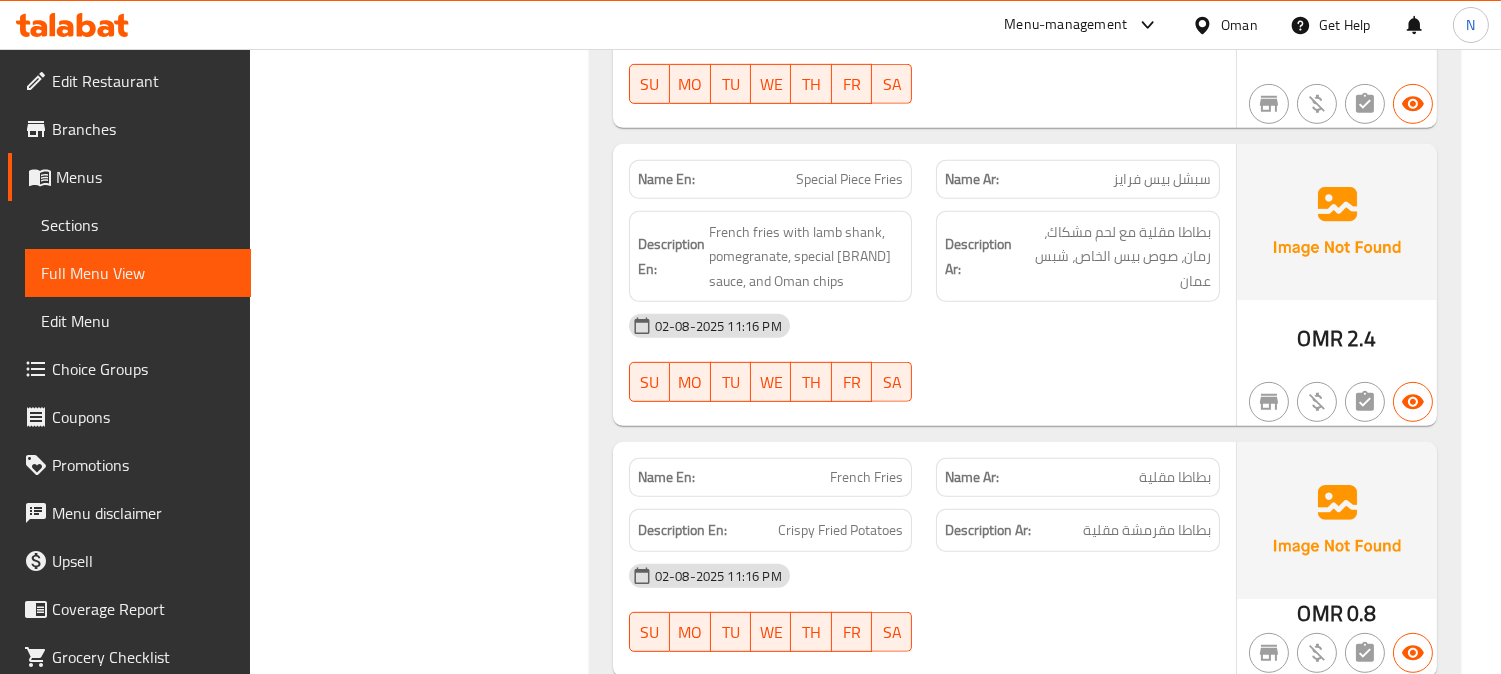 scroll, scrollTop: 1555, scrollLeft: 0, axis: vertical 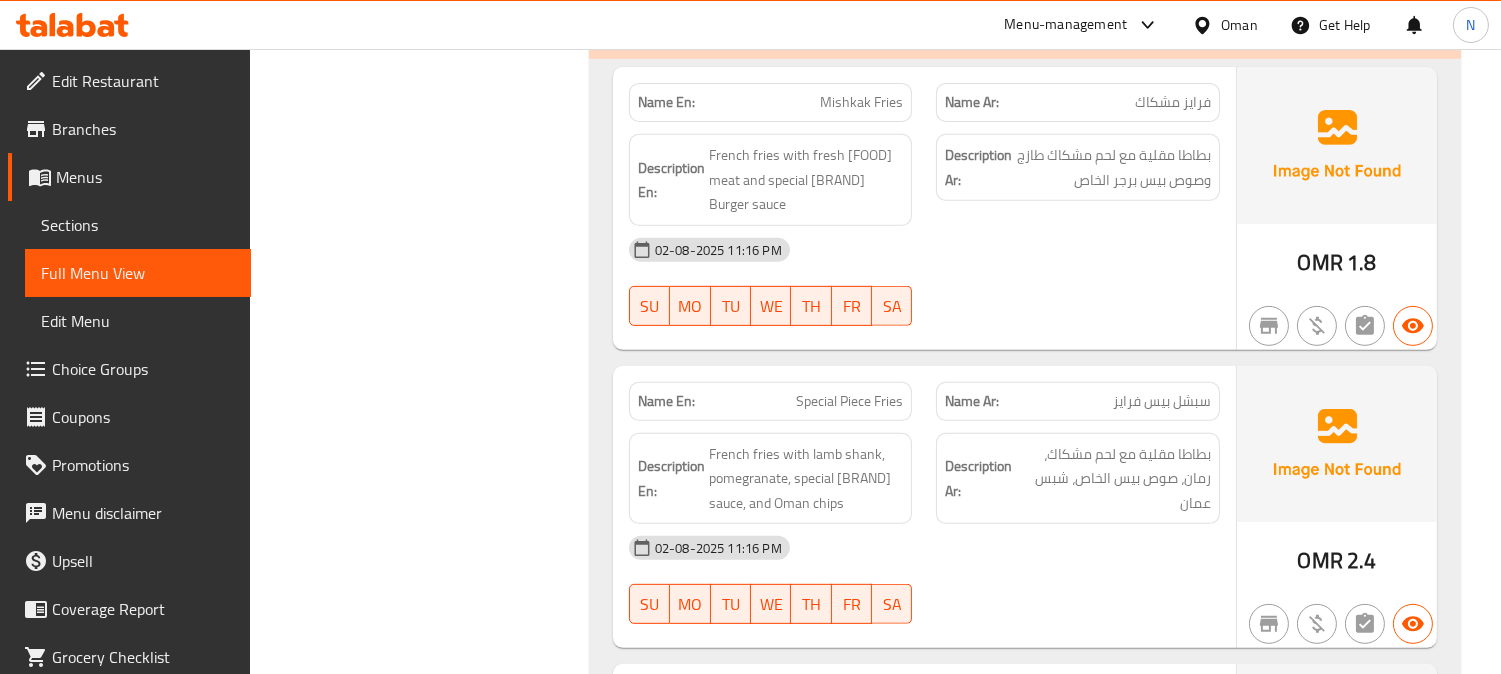 click on "Mishkak Fries" at bounding box center [861, -1179] 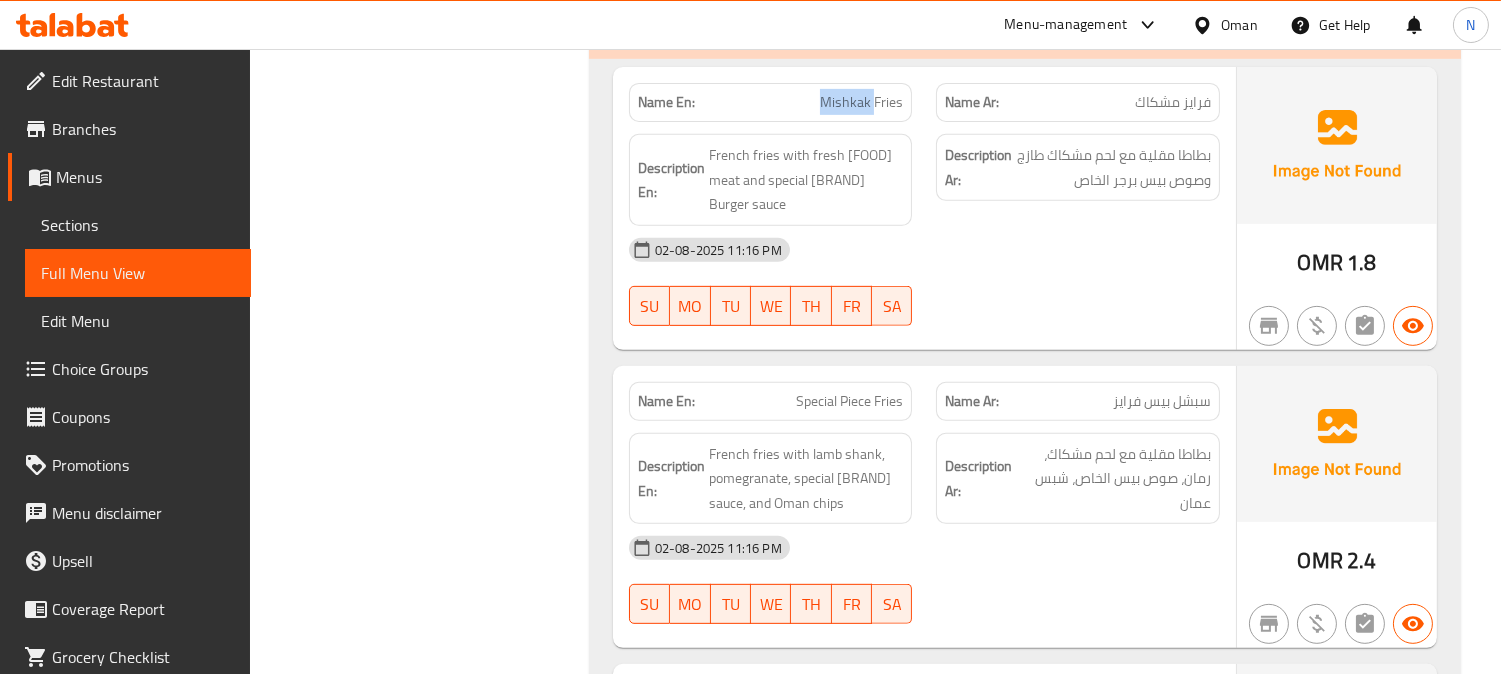 click on "Mishkak Fries" at bounding box center [861, -1179] 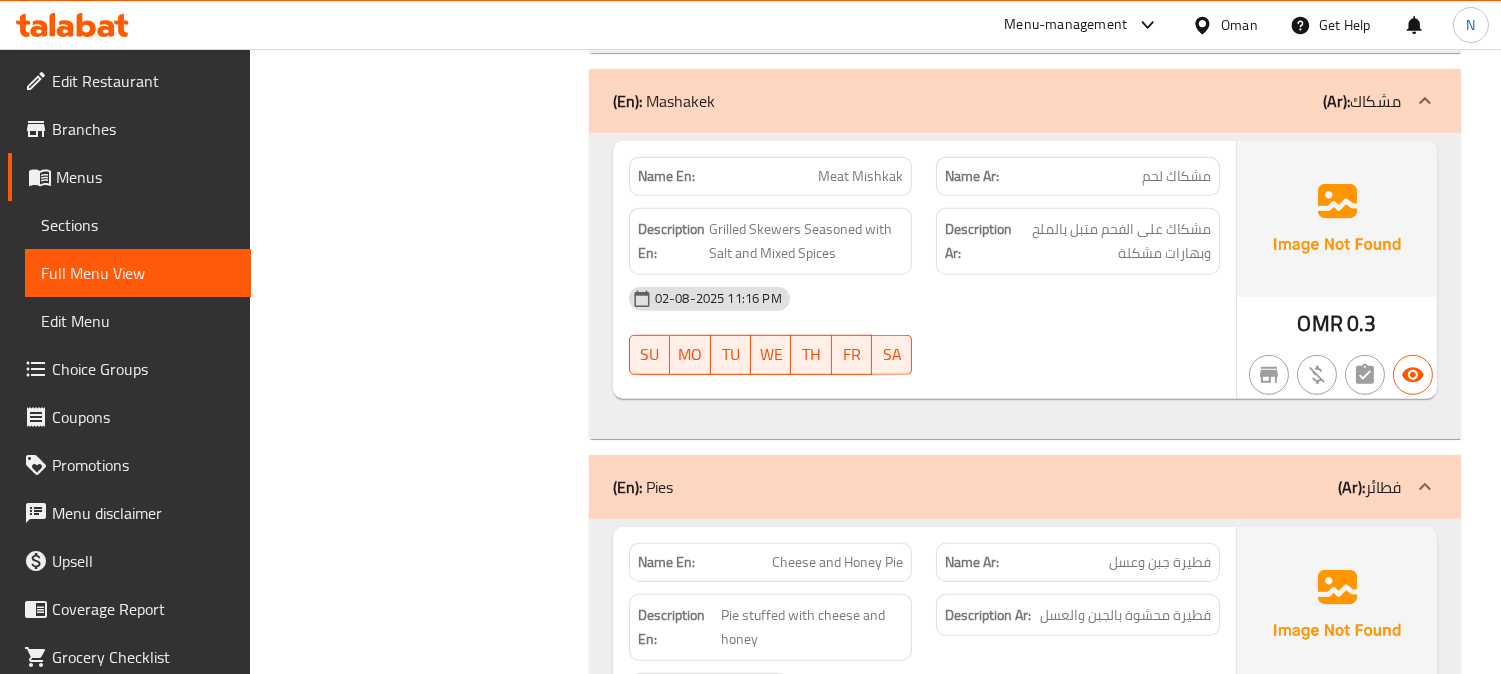 scroll, scrollTop: 2444, scrollLeft: 0, axis: vertical 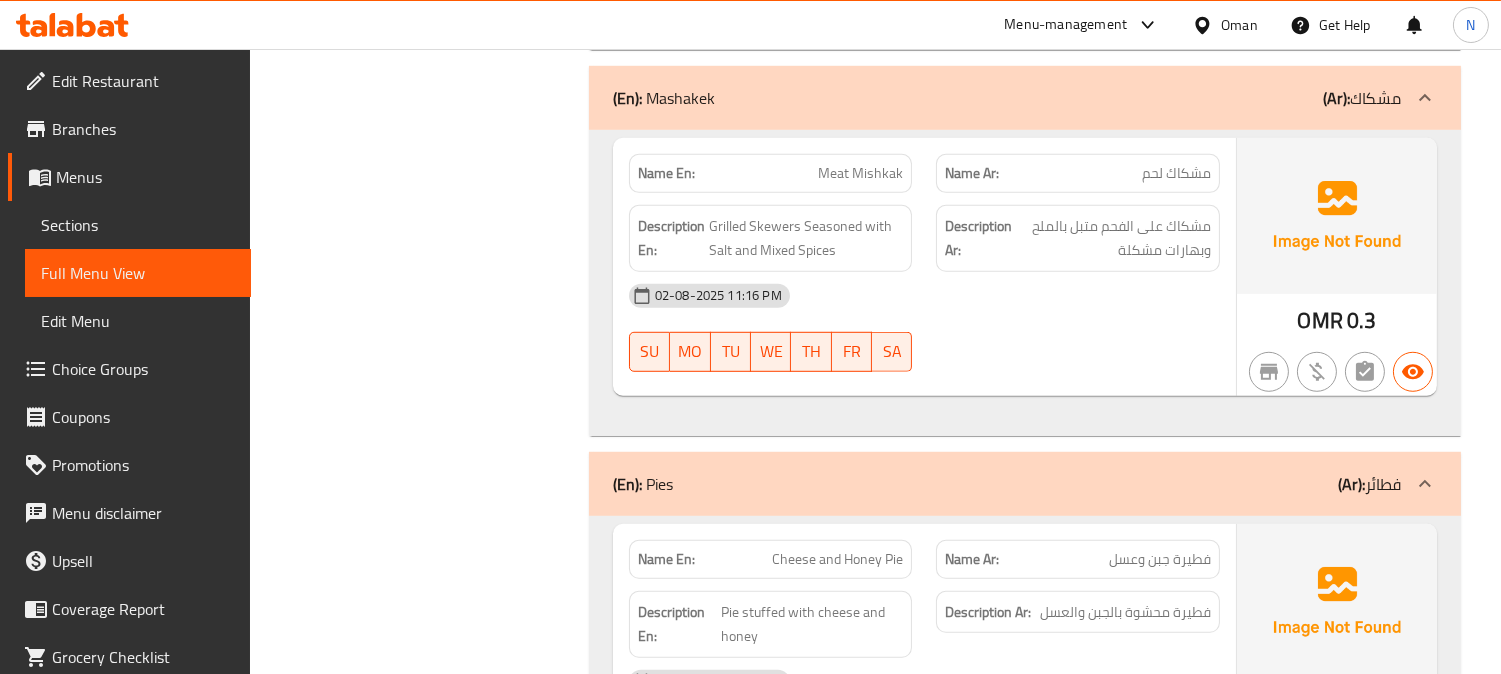 click on "Name Ar: مشكاك لحم" at bounding box center [1078, -2068] 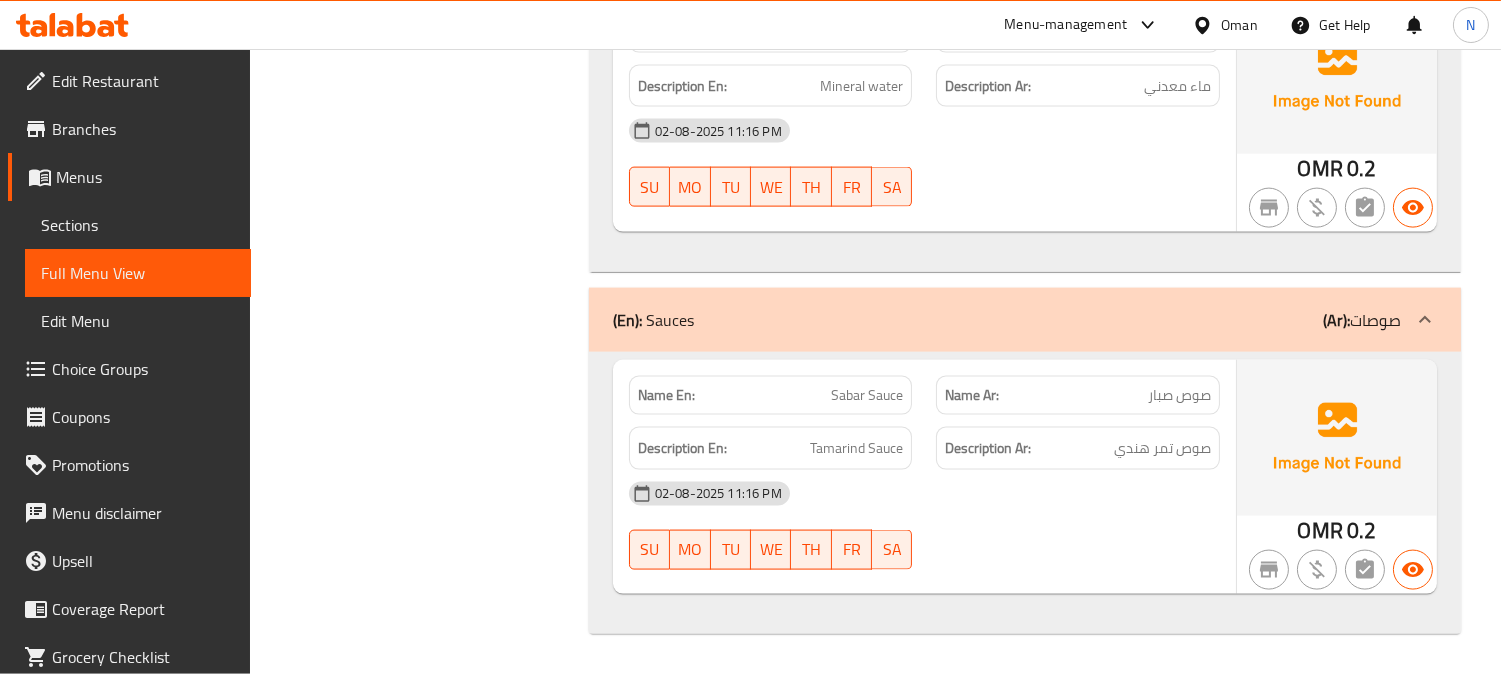 scroll, scrollTop: 5134, scrollLeft: 0, axis: vertical 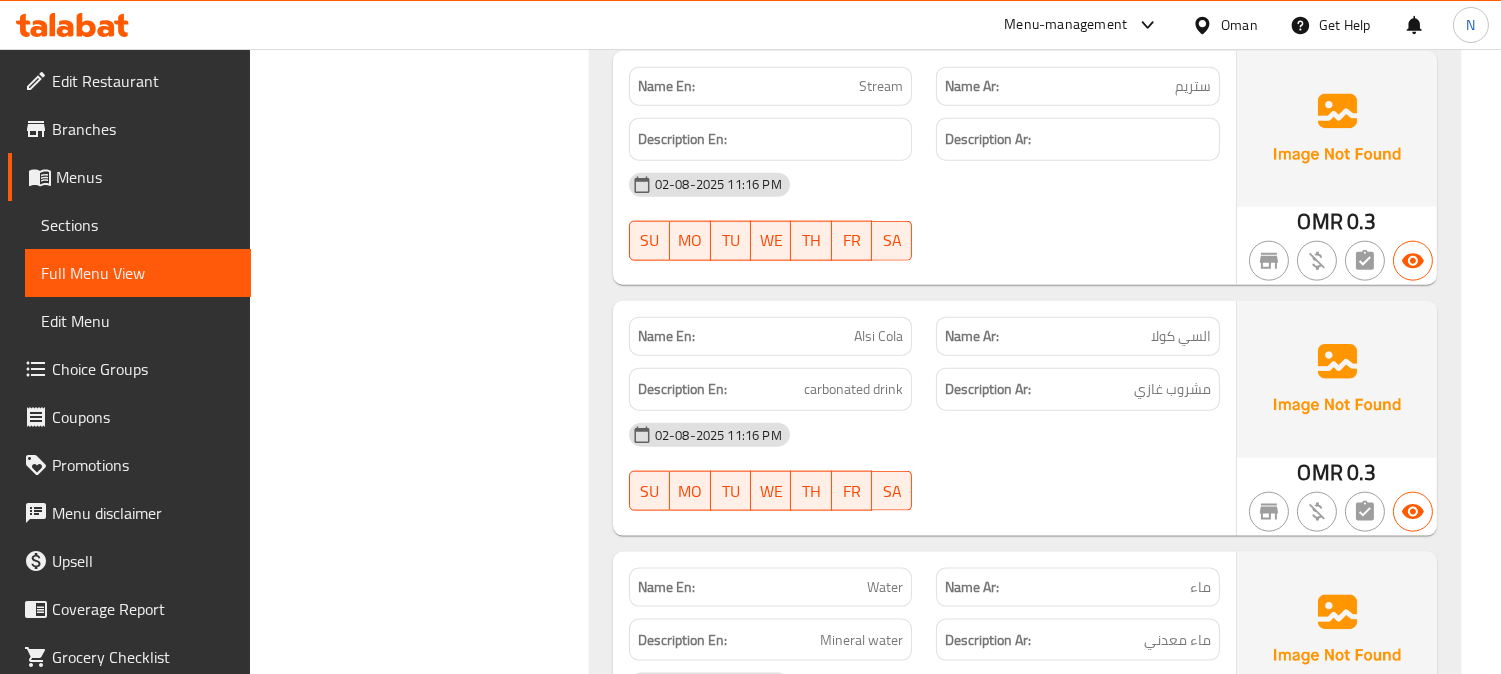 click on "Description Ar: مشروب غازي" at bounding box center (1078, -3540) 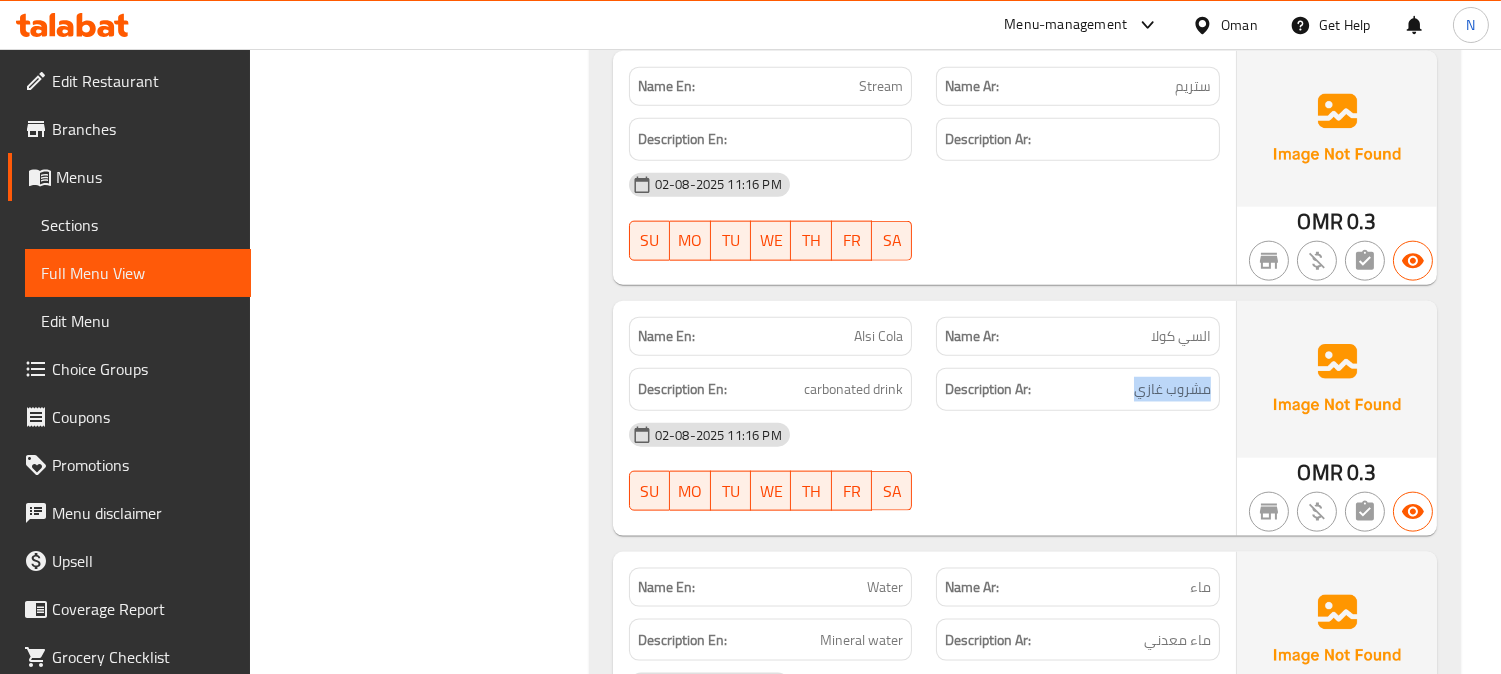 click on "Description Ar: مشروب غازي" at bounding box center (1078, -3540) 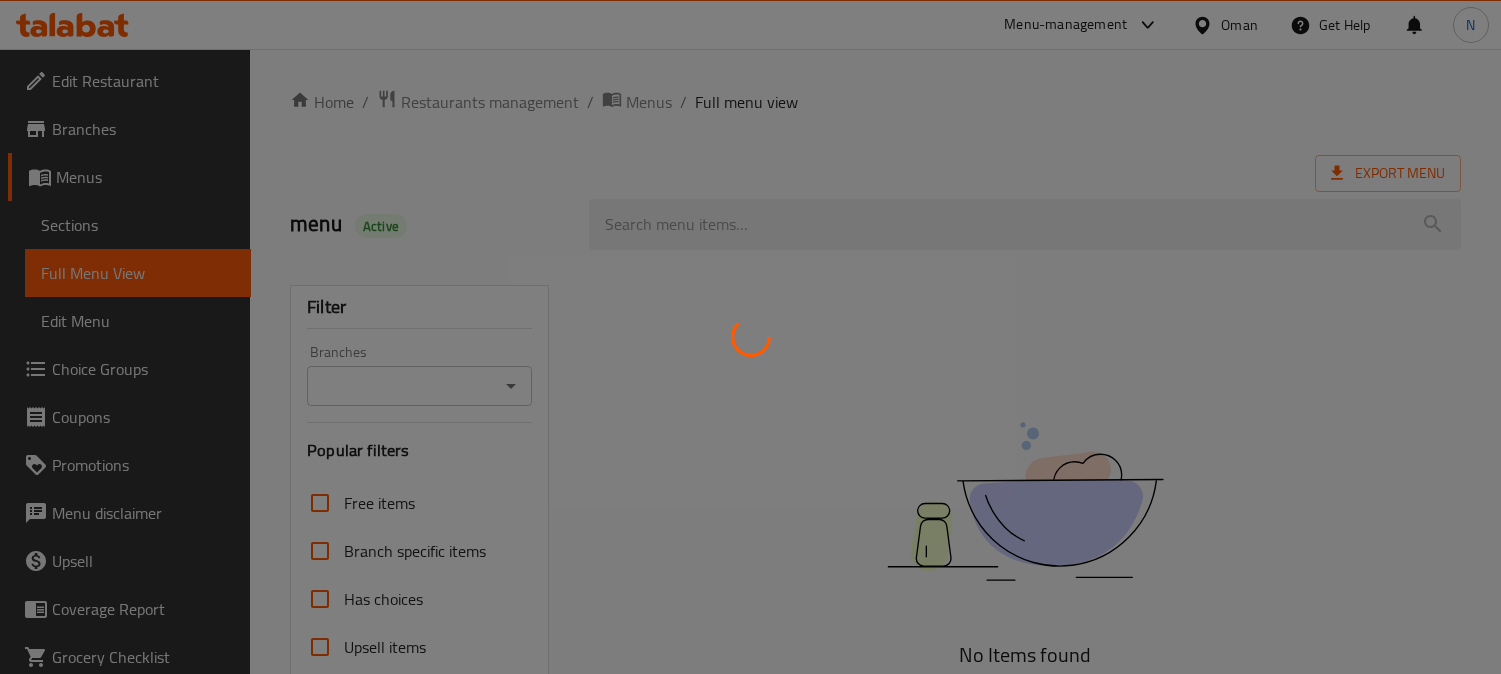scroll, scrollTop: 0, scrollLeft: 0, axis: both 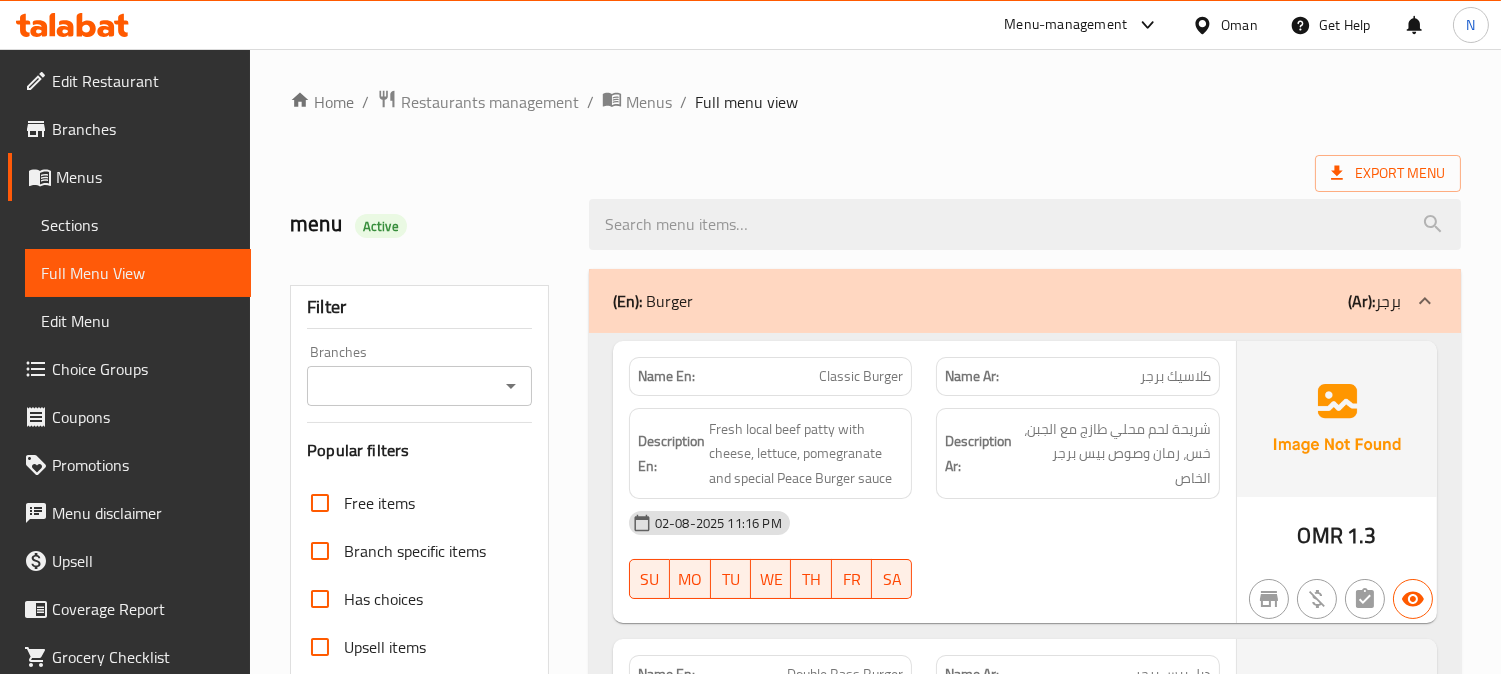click on "Sections" at bounding box center (138, 225) 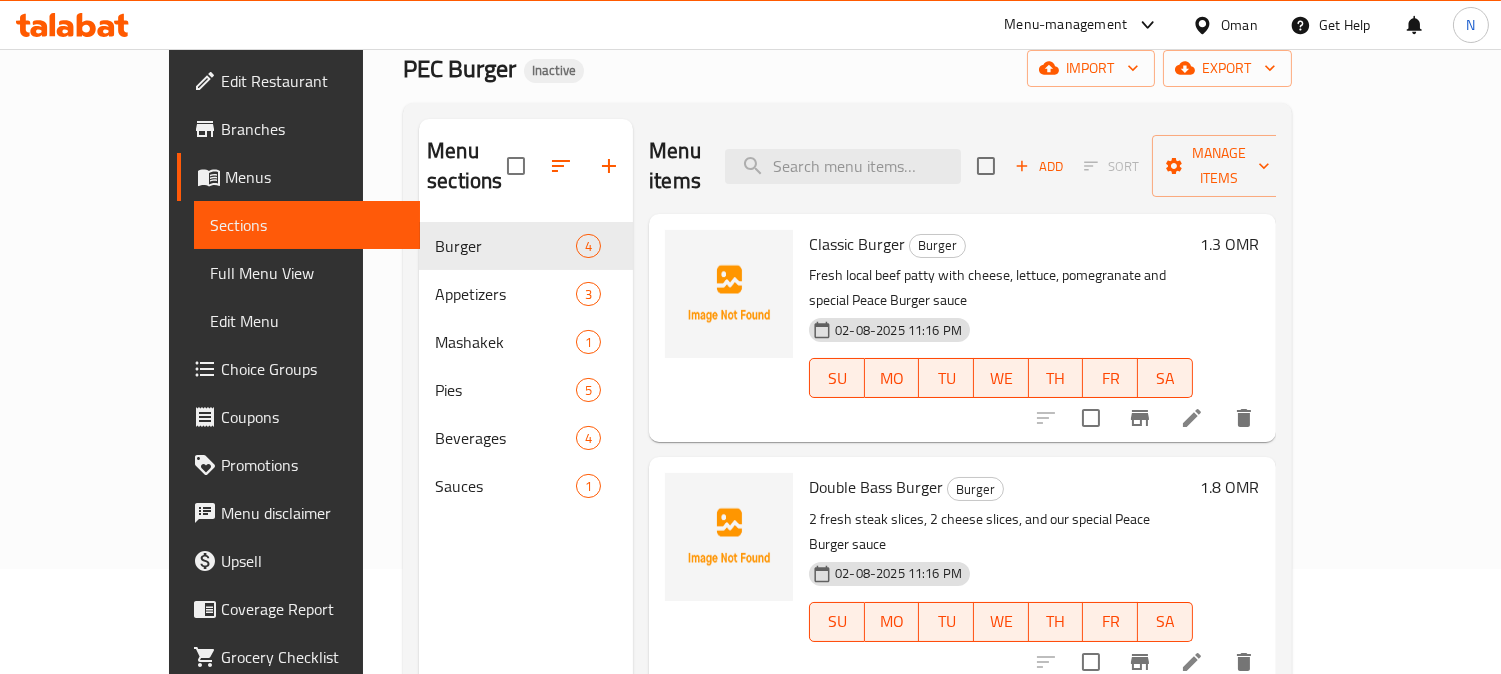 scroll, scrollTop: 111, scrollLeft: 0, axis: vertical 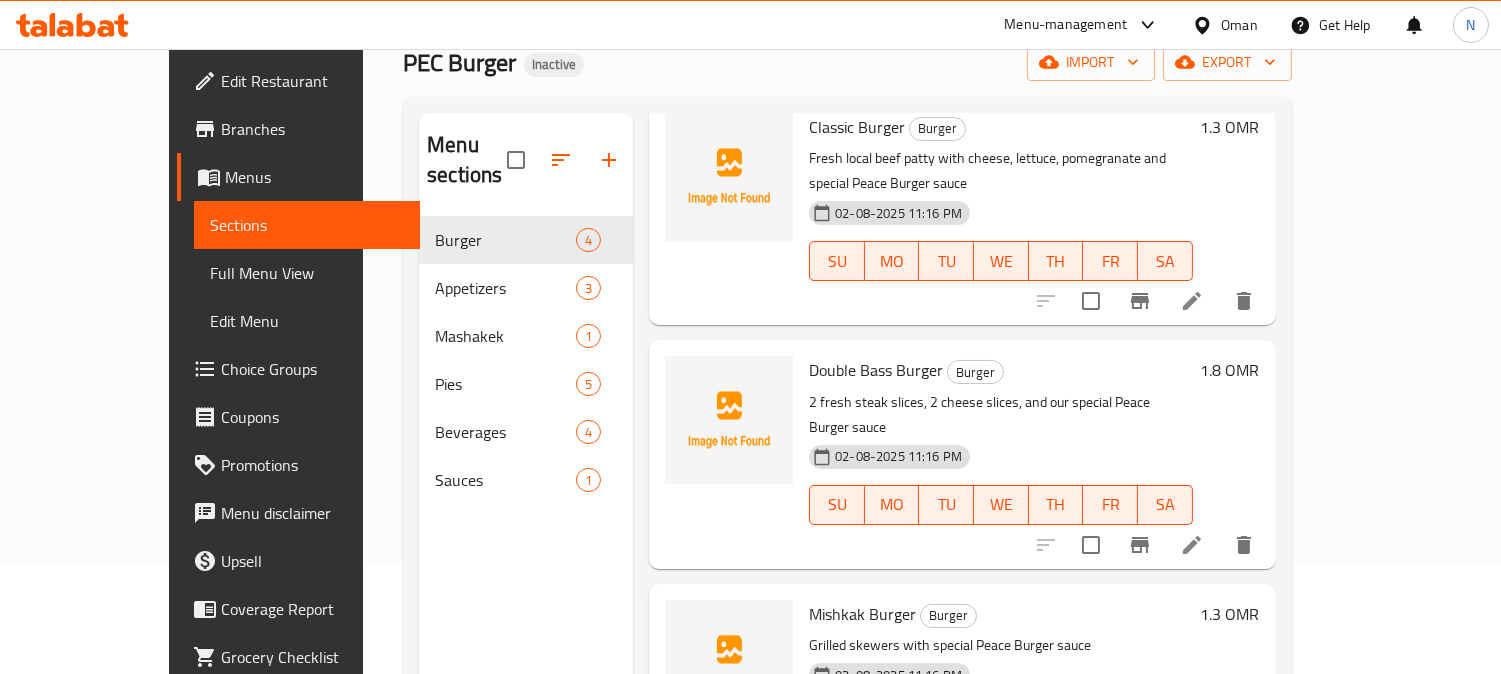 click on "2 fresh steak slices, 2 cheese slices, and our special Peace Burger sauce" at bounding box center (1000, 415) 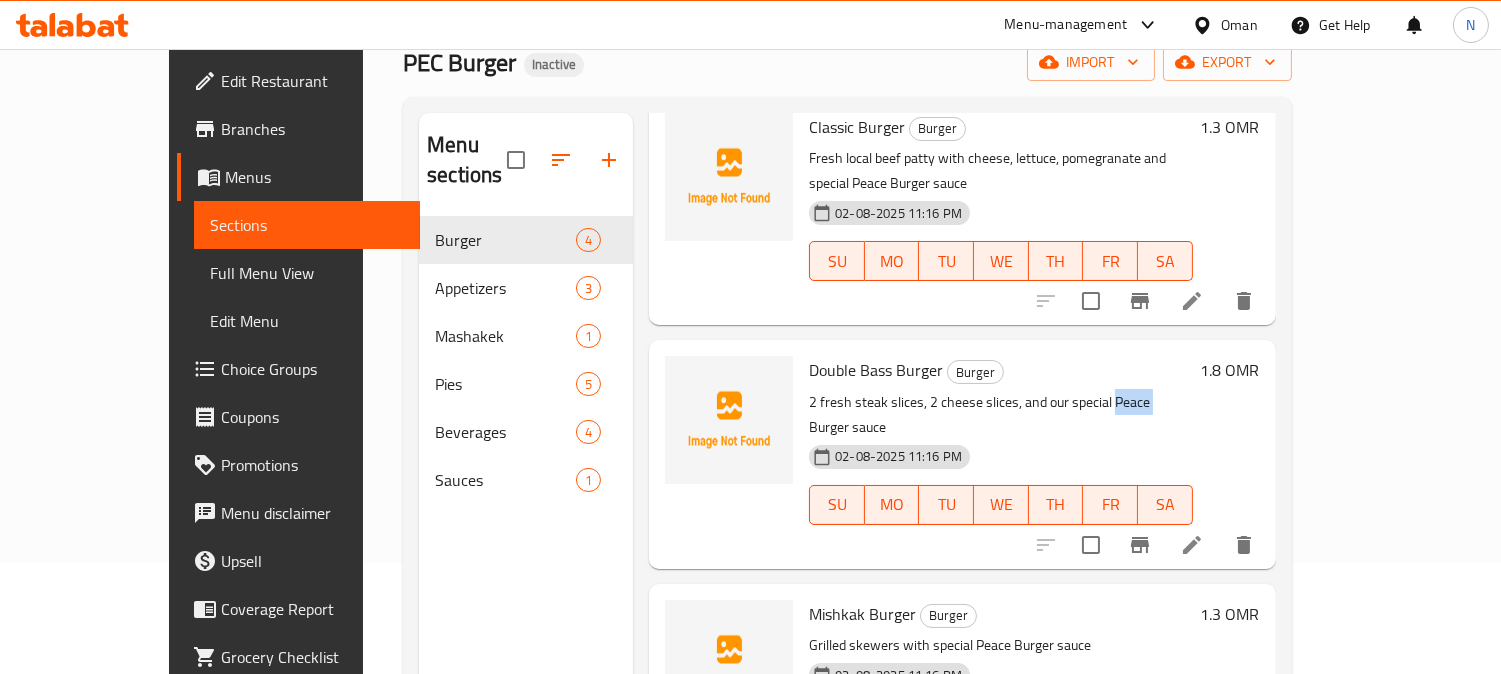 click on "2 fresh steak slices, 2 cheese slices, and our special Peace Burger sauce" at bounding box center (1000, 415) 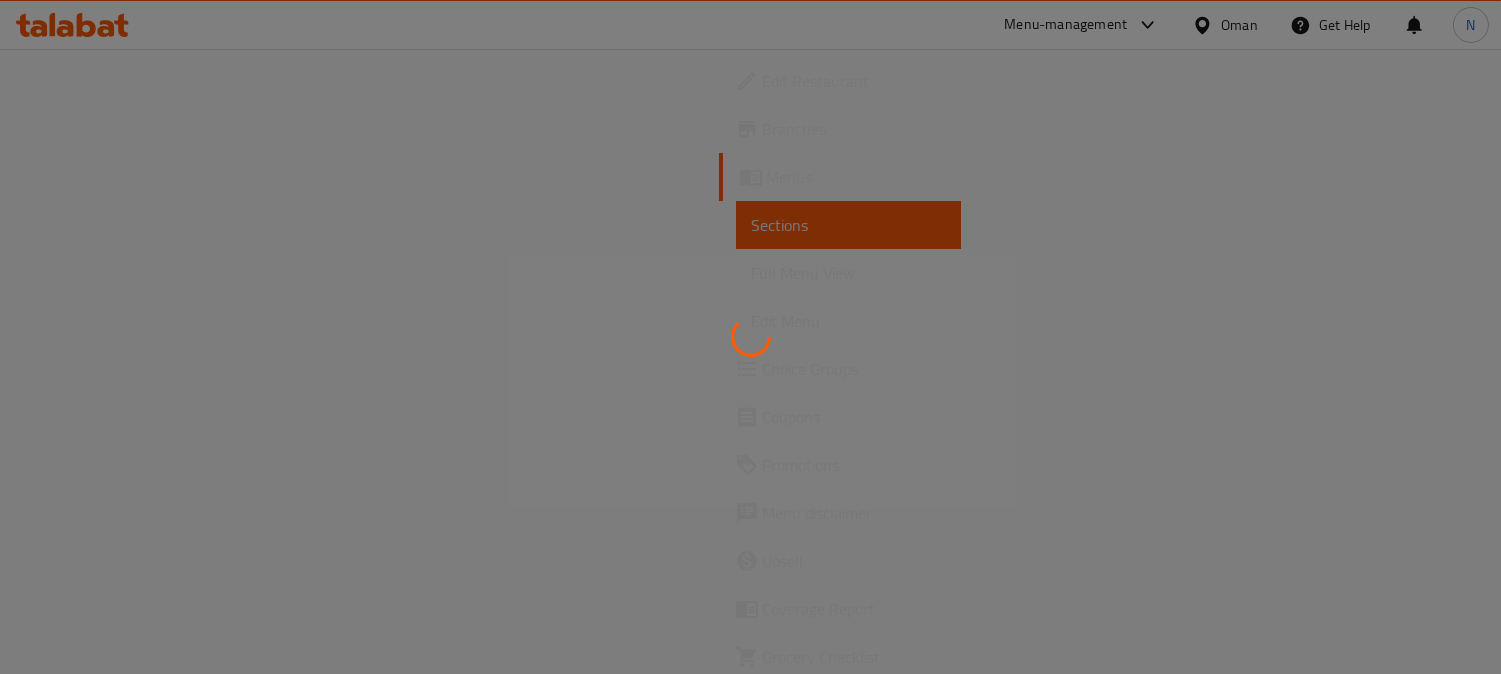scroll, scrollTop: 0, scrollLeft: 0, axis: both 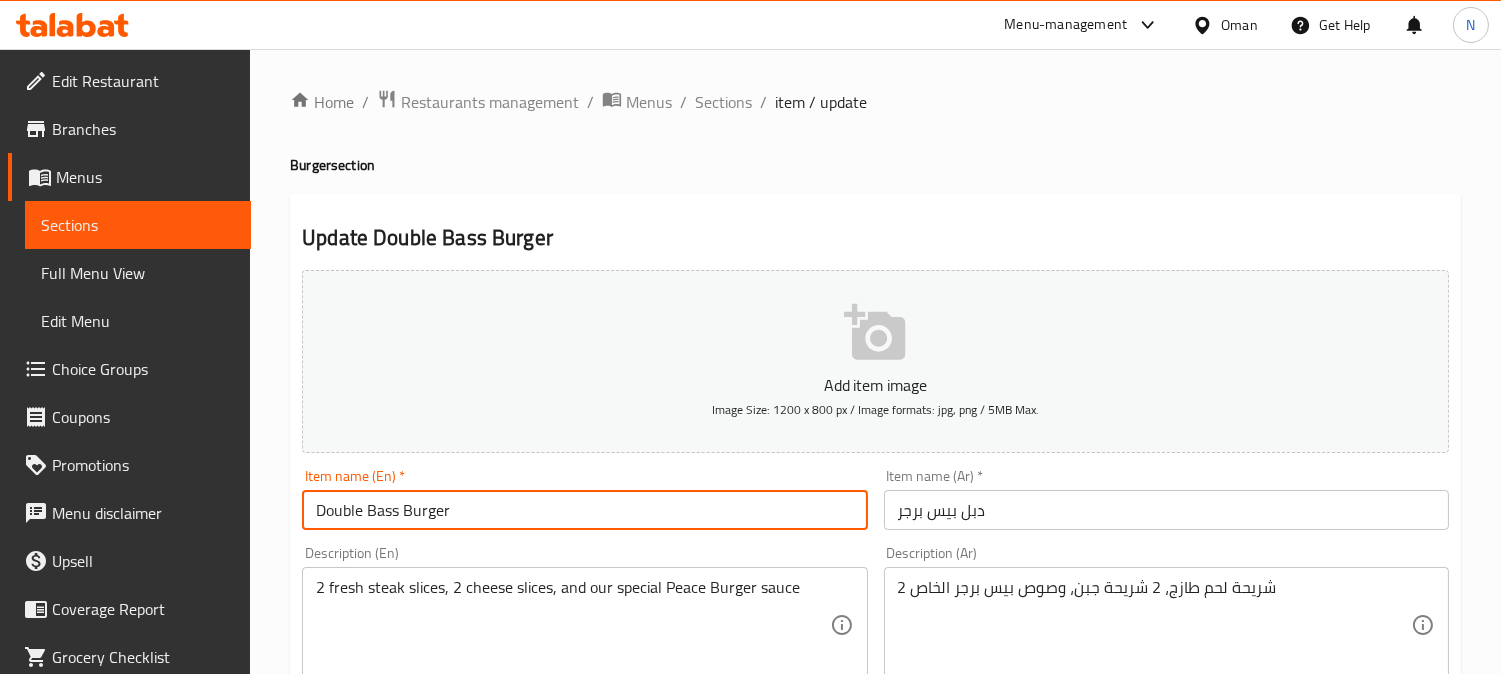 click on "Double Bass Burger" at bounding box center [584, 510] 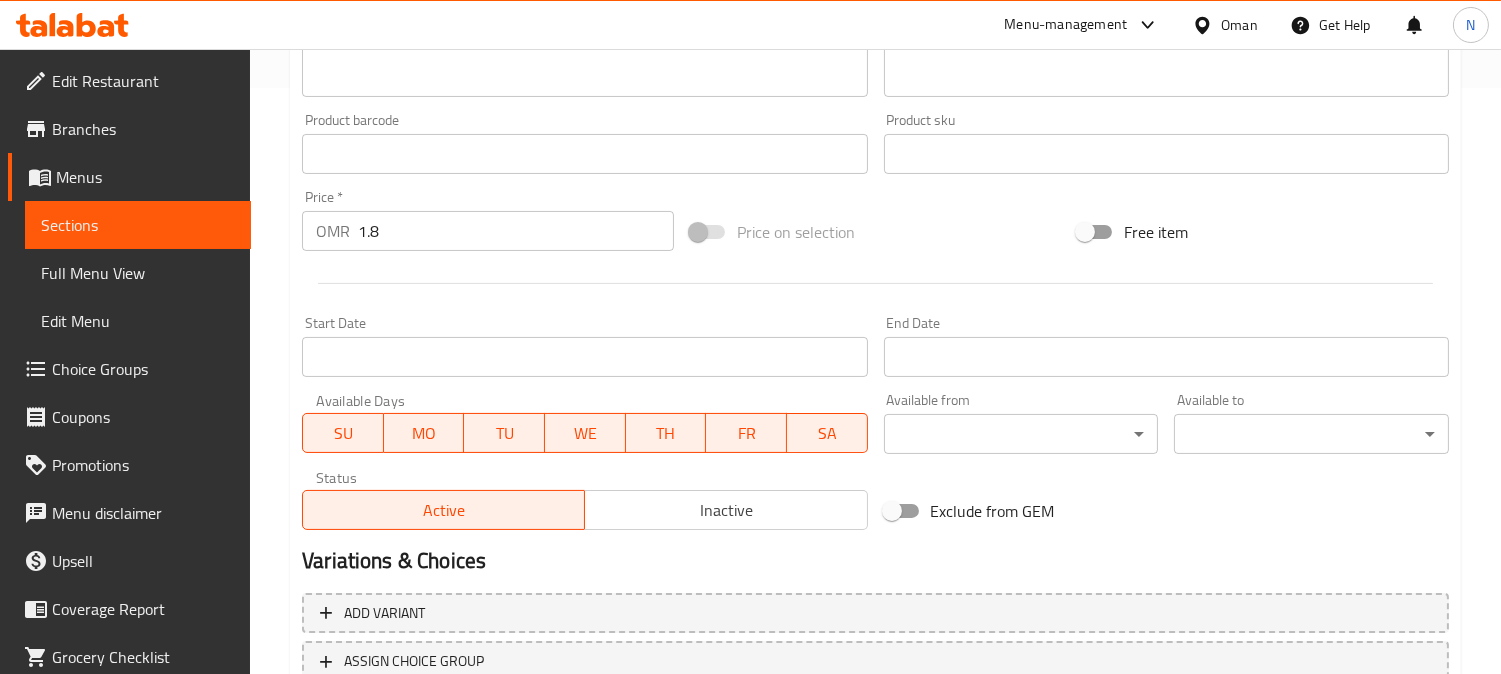 scroll, scrollTop: 735, scrollLeft: 0, axis: vertical 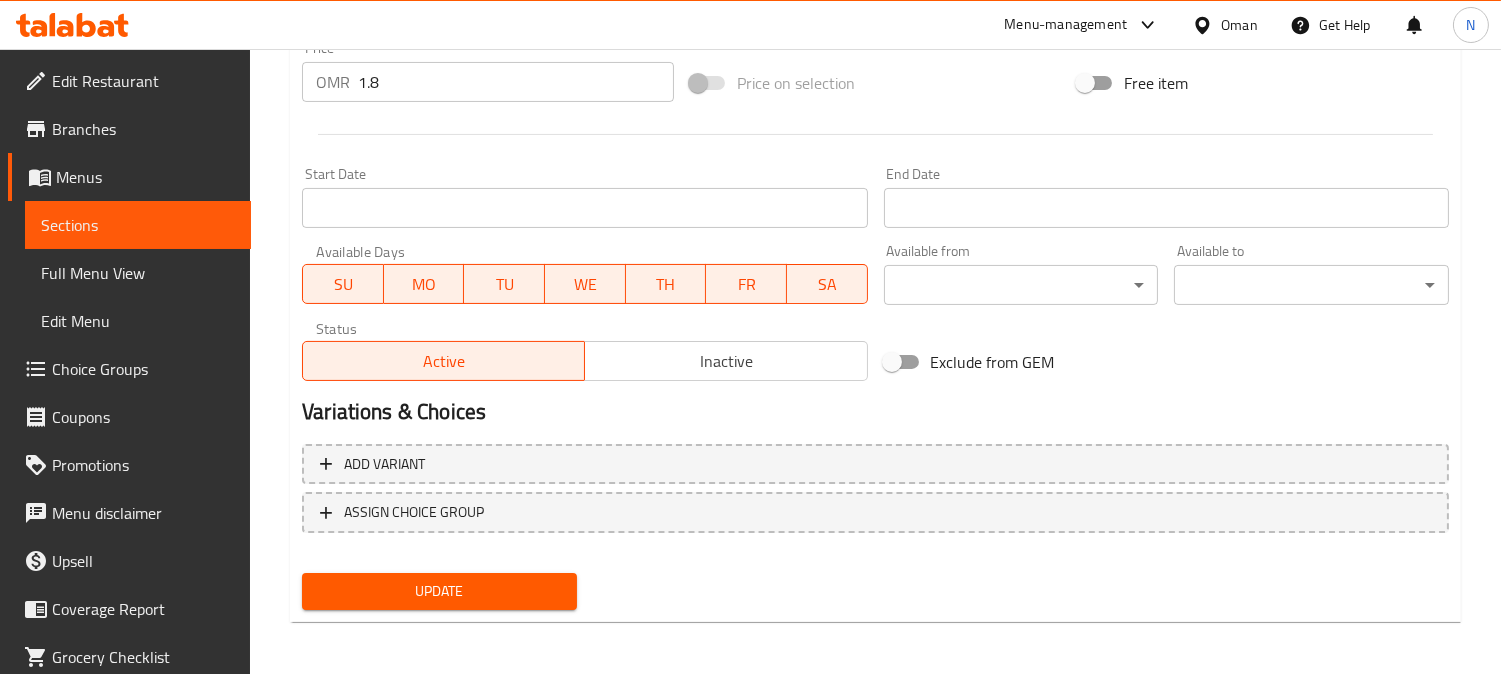 type on "Double Peace Burger" 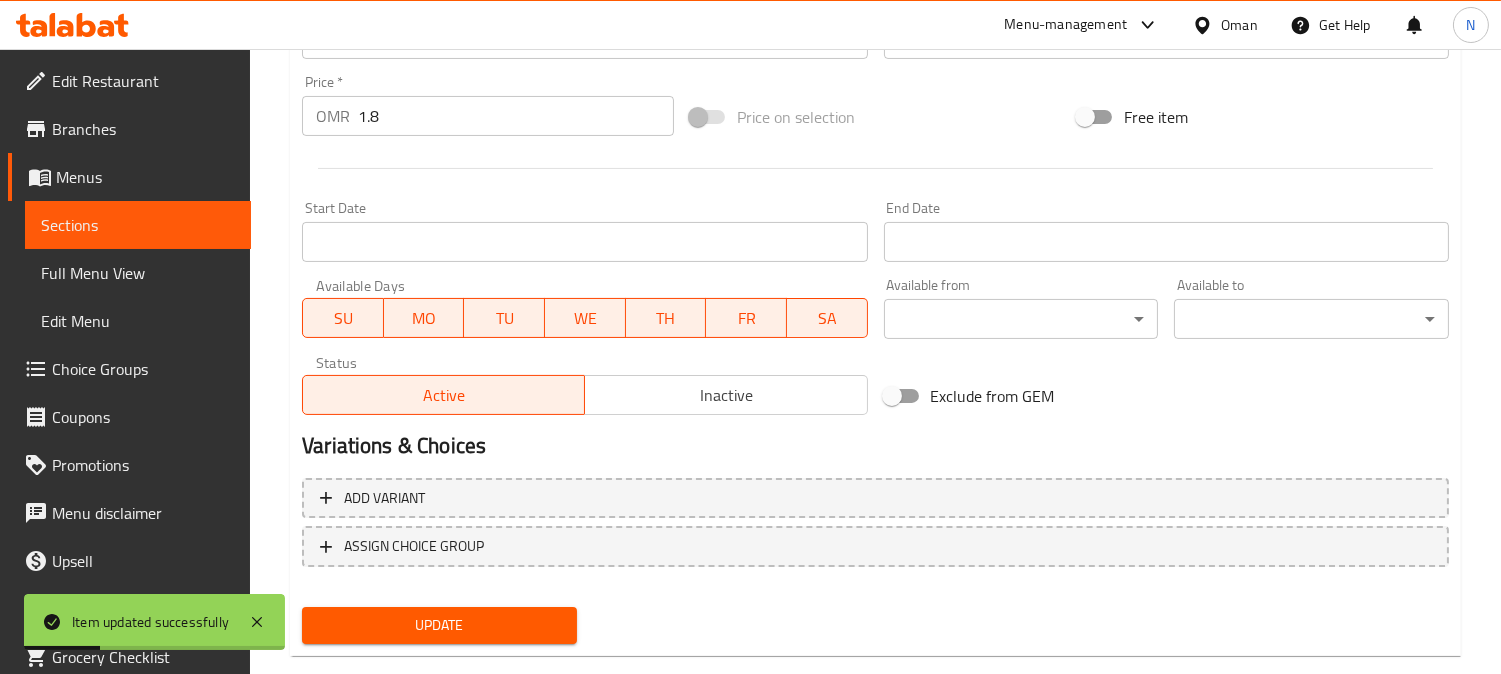 scroll, scrollTop: 0, scrollLeft: 0, axis: both 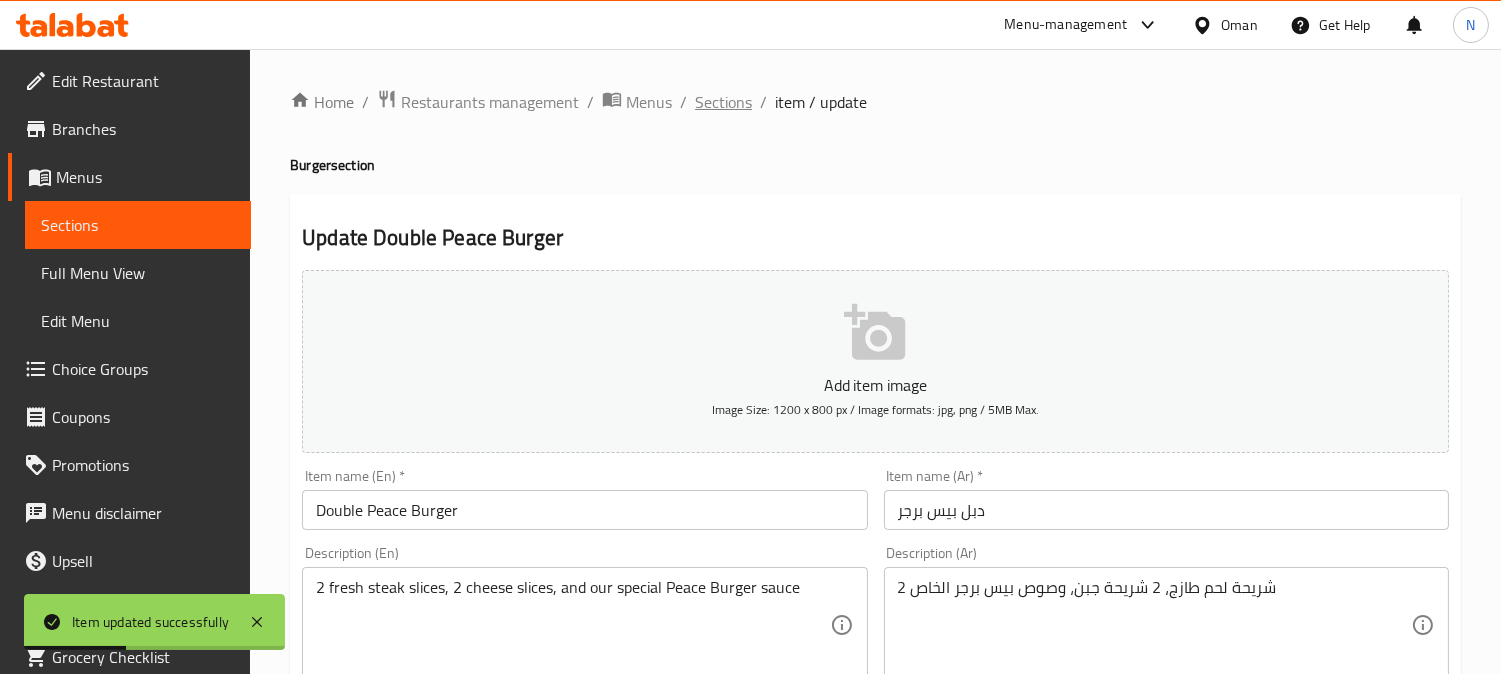 click on "Sections" at bounding box center (723, 102) 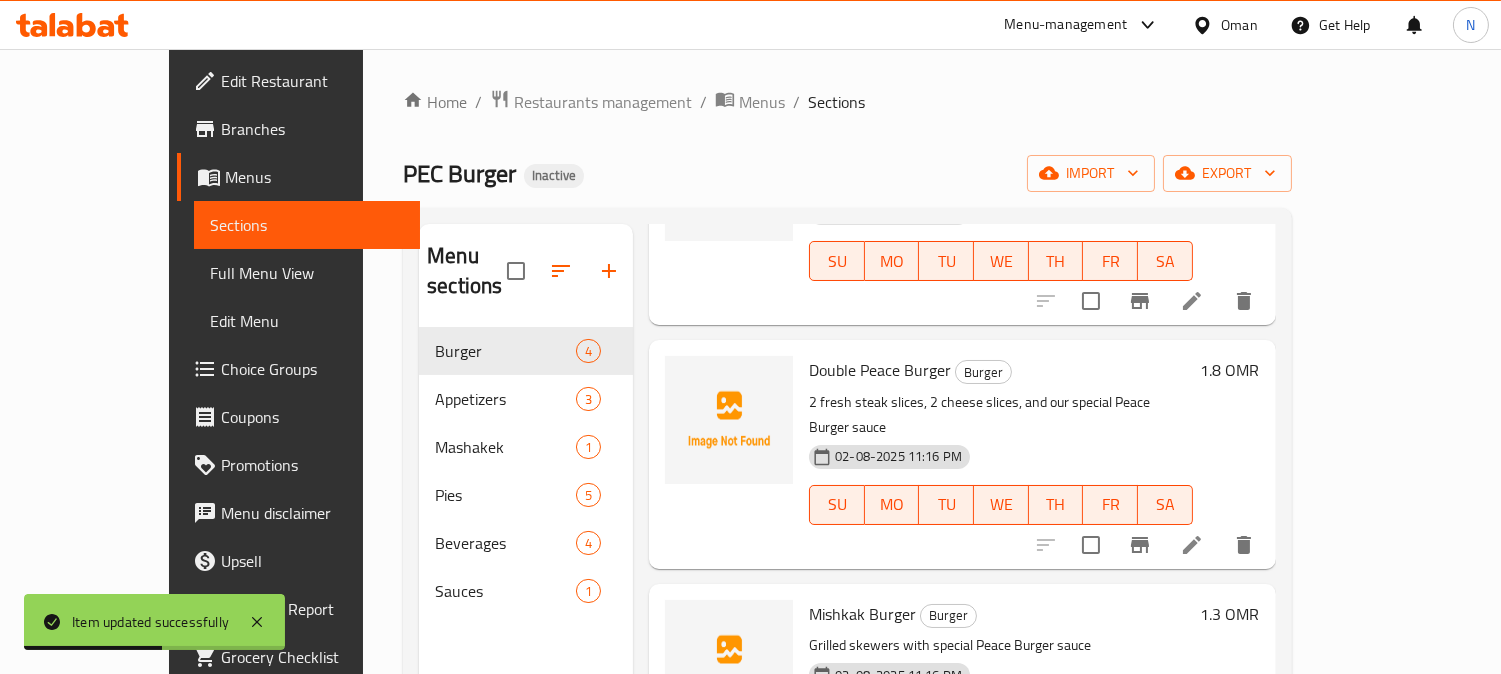 scroll, scrollTop: 248, scrollLeft: 0, axis: vertical 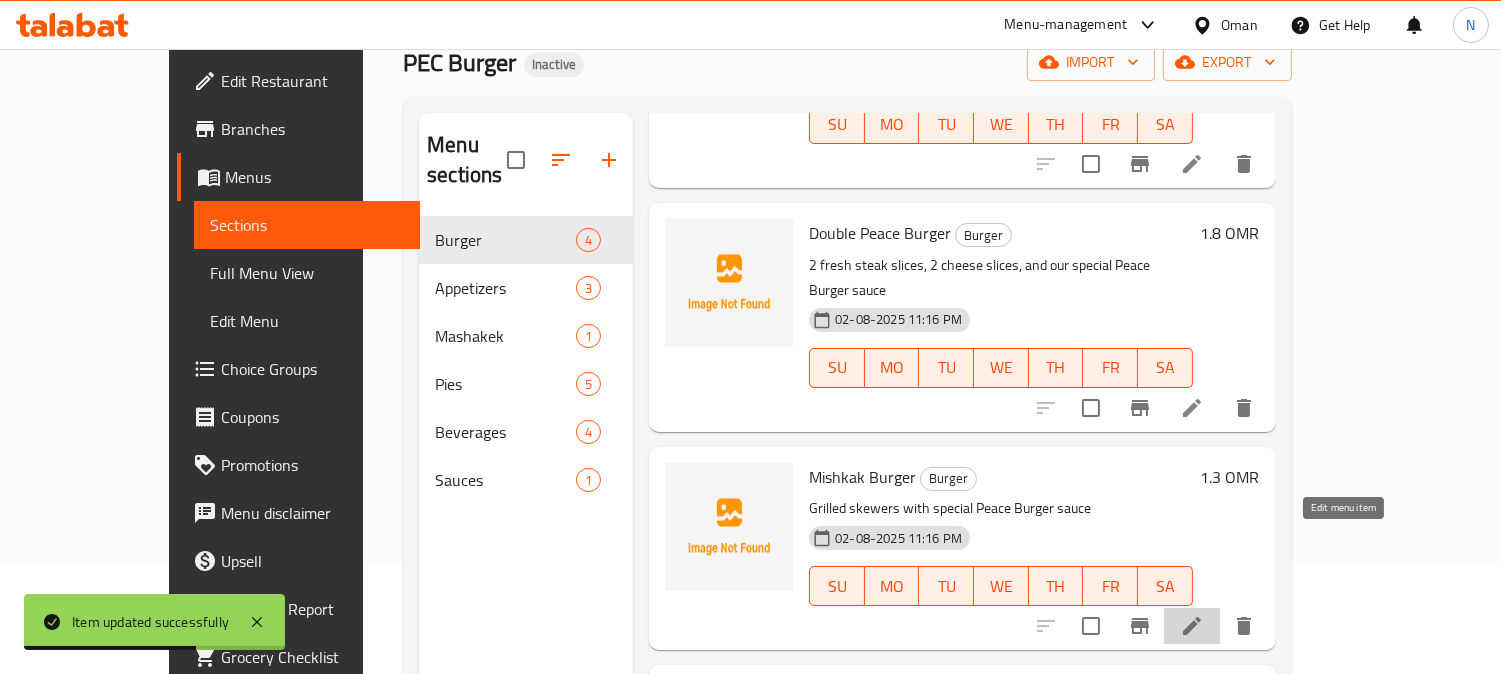 click 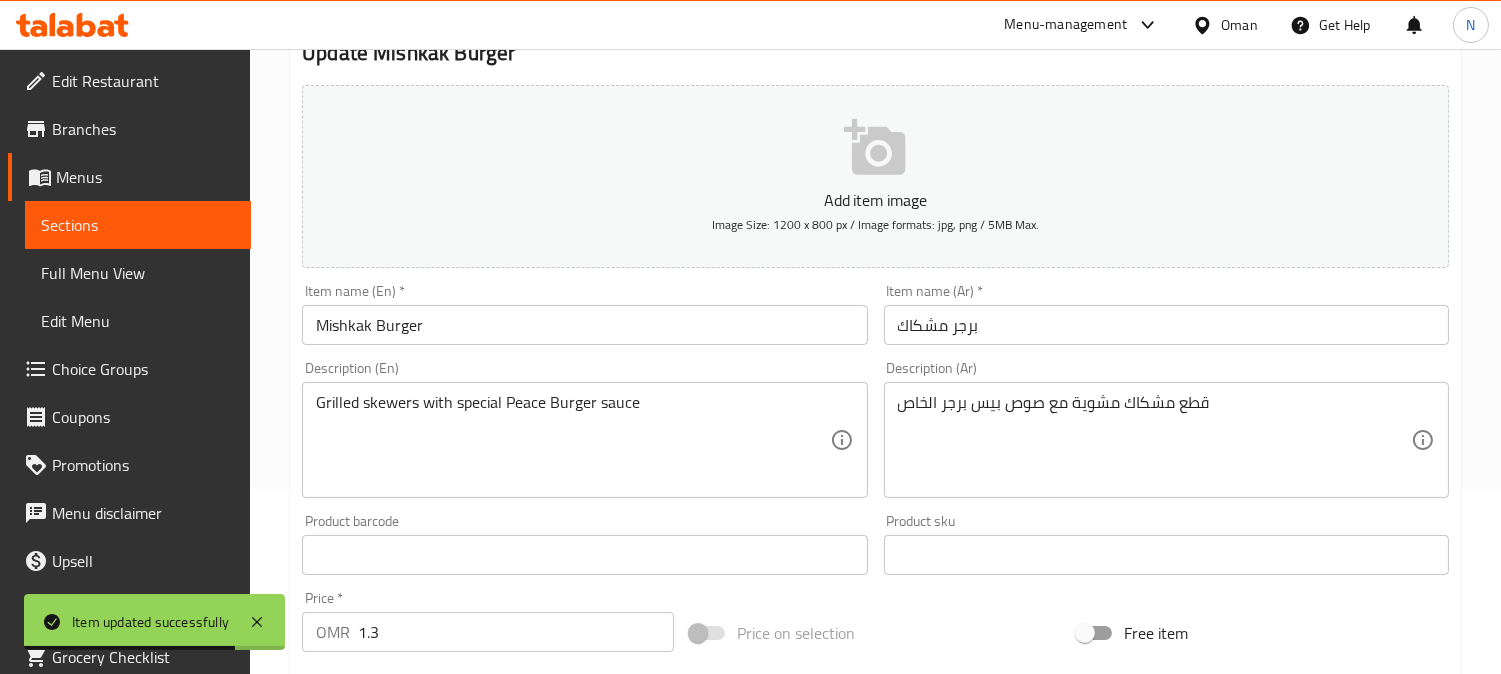 scroll, scrollTop: 222, scrollLeft: 0, axis: vertical 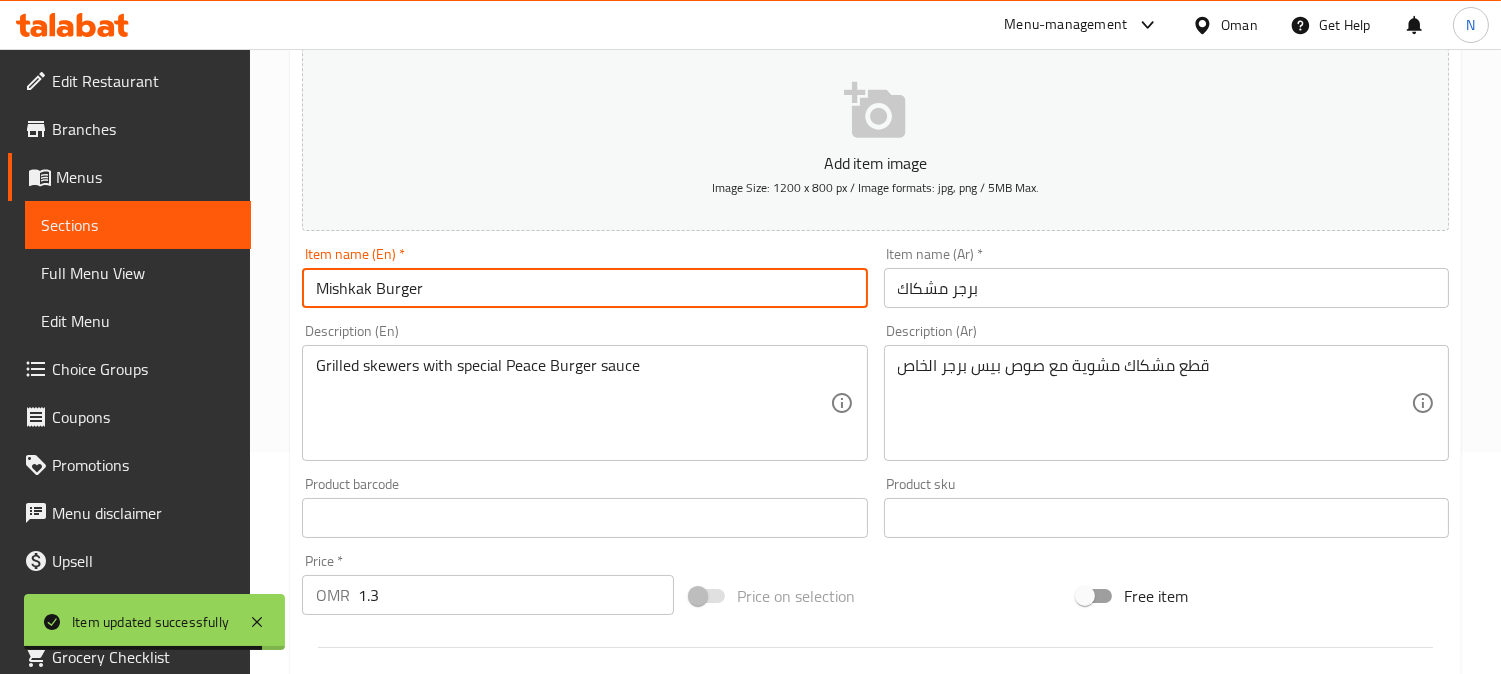 click on "Mishkak Burger" at bounding box center (584, 288) 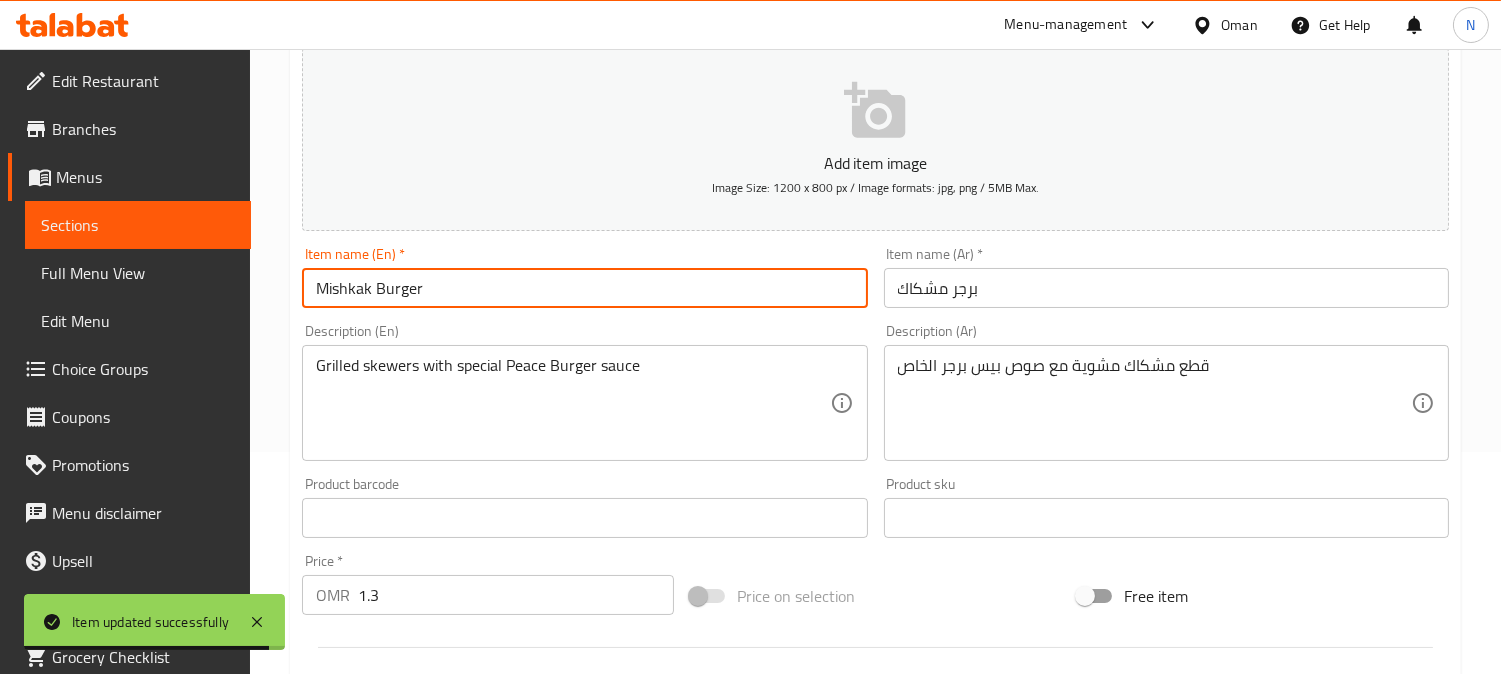 click on "Mishkak Burger" at bounding box center (584, 288) 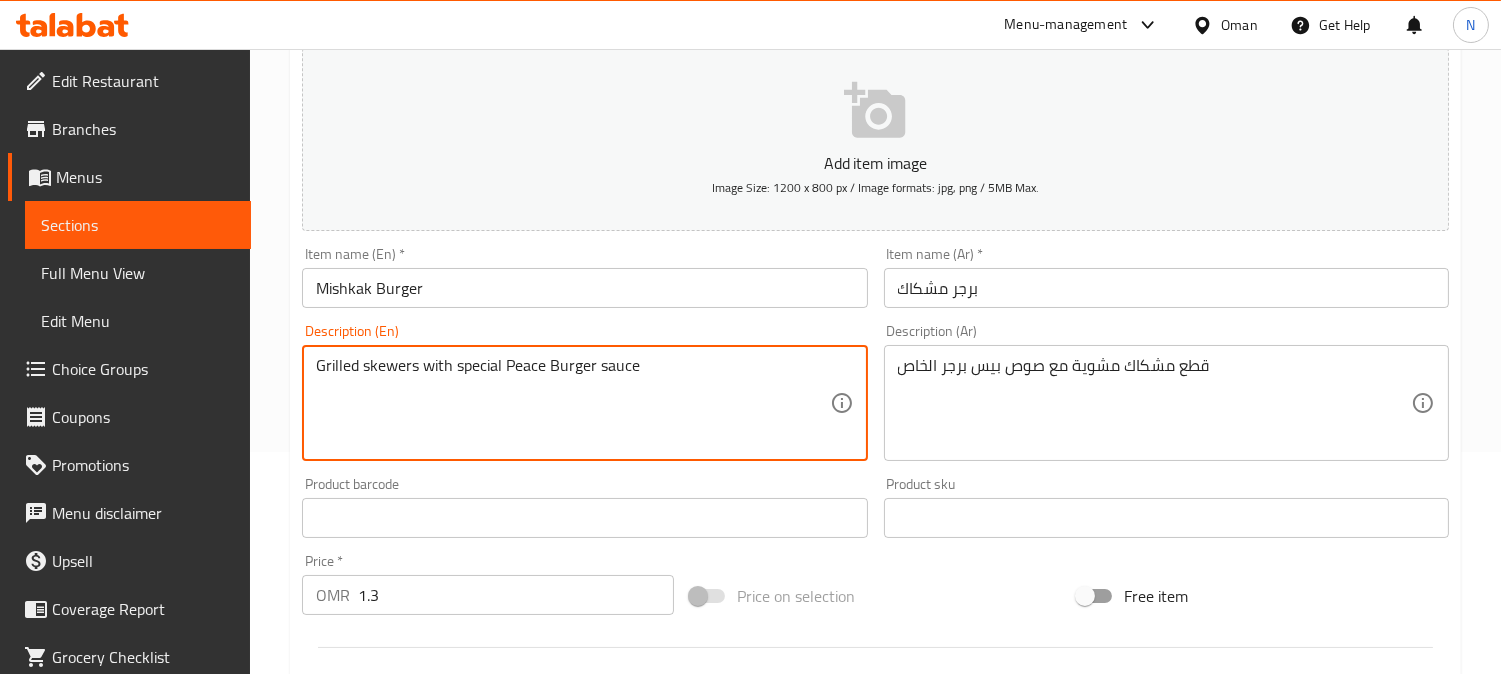 click on "Grilled skewers with special Peace Burger sauce" at bounding box center (572, 403) 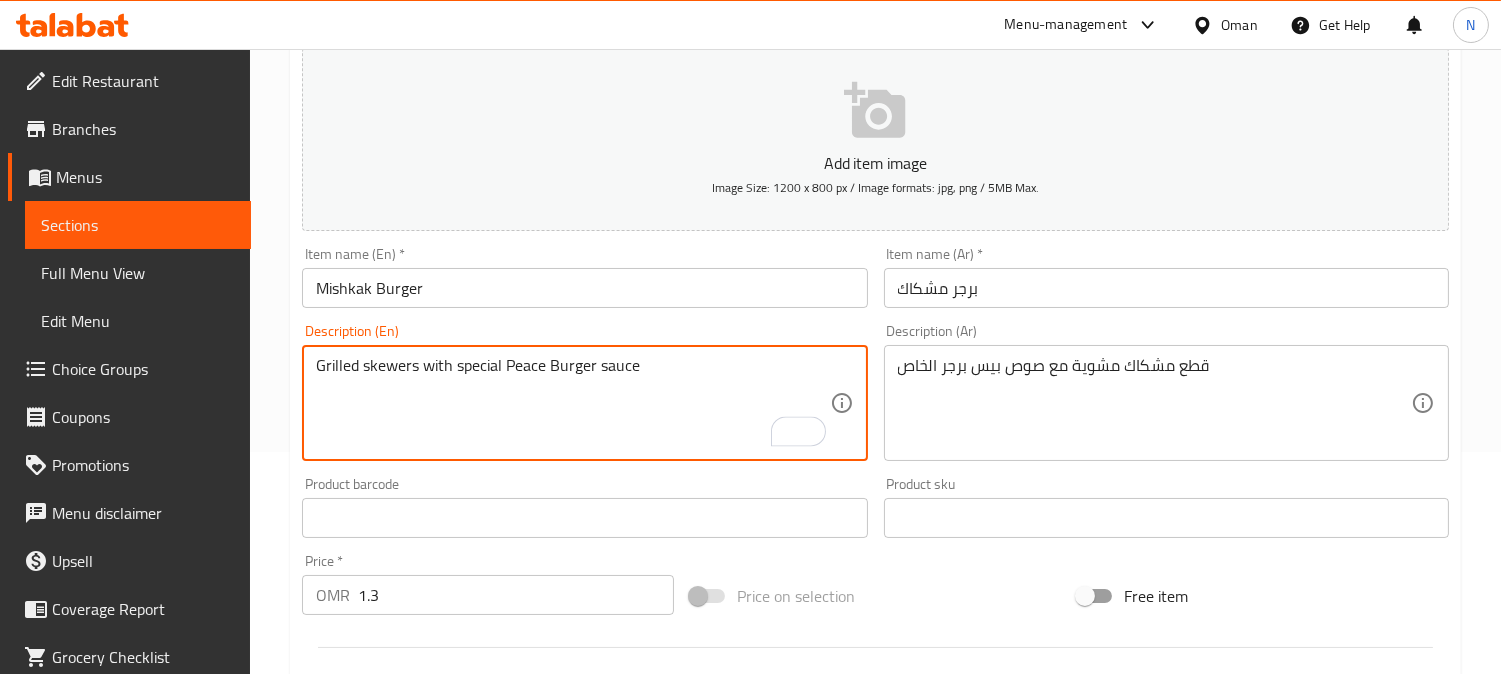 paste on "Mishkak" 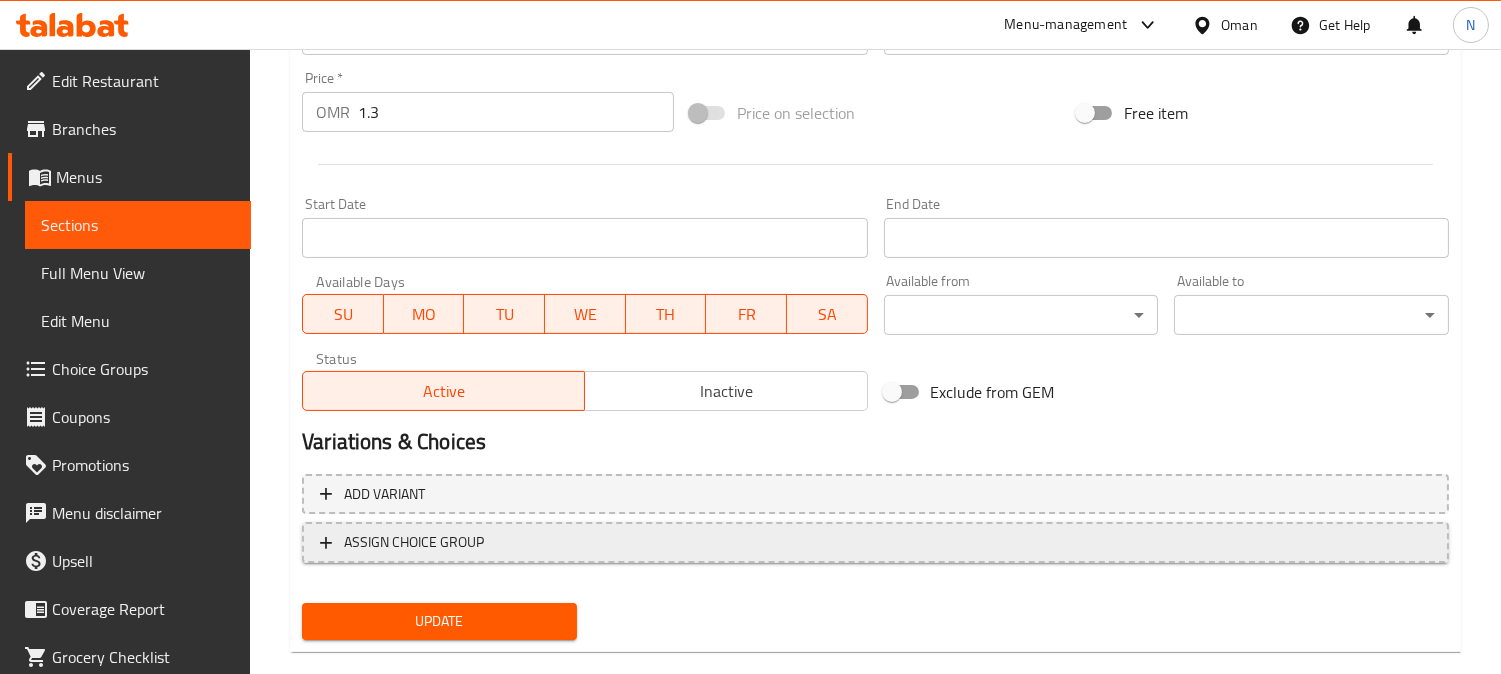 scroll, scrollTop: 735, scrollLeft: 0, axis: vertical 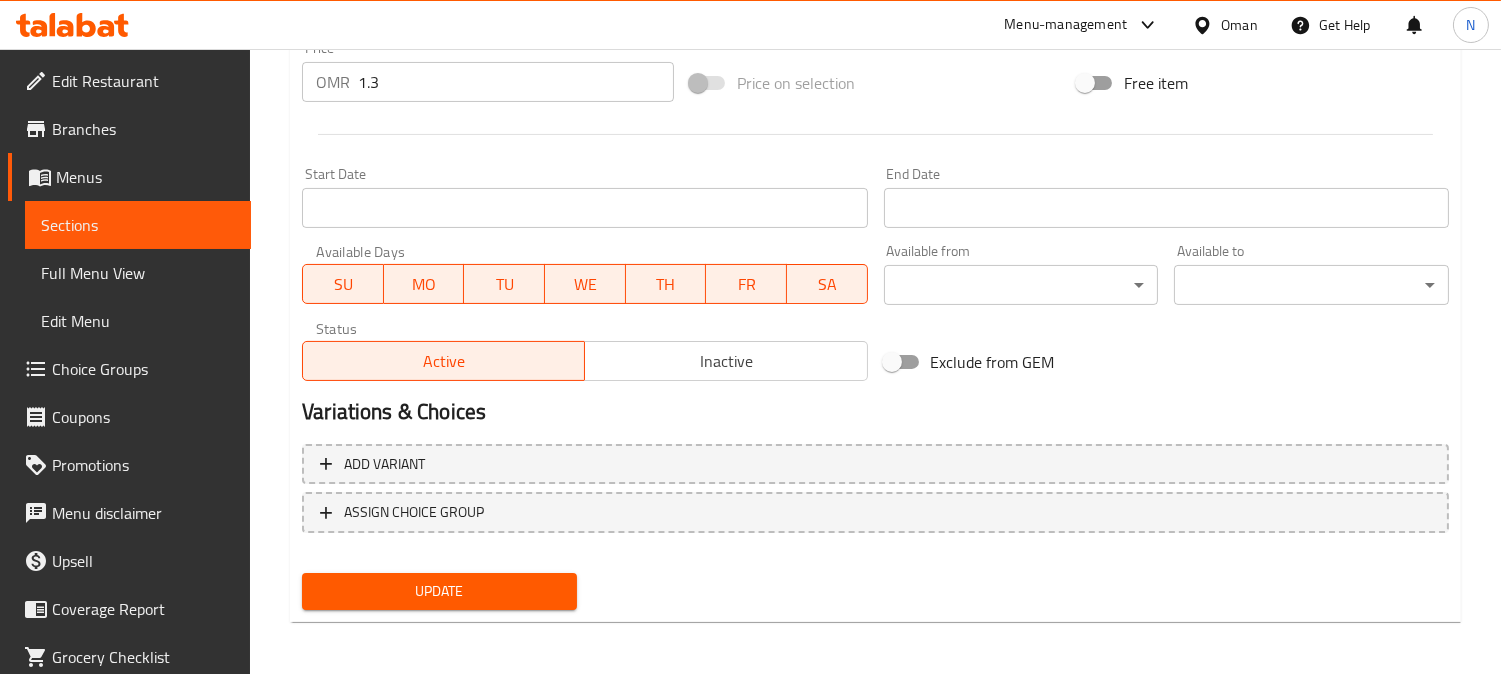 type on "Grilled Mishkak with special Peace Burger sauce" 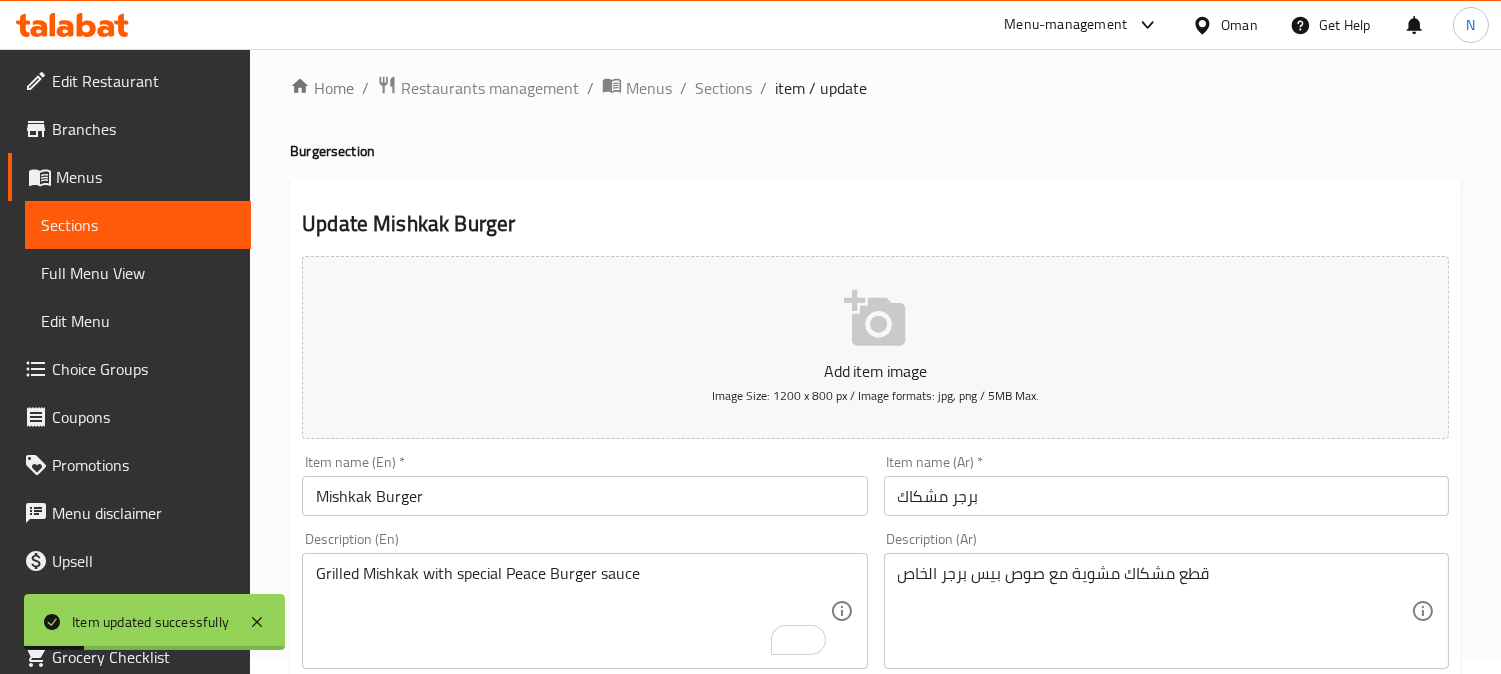 scroll, scrollTop: 0, scrollLeft: 0, axis: both 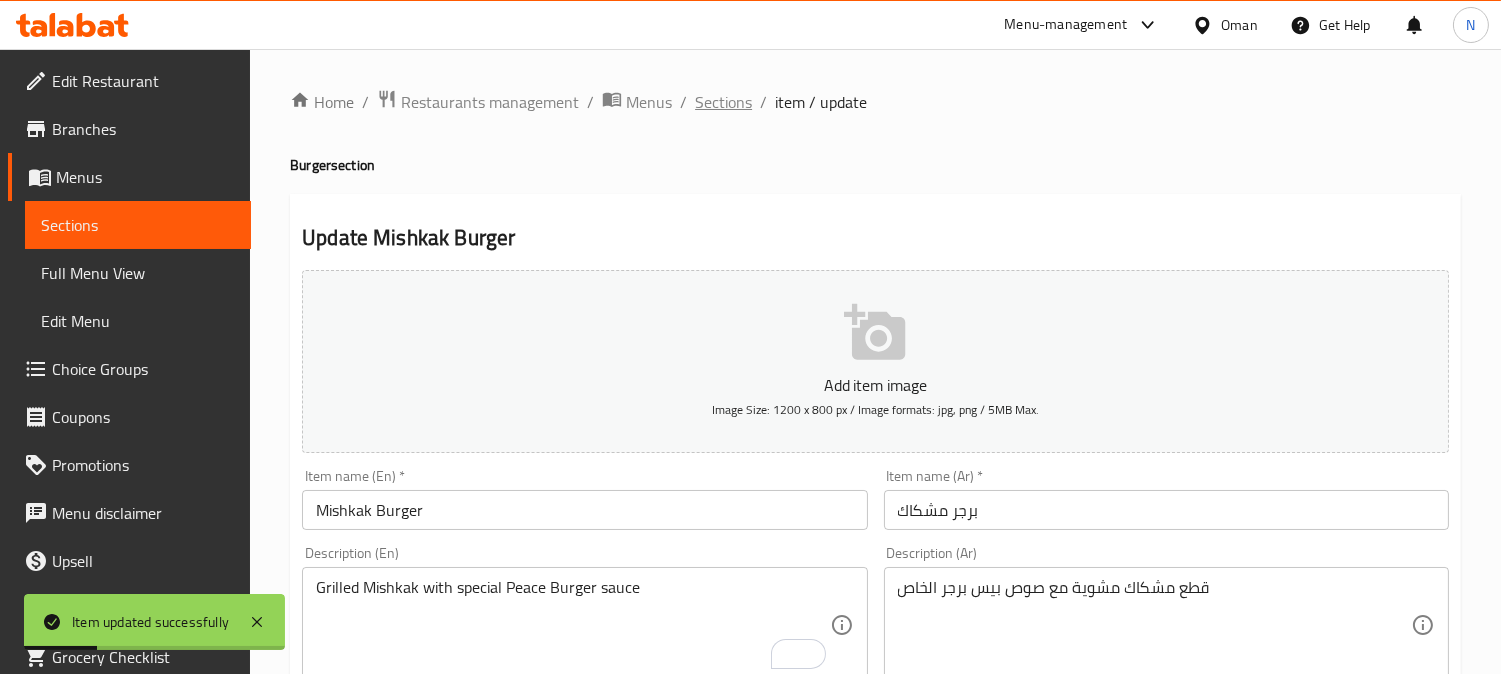 click on "Sections" at bounding box center (723, 102) 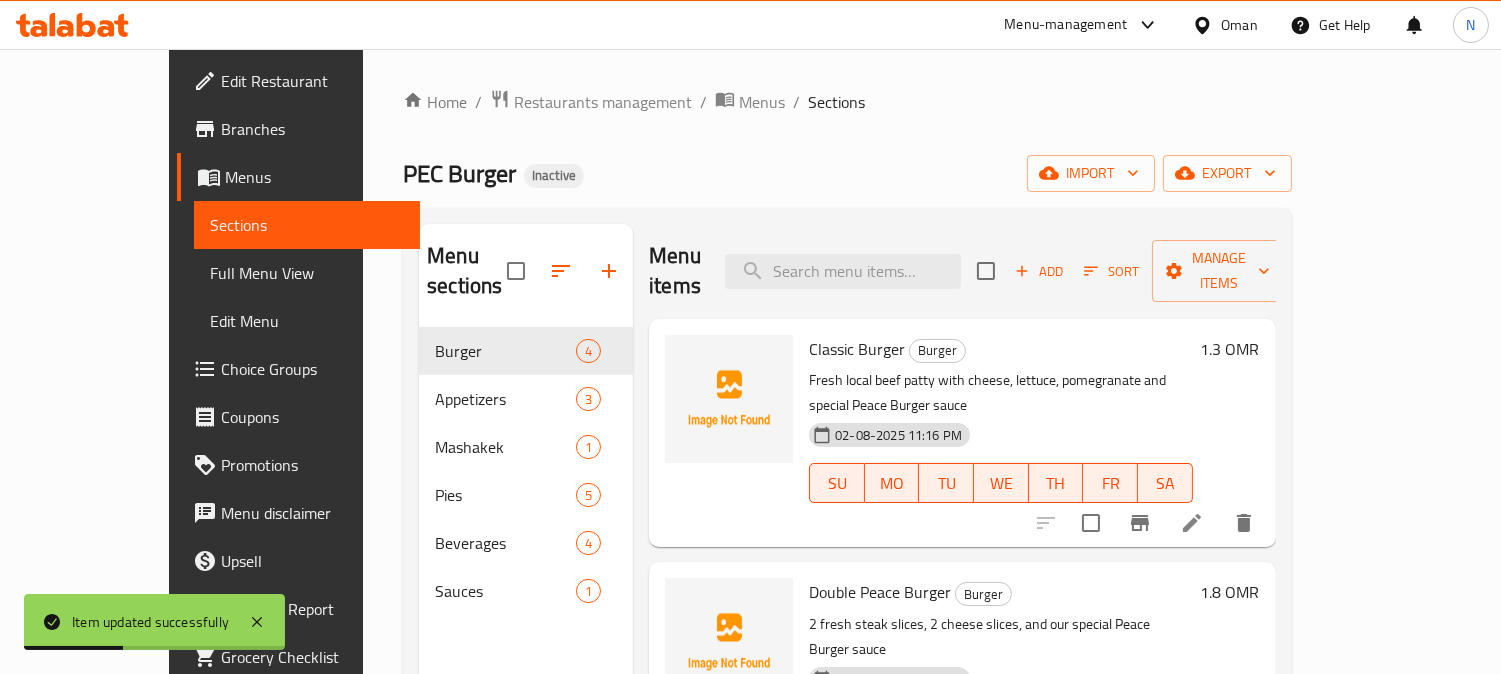 scroll, scrollTop: 248, scrollLeft: 0, axis: vertical 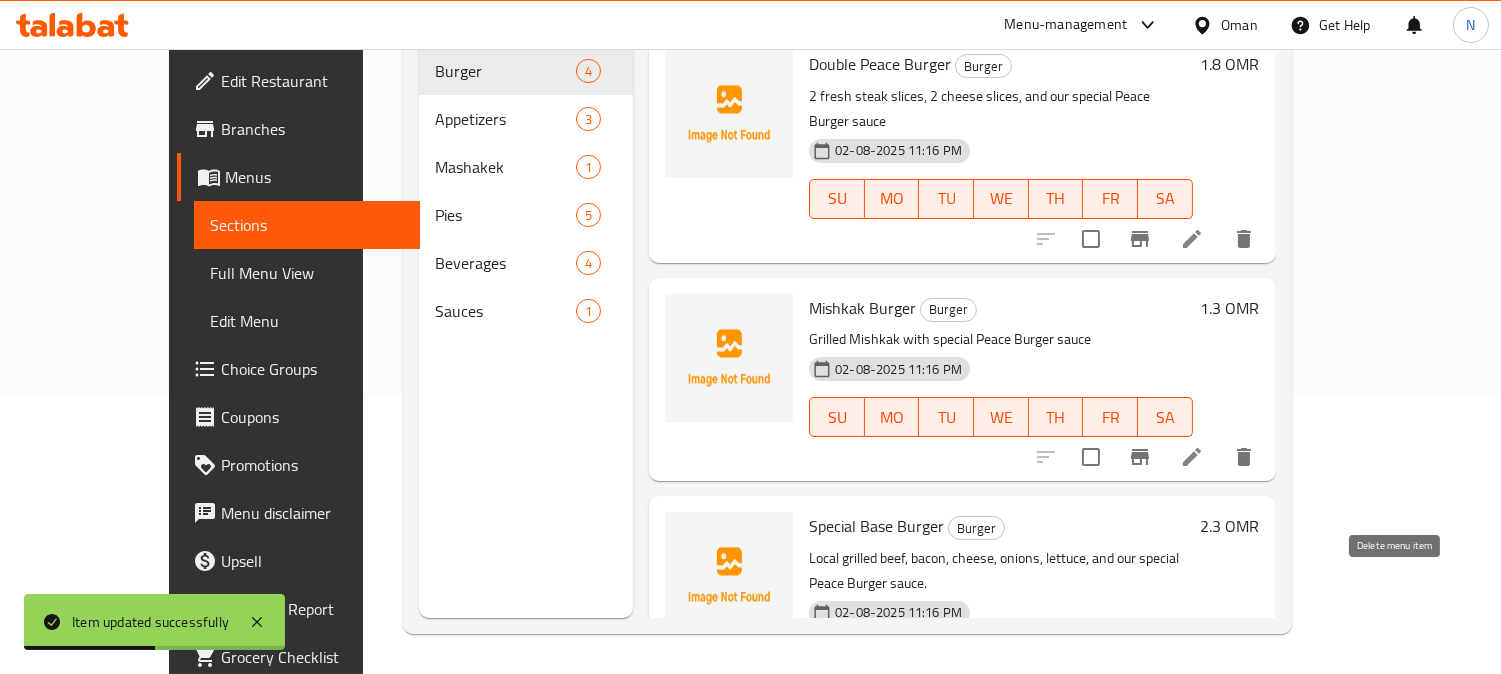 click 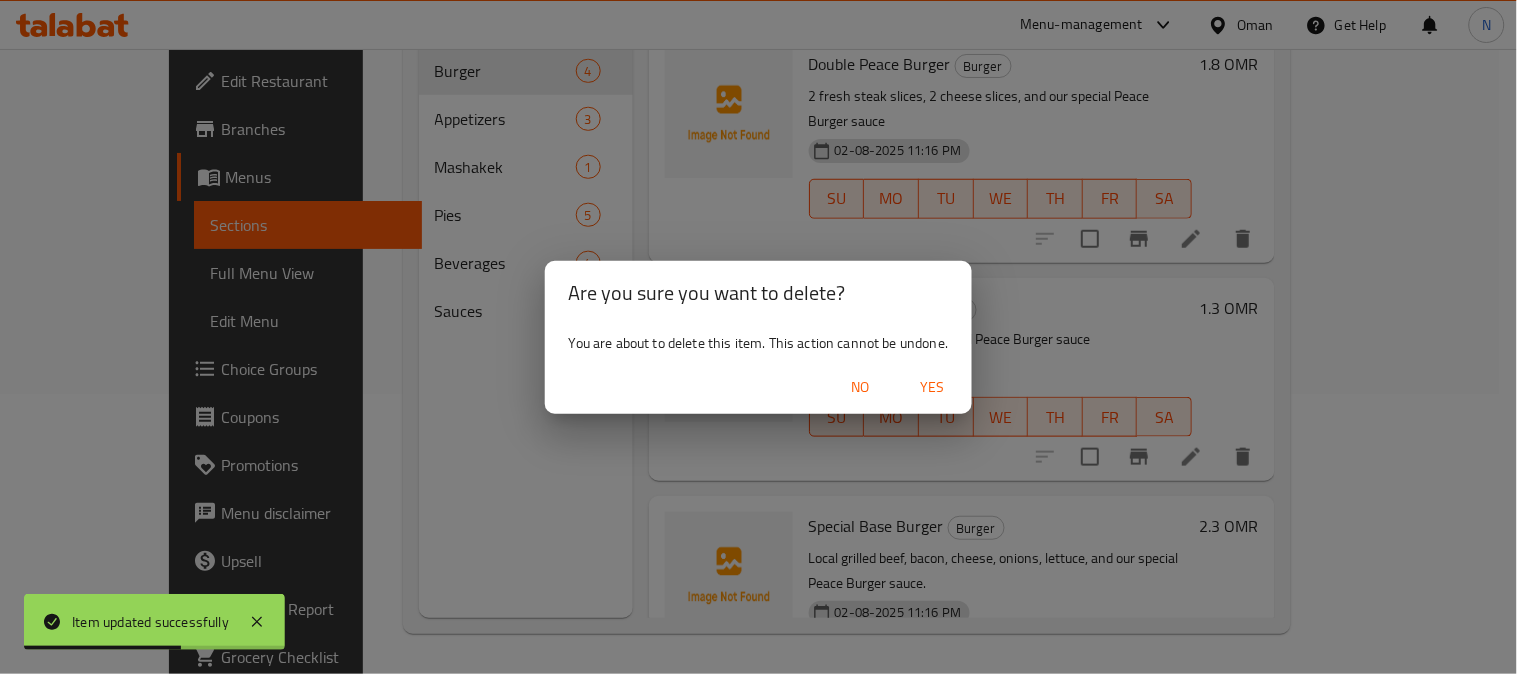 click on "Yes" at bounding box center (932, 387) 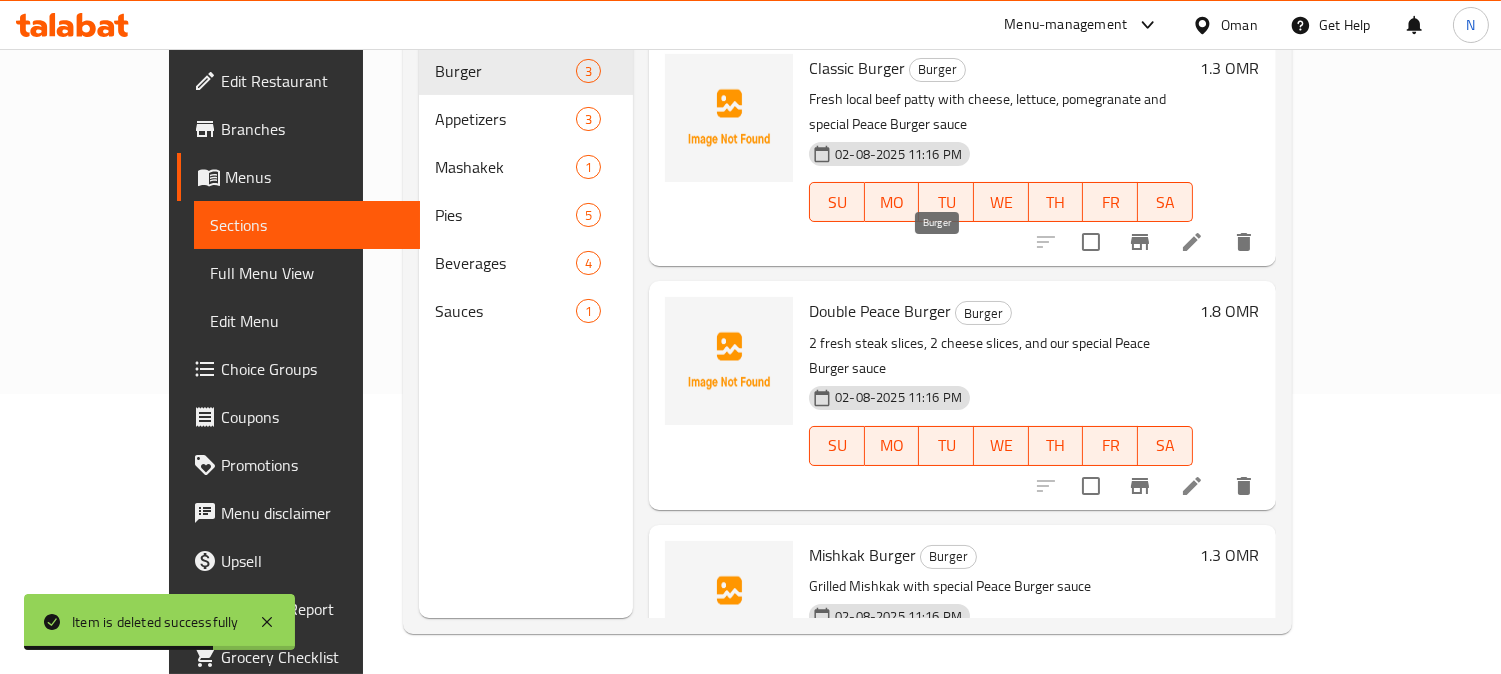 scroll, scrollTop: 0, scrollLeft: 0, axis: both 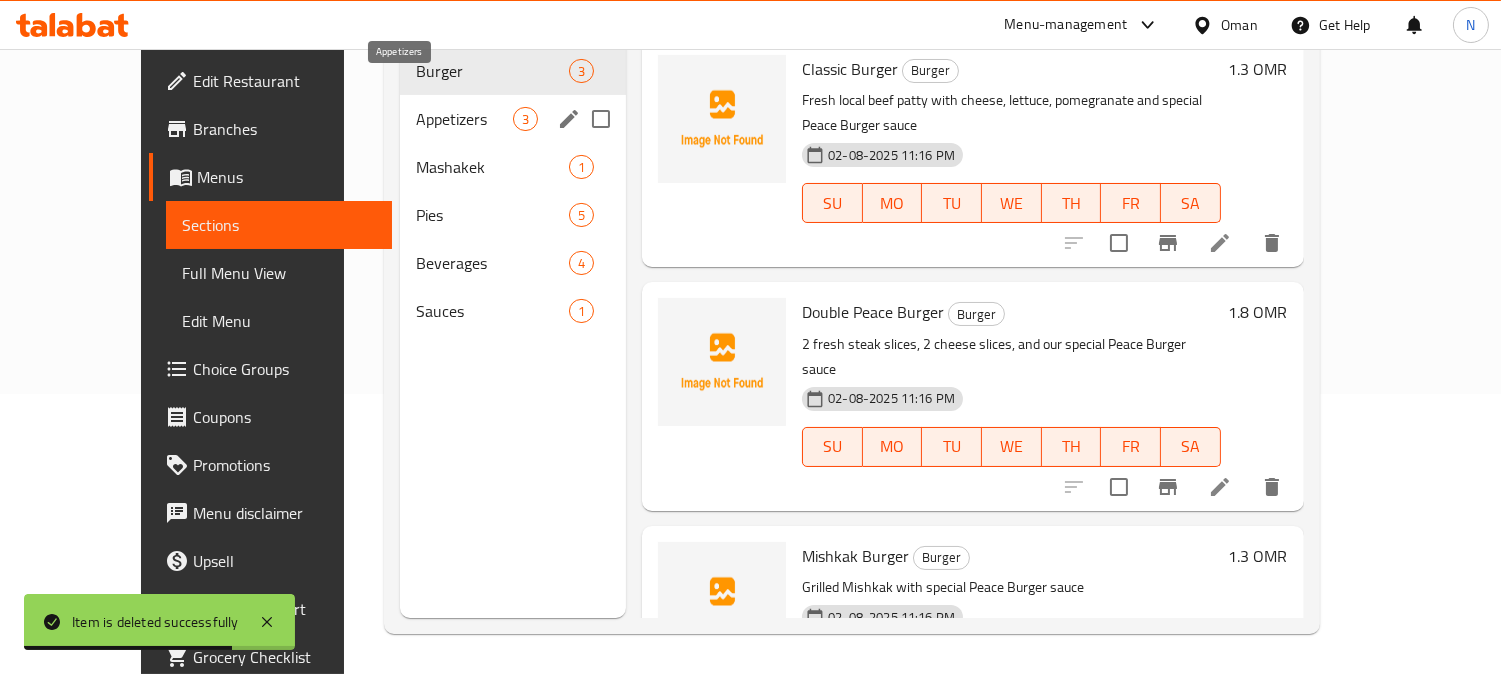 click on "Appetizers" at bounding box center (464, 119) 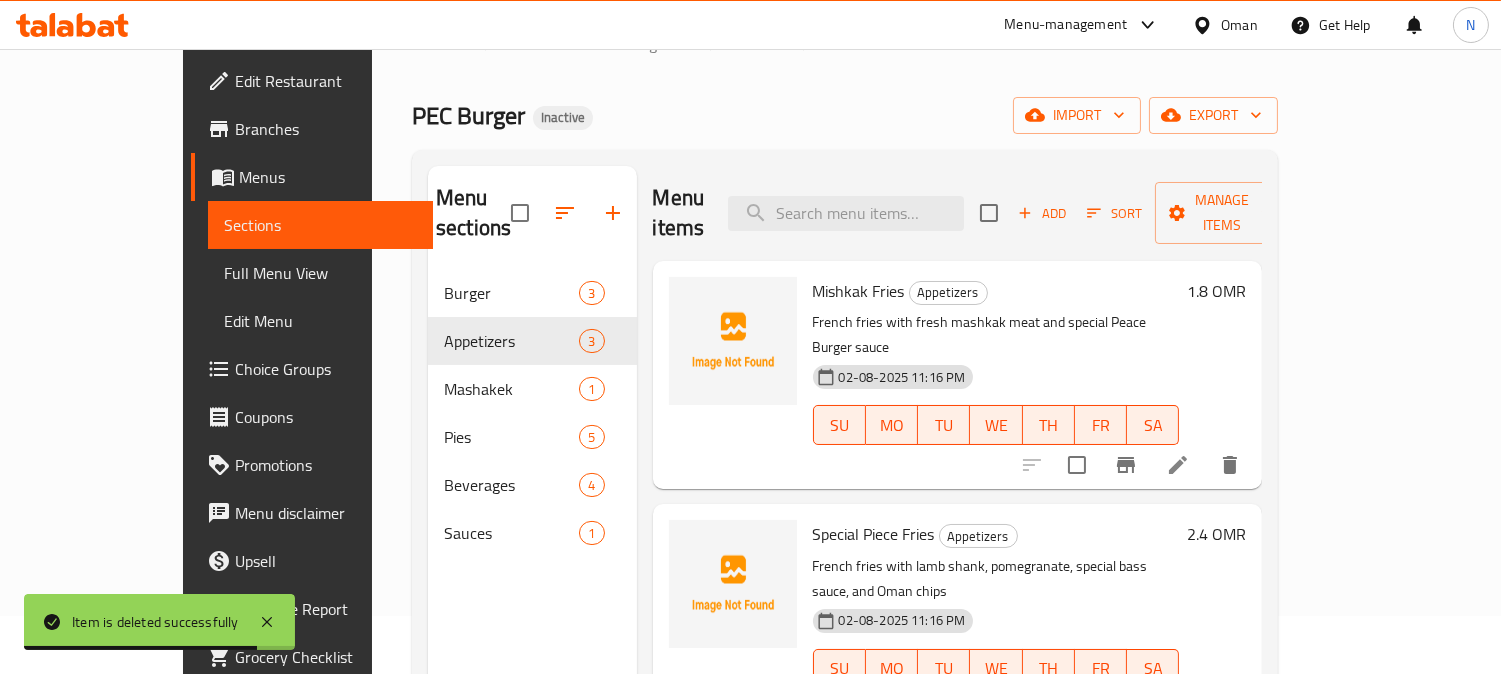 scroll, scrollTop: 0, scrollLeft: 0, axis: both 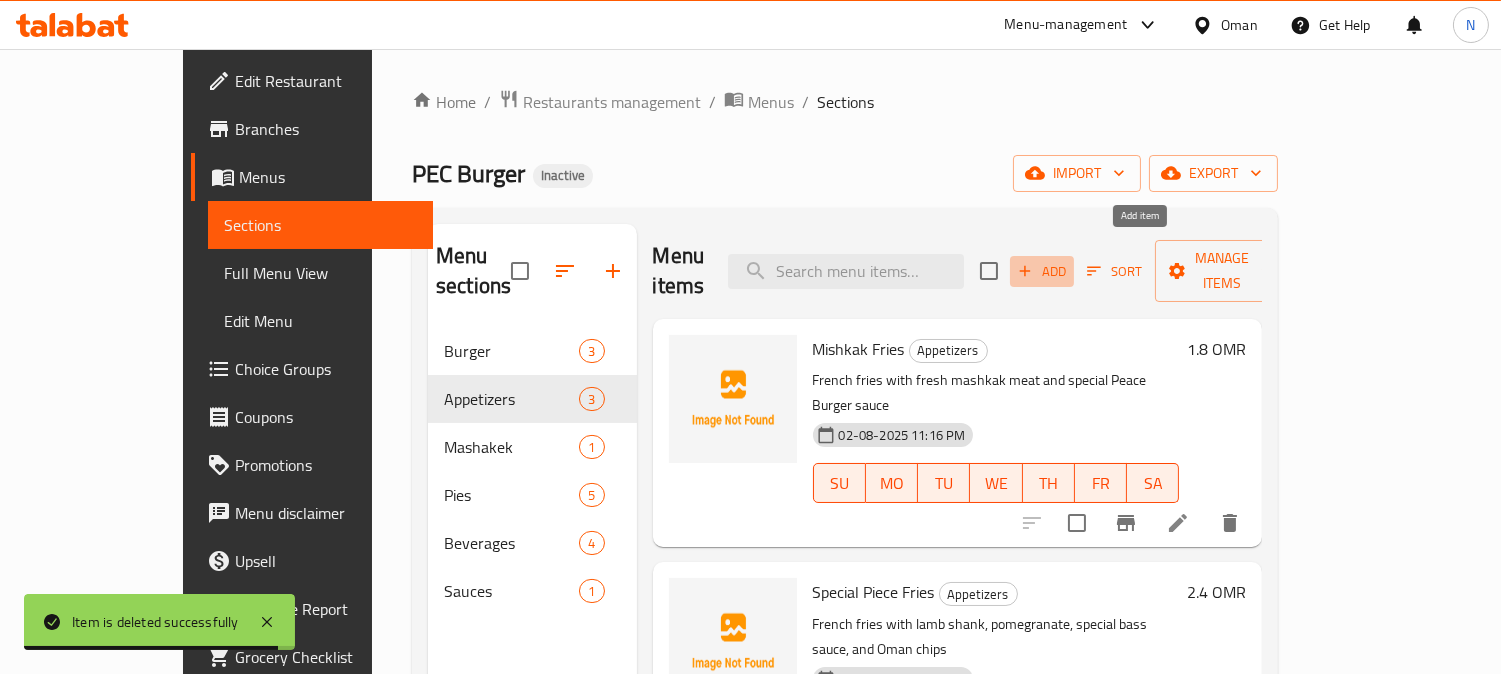 click on "Add" at bounding box center (1042, 271) 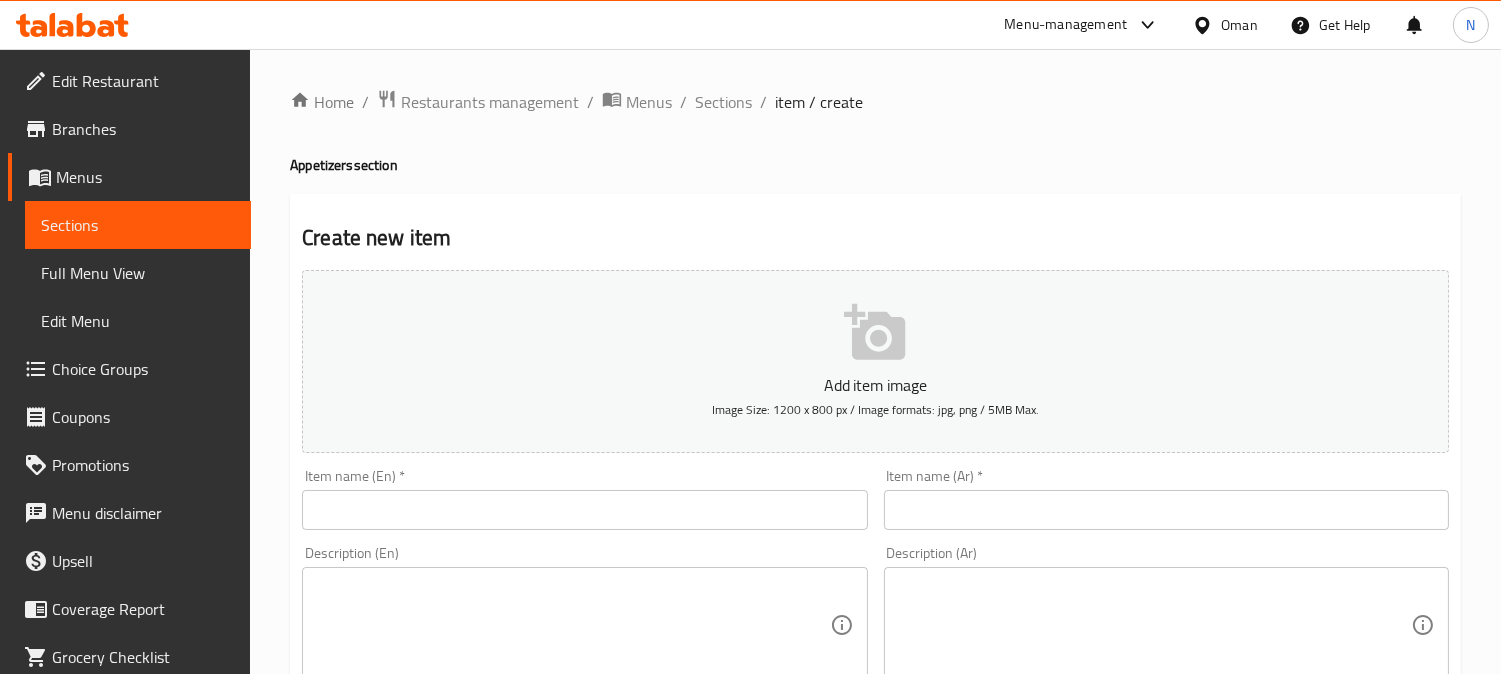 scroll, scrollTop: 111, scrollLeft: 0, axis: vertical 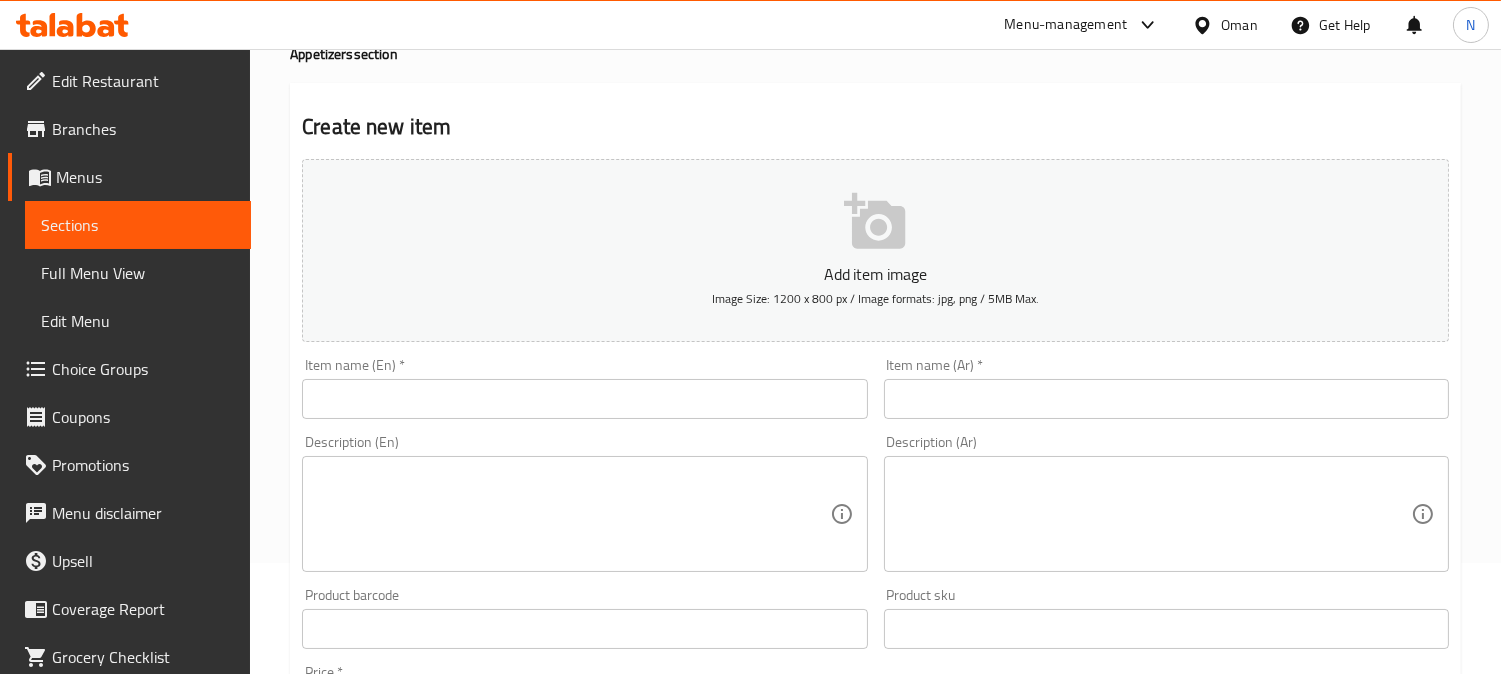 click at bounding box center [1166, 399] 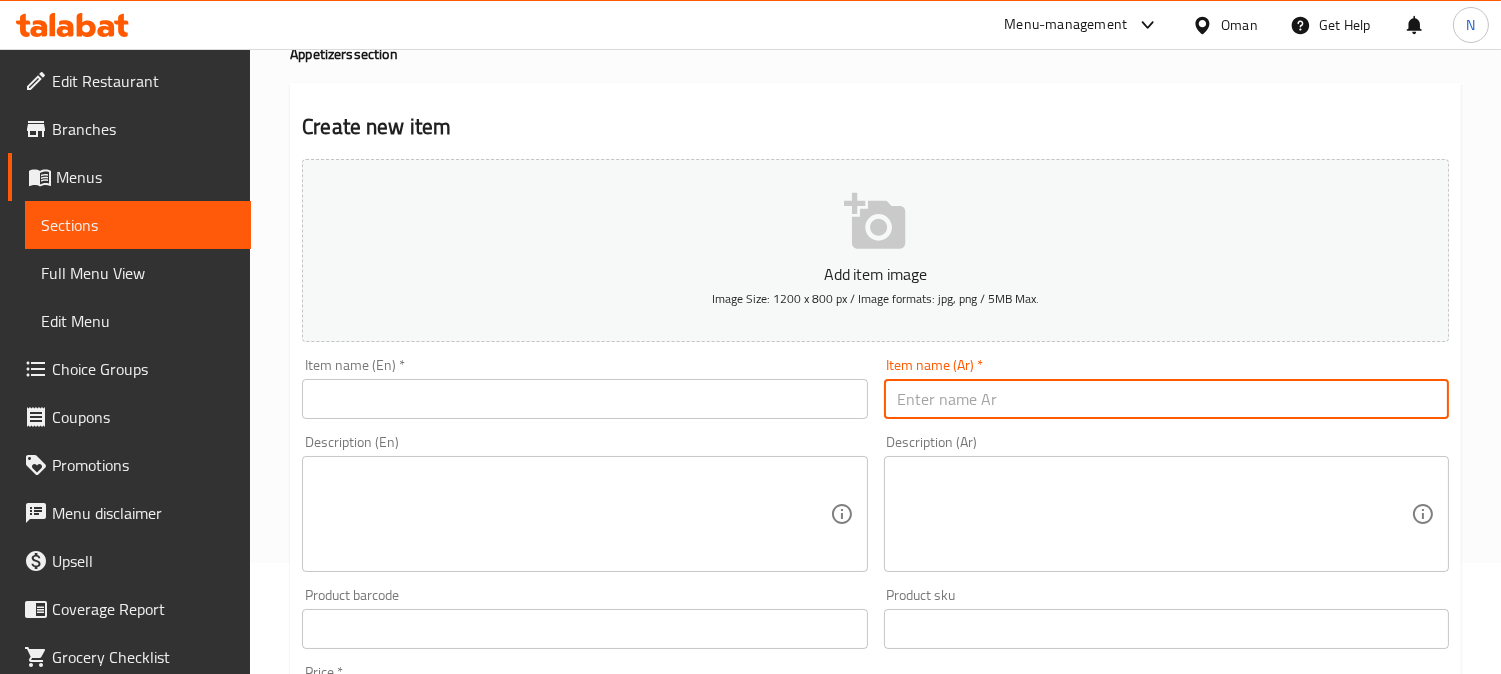 paste on "مشكاك لحم" 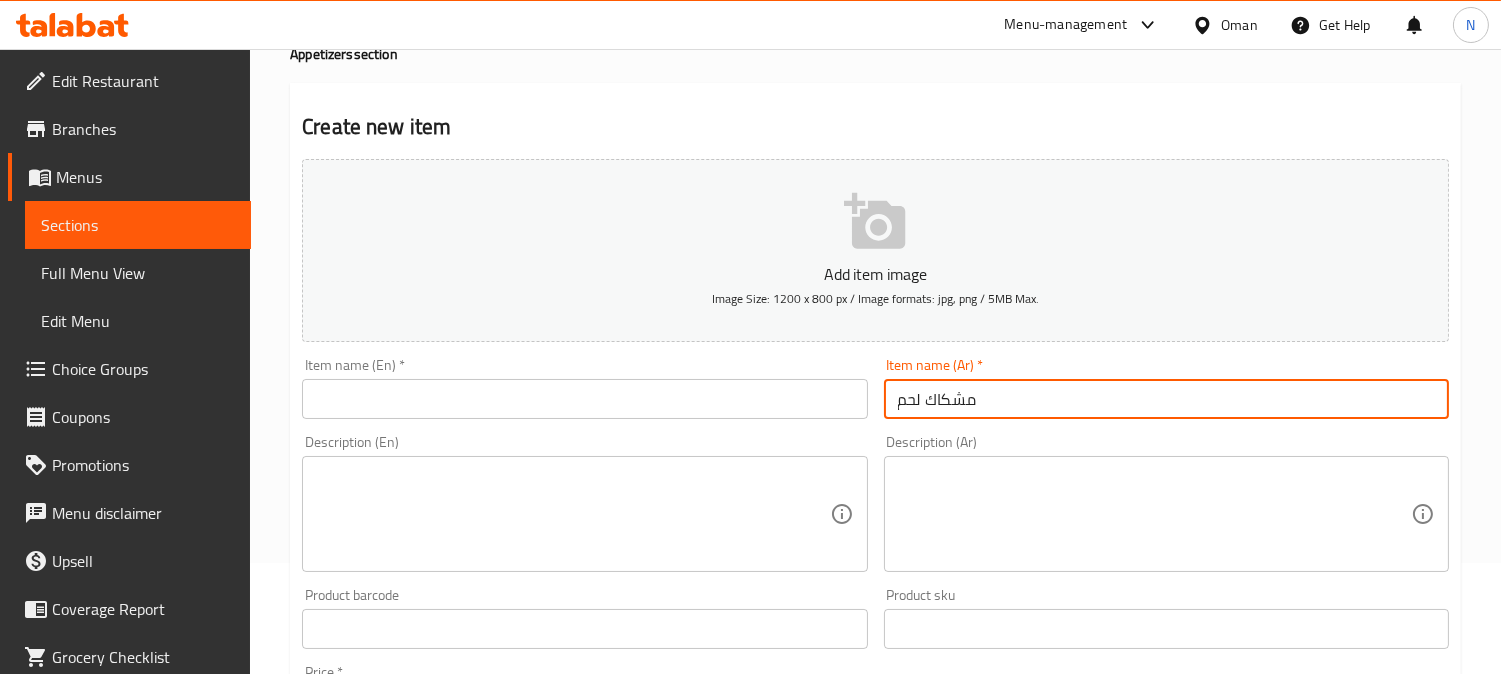 type on "مشكاك لحم" 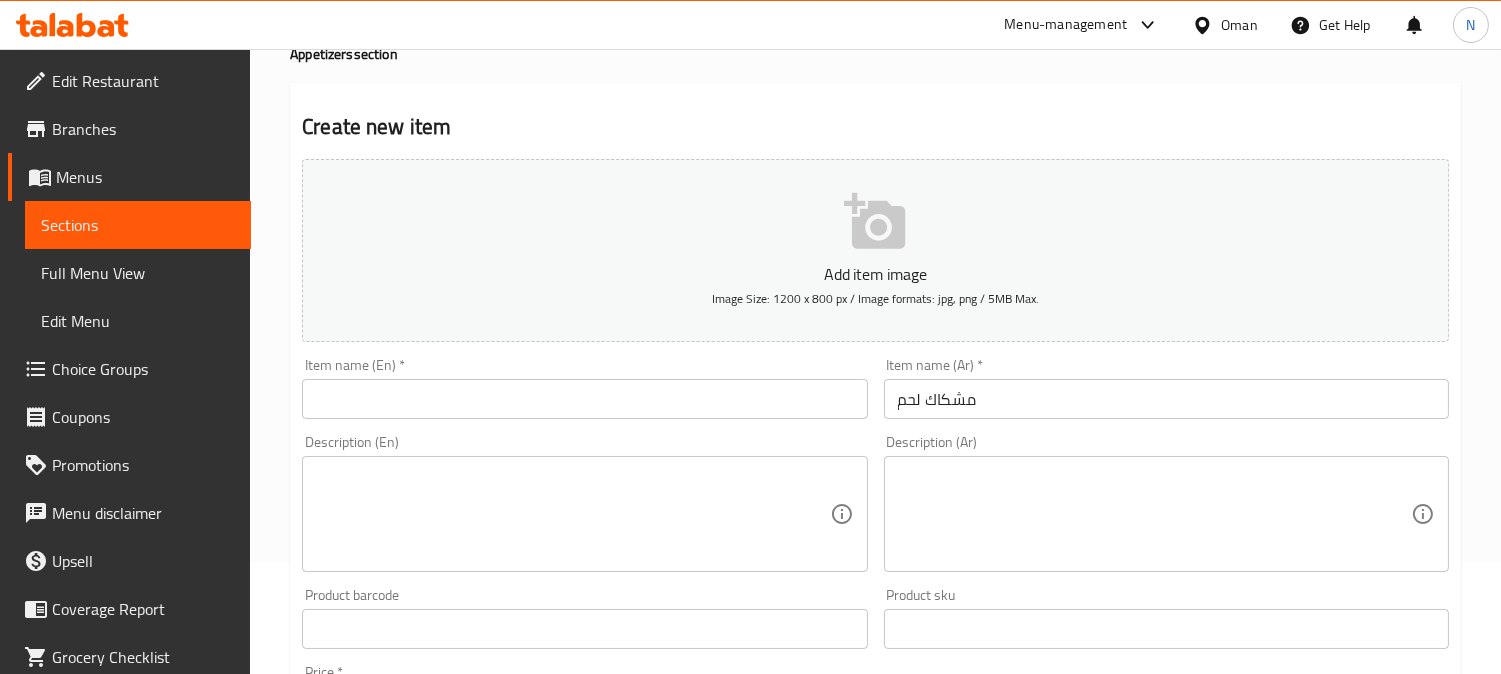 click at bounding box center [1154, 514] 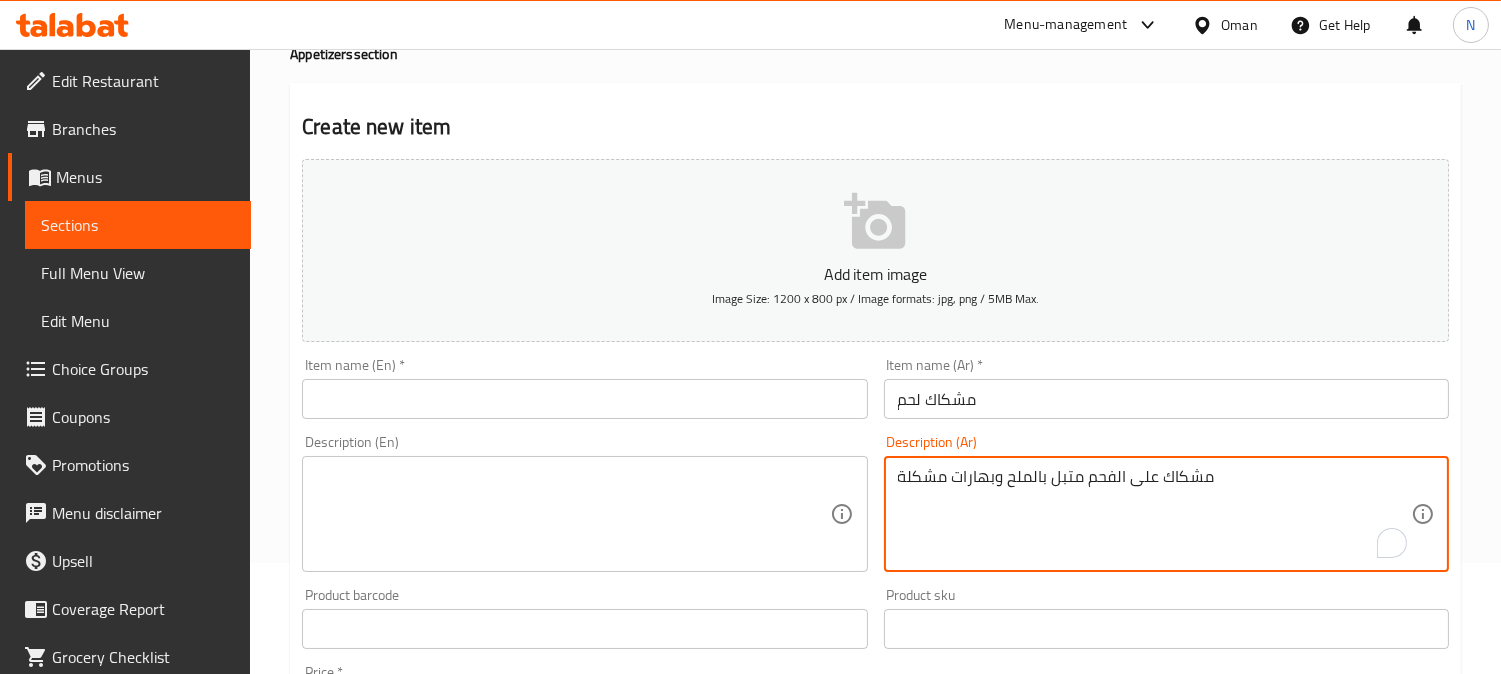 type on "مشكاك على الفحم متبل بالملح وبهارات مشكلة" 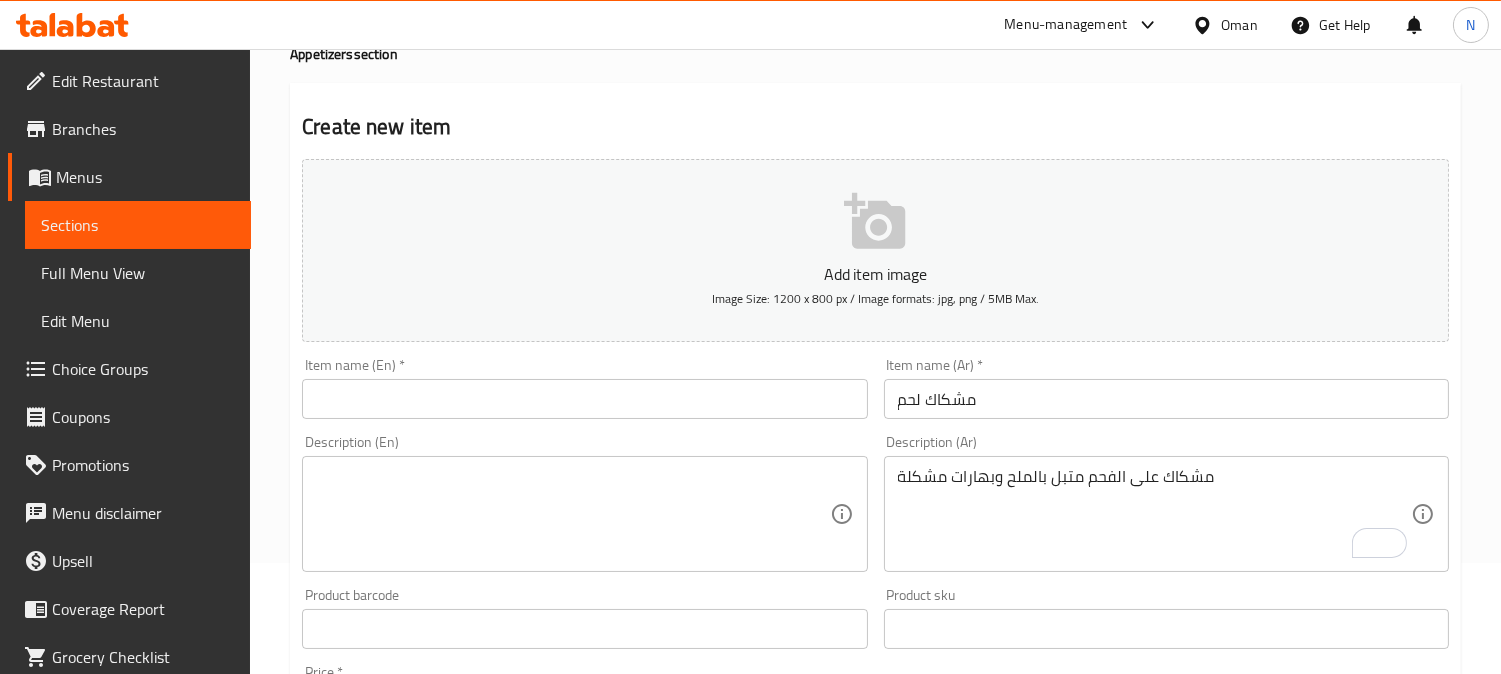 click at bounding box center [572, 514] 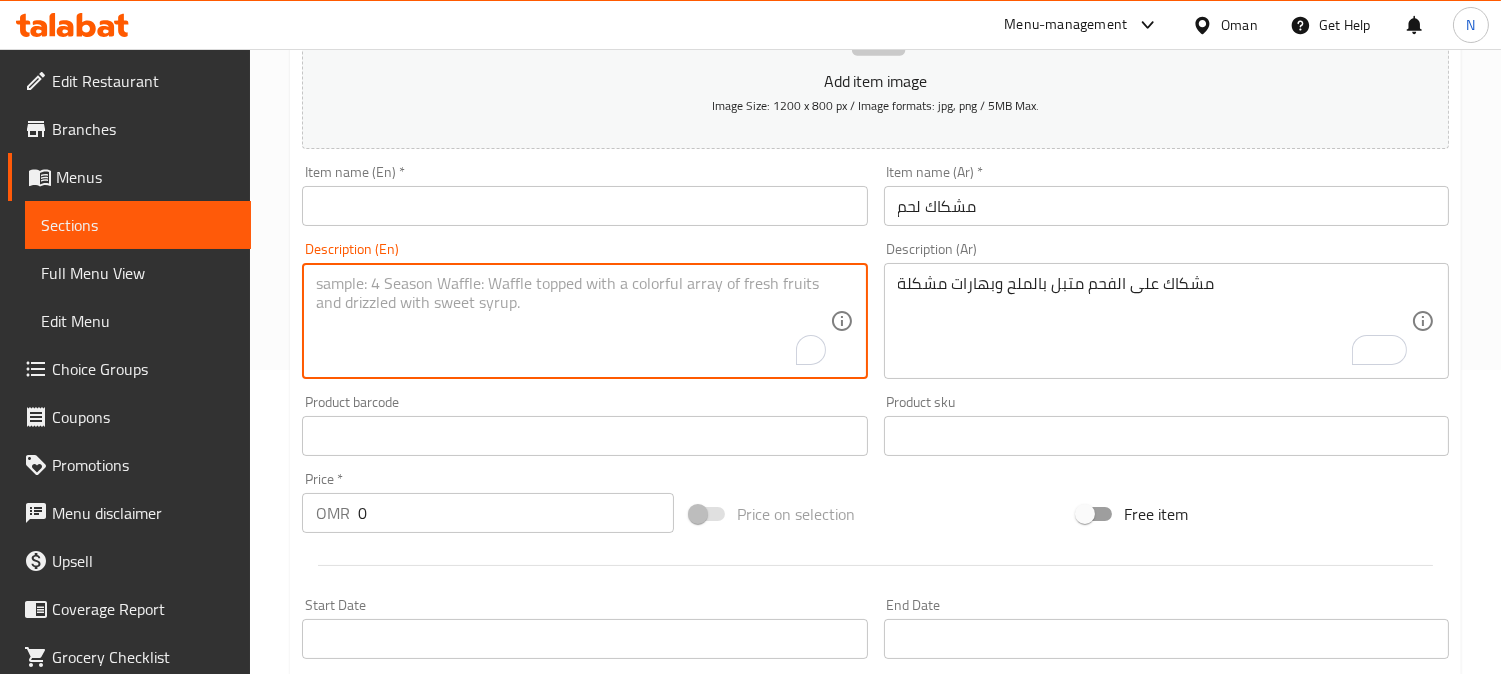 scroll, scrollTop: 444, scrollLeft: 0, axis: vertical 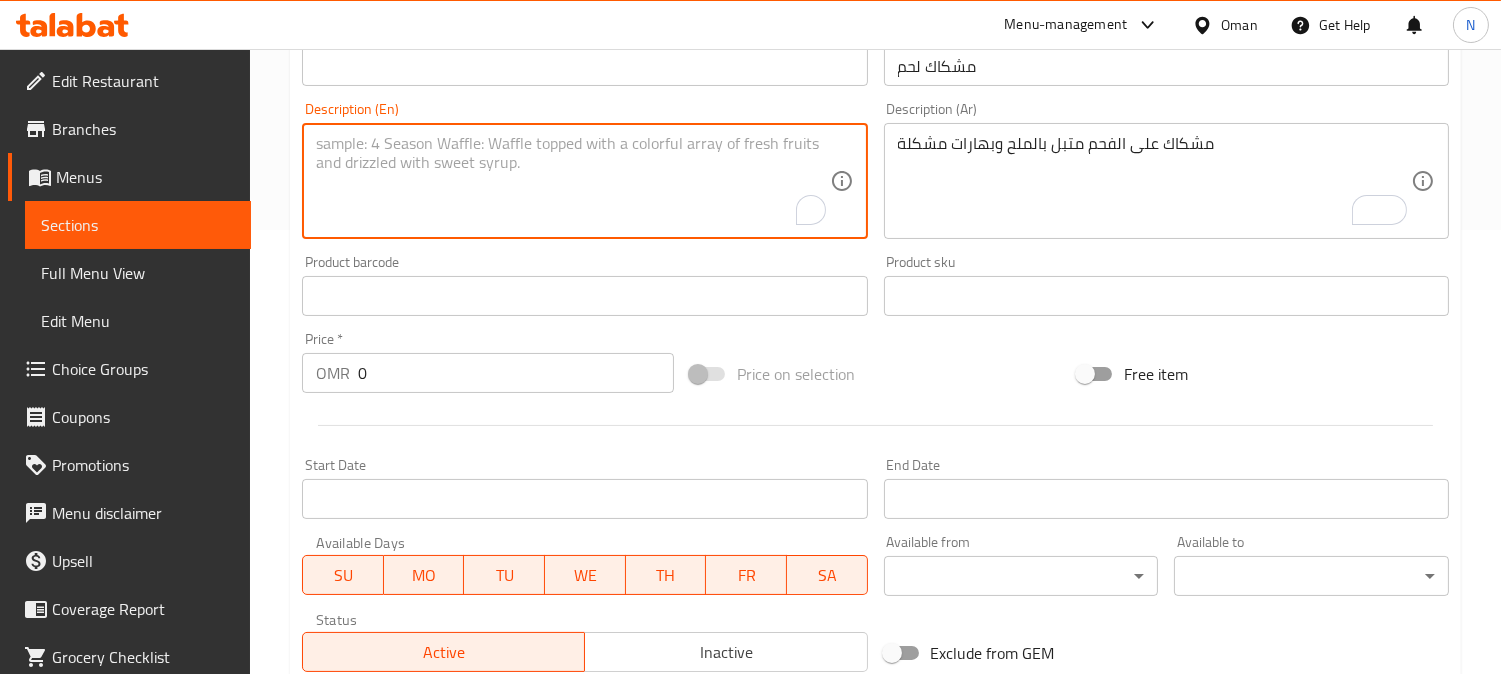 click on "0" at bounding box center [516, 373] 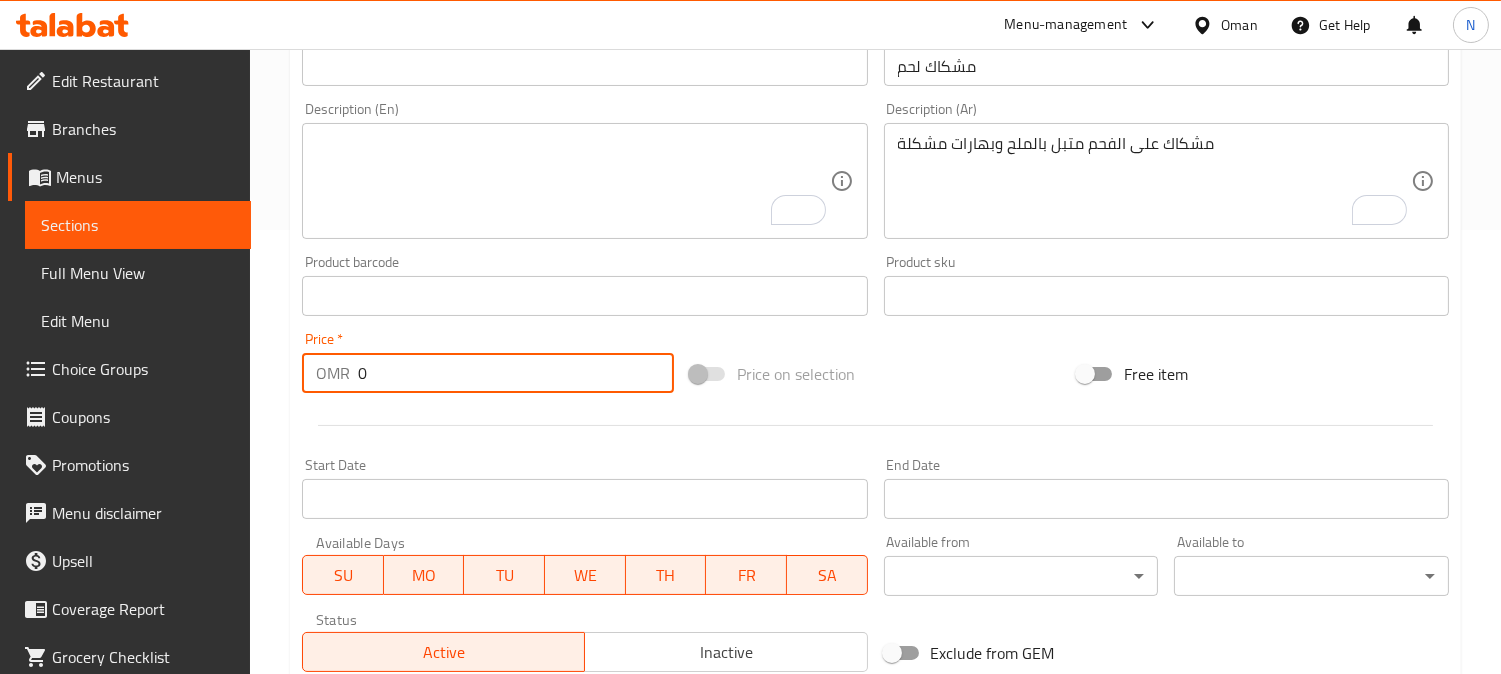 click on "0" at bounding box center [516, 373] 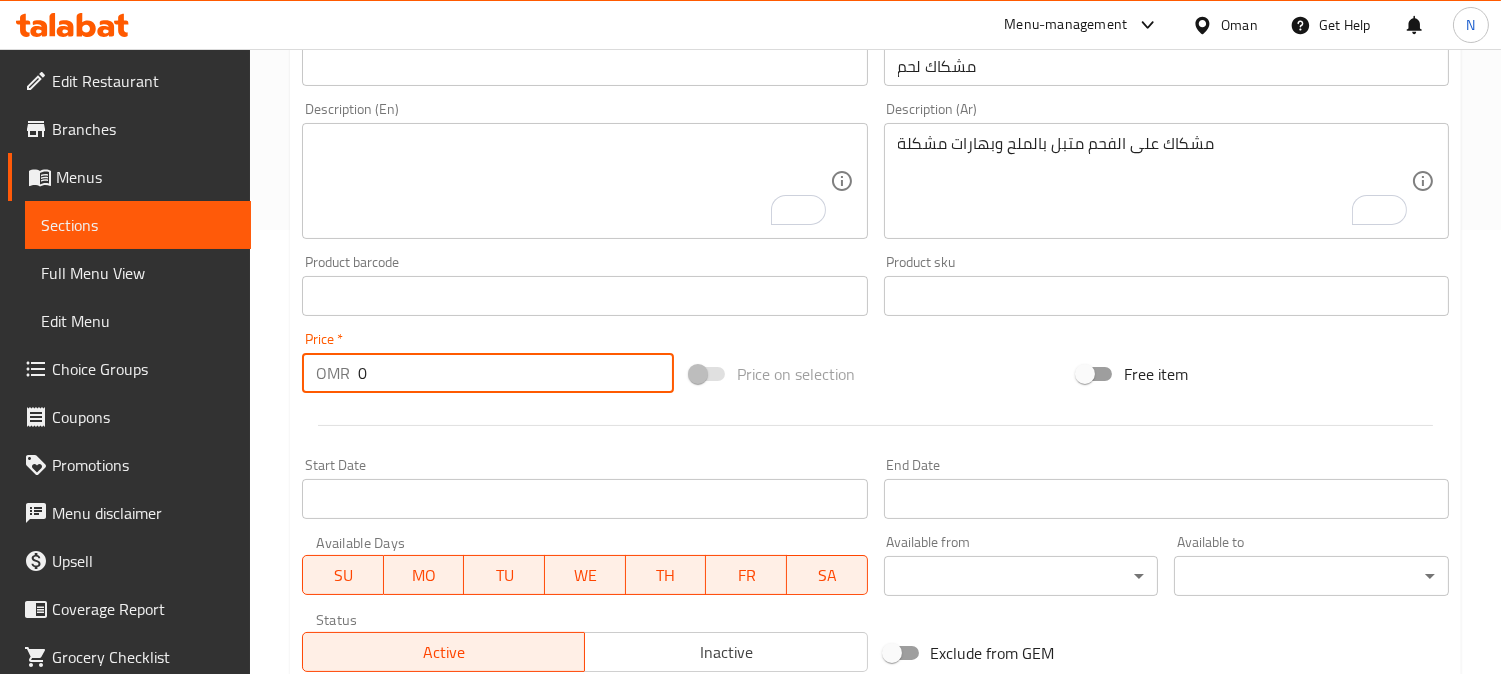 click on "0" at bounding box center [516, 373] 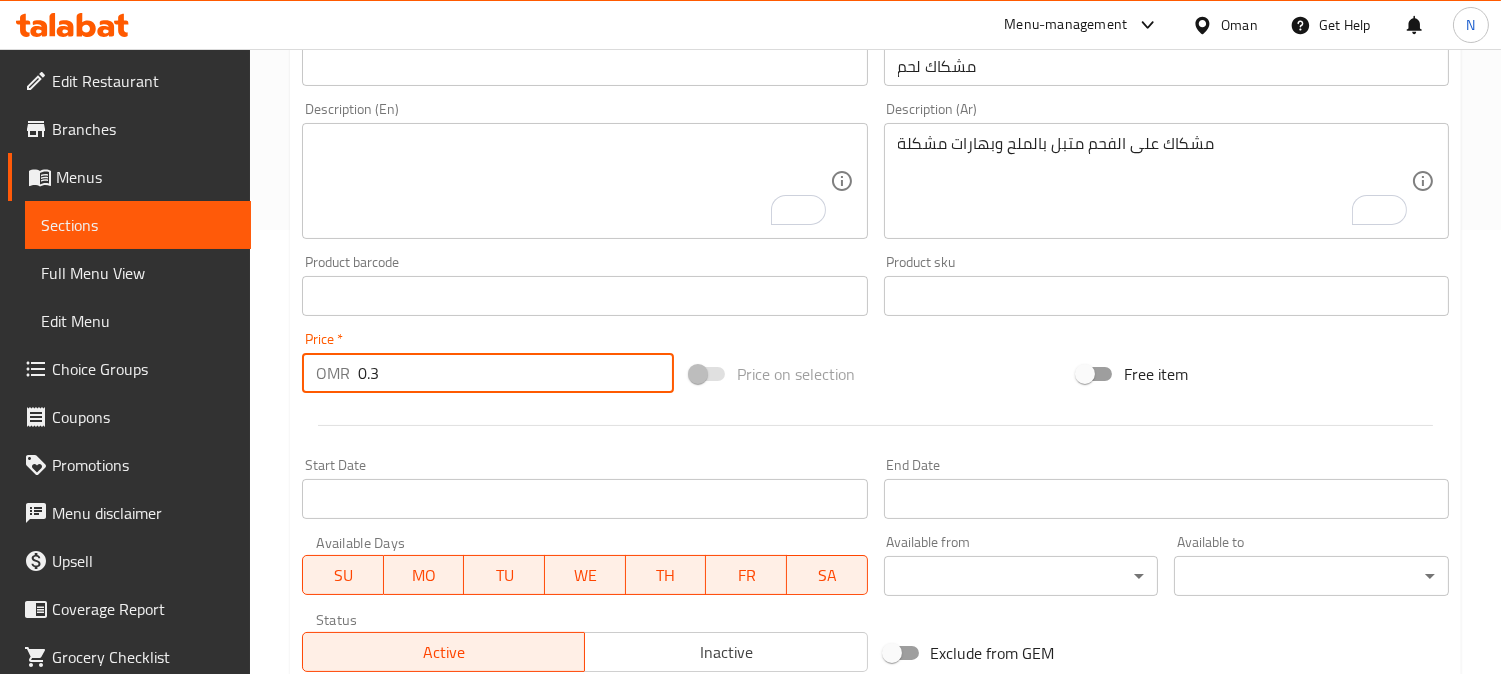 type on "0.3" 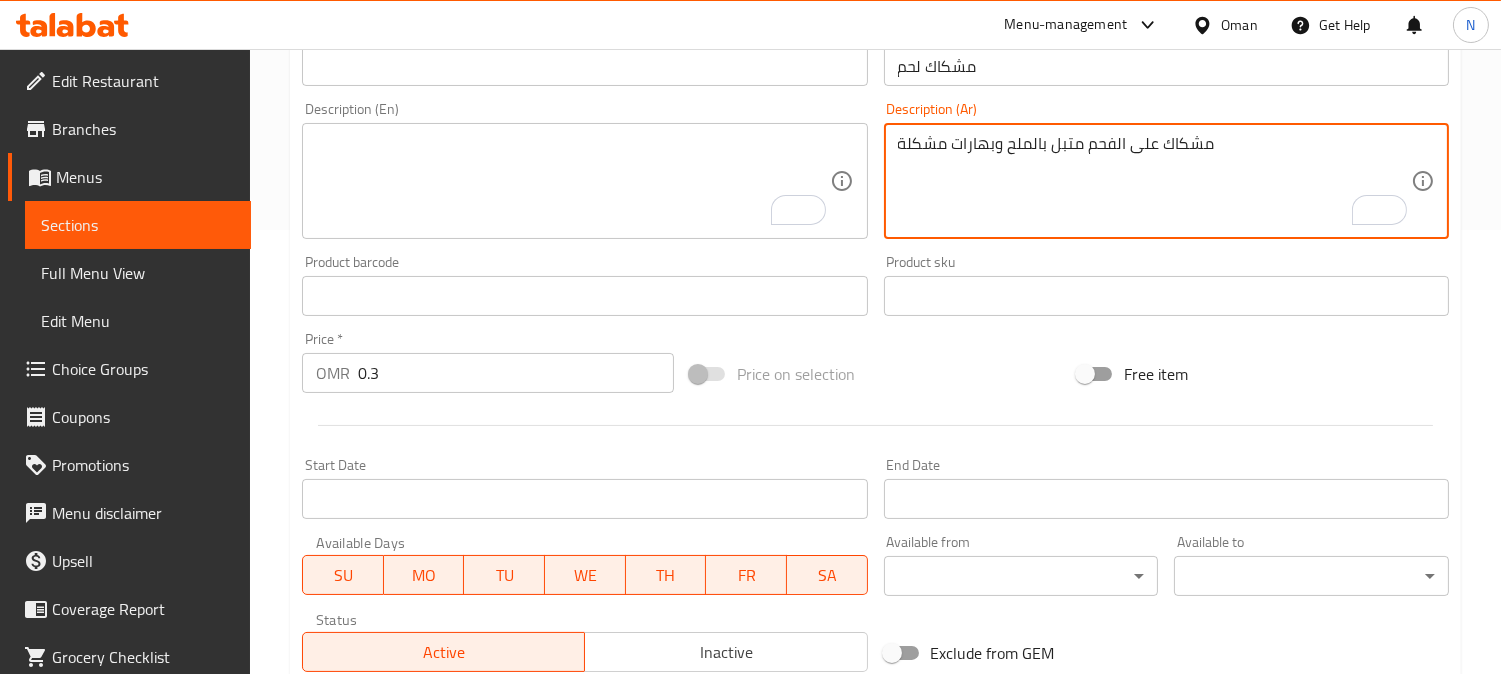 click on "مشكاك على الفحم متبل بالملح وبهارات مشكلة" at bounding box center [1154, 181] 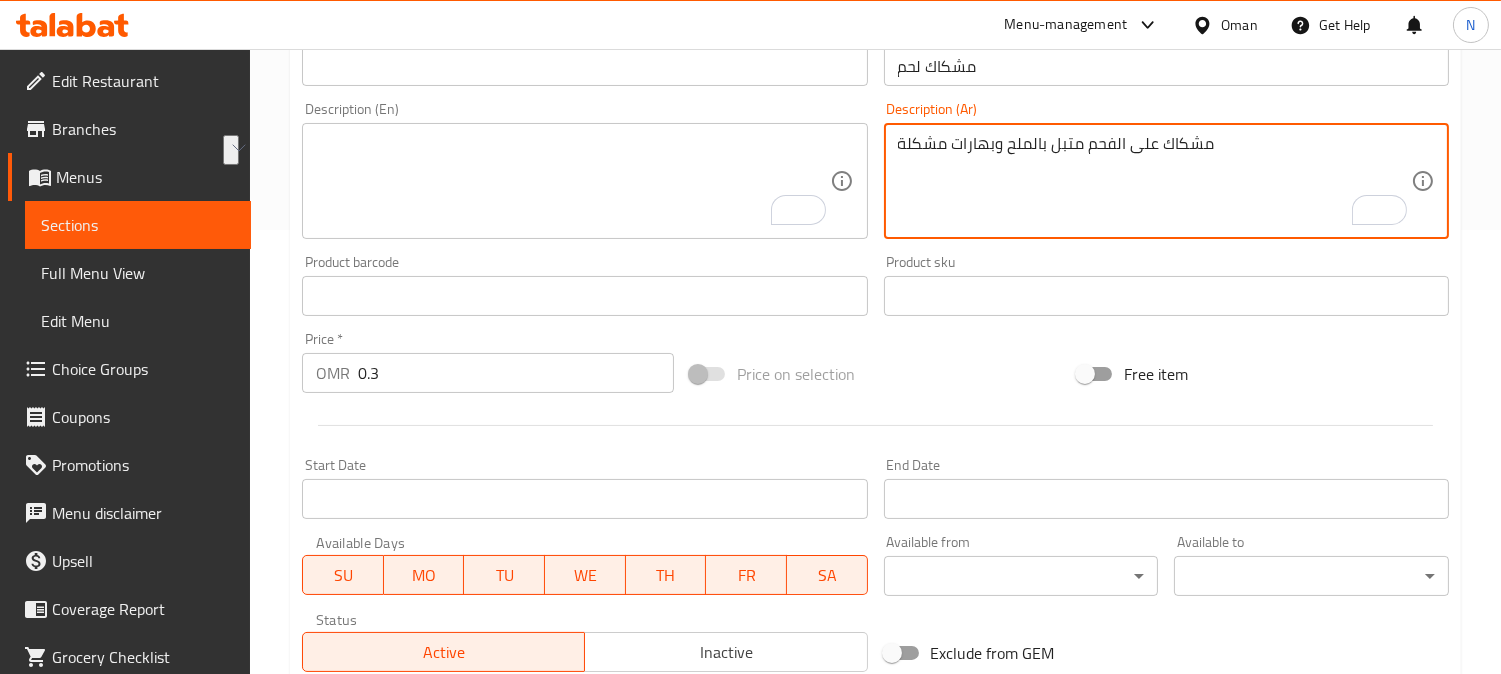 click at bounding box center [572, 181] 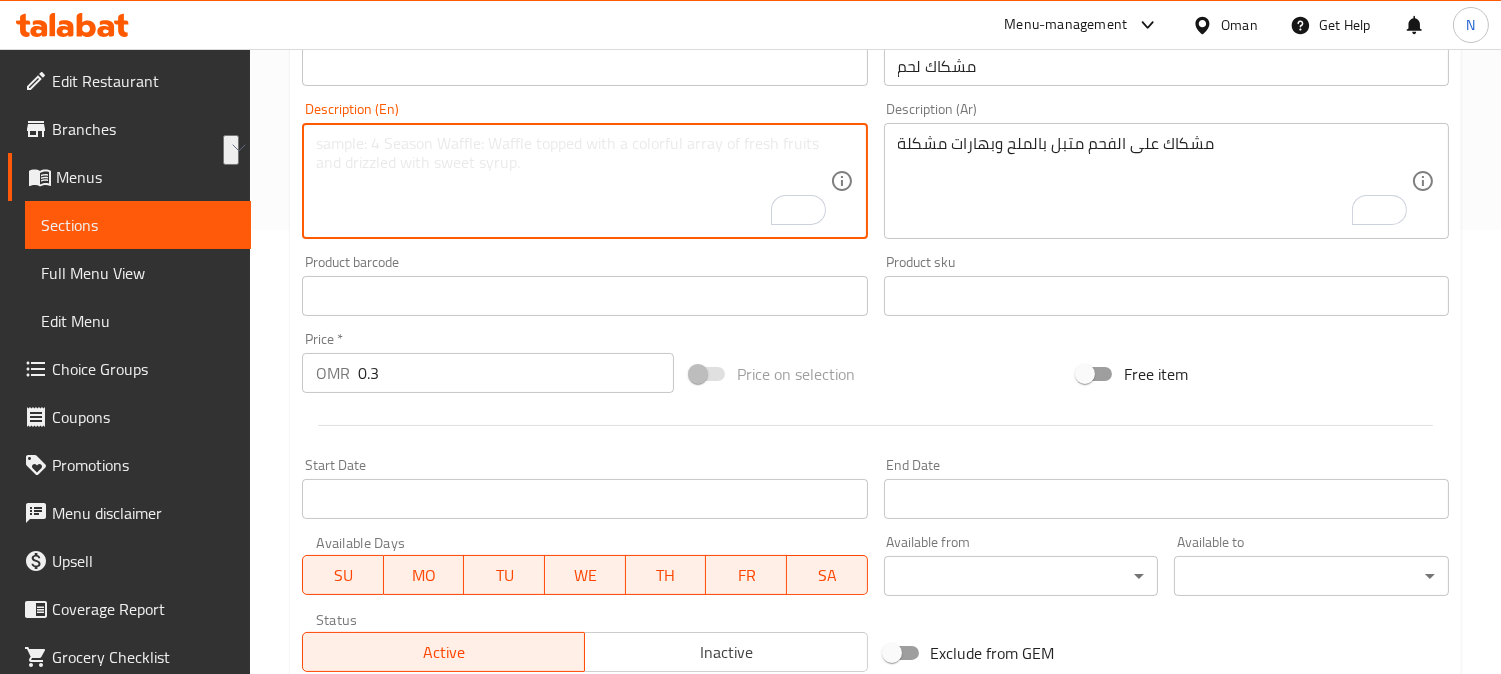 paste on "Grilled skewers seasoned with salt and mixed spices" 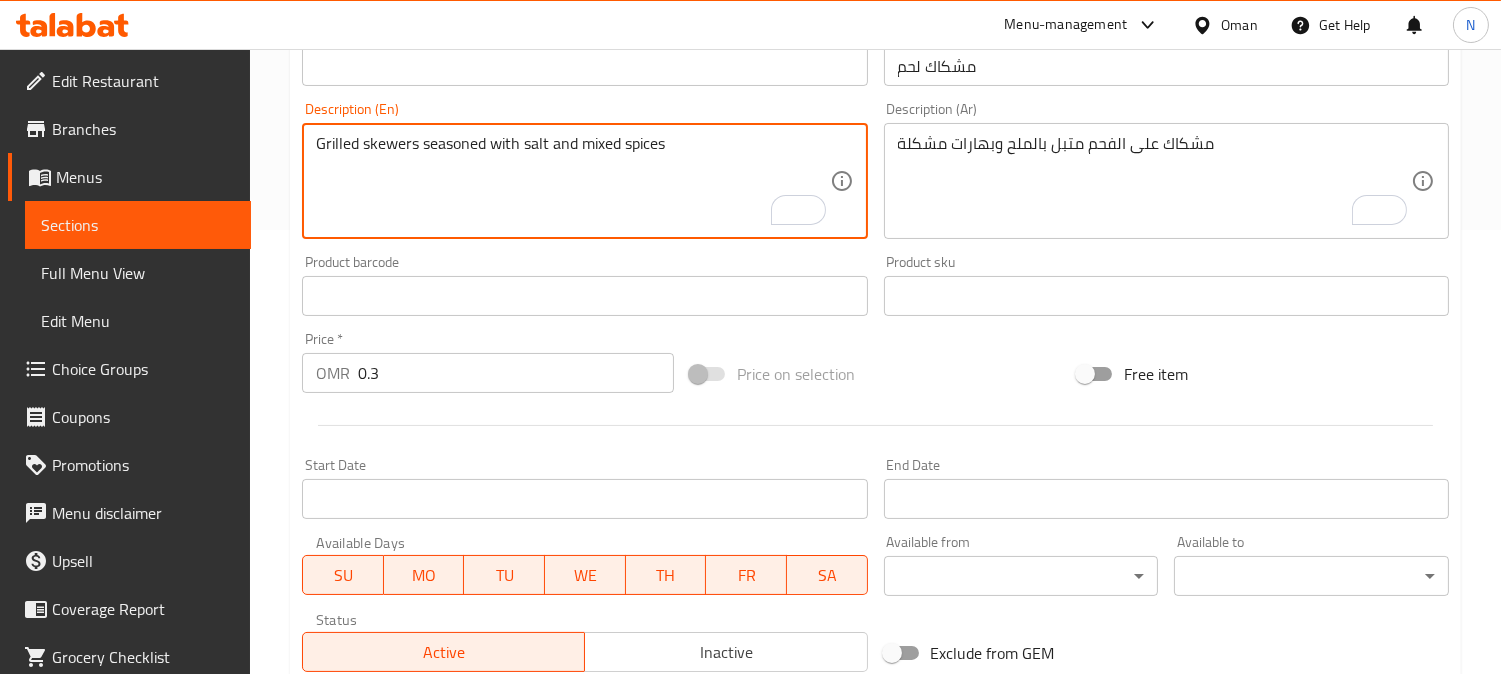 scroll, scrollTop: 333, scrollLeft: 0, axis: vertical 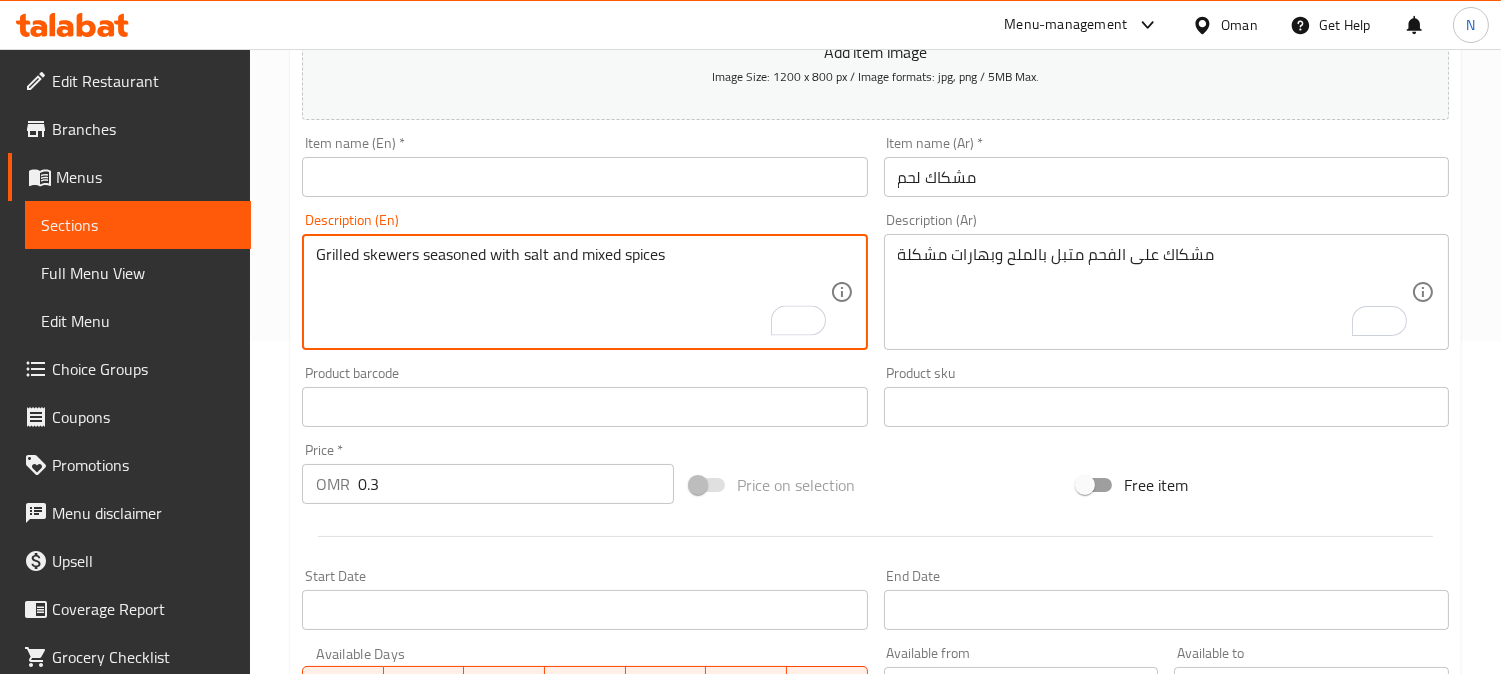 type on "Grilled skewers seasoned with salt and mixed spices" 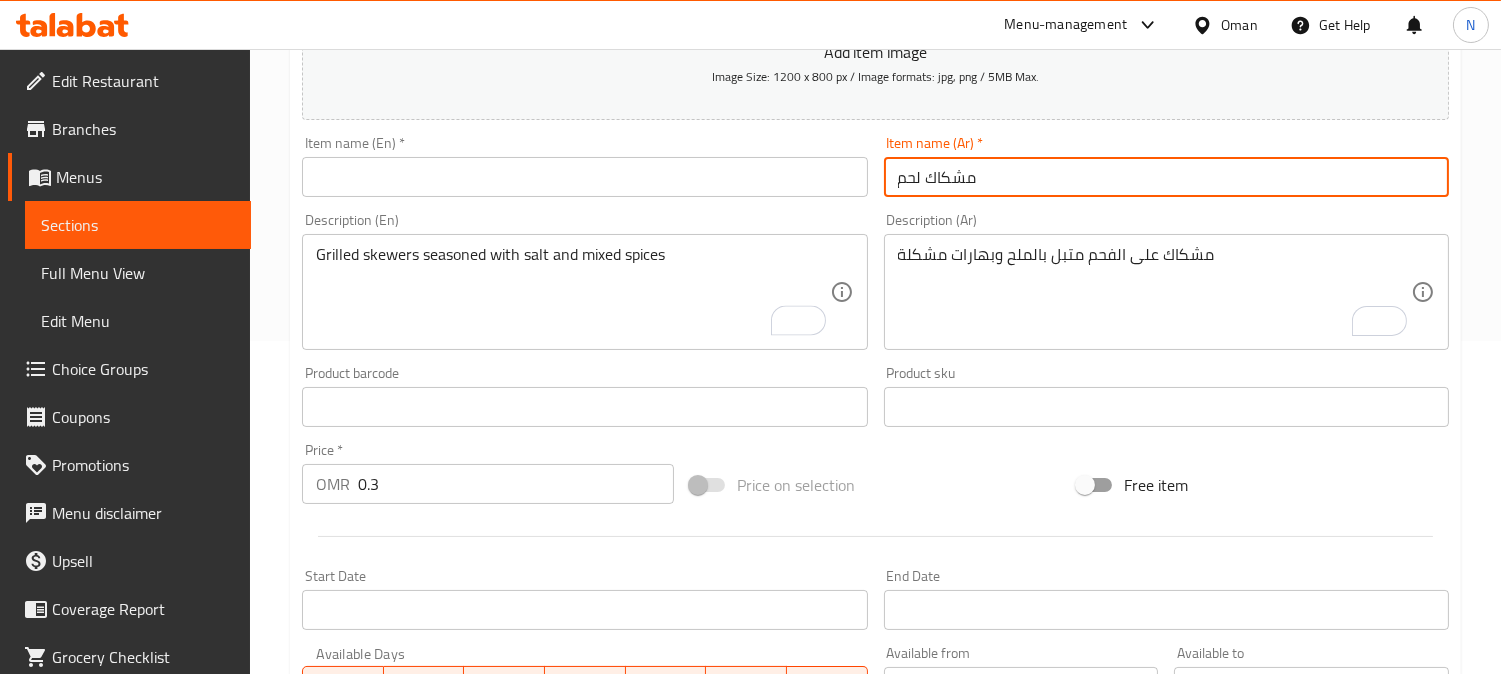 click on "مشكاك لحم" at bounding box center [1166, 177] 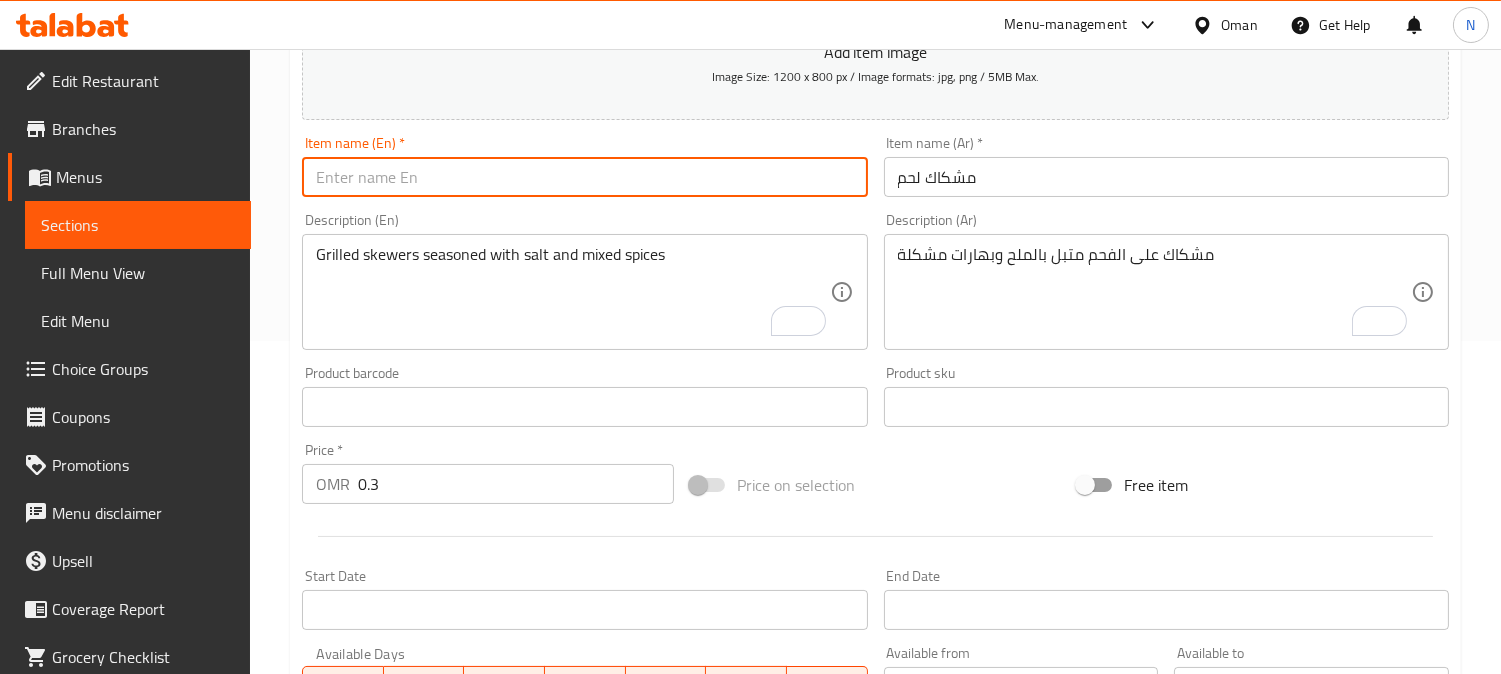 drag, startPoint x: 564, startPoint y: 183, endPoint x: 505, endPoint y: 121, distance: 85.58621 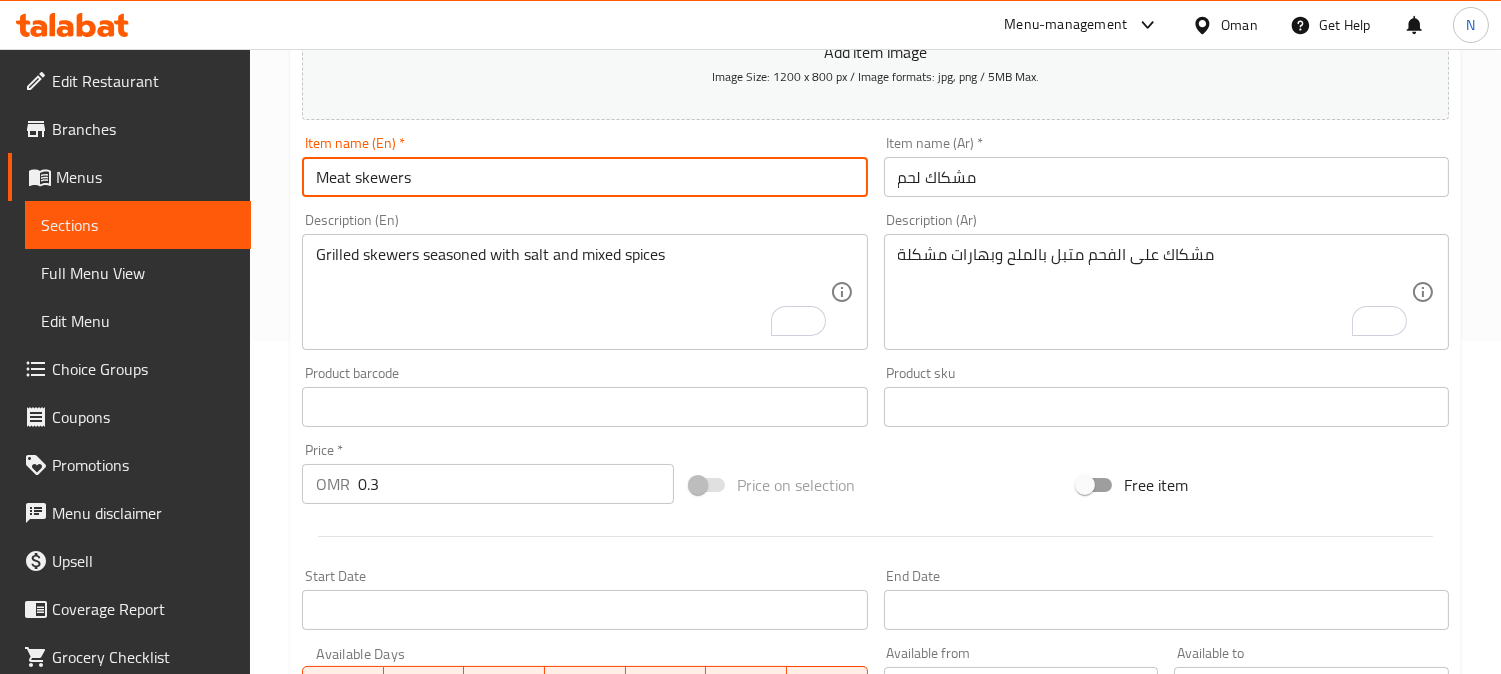 click on "Meat skewers" at bounding box center (584, 177) 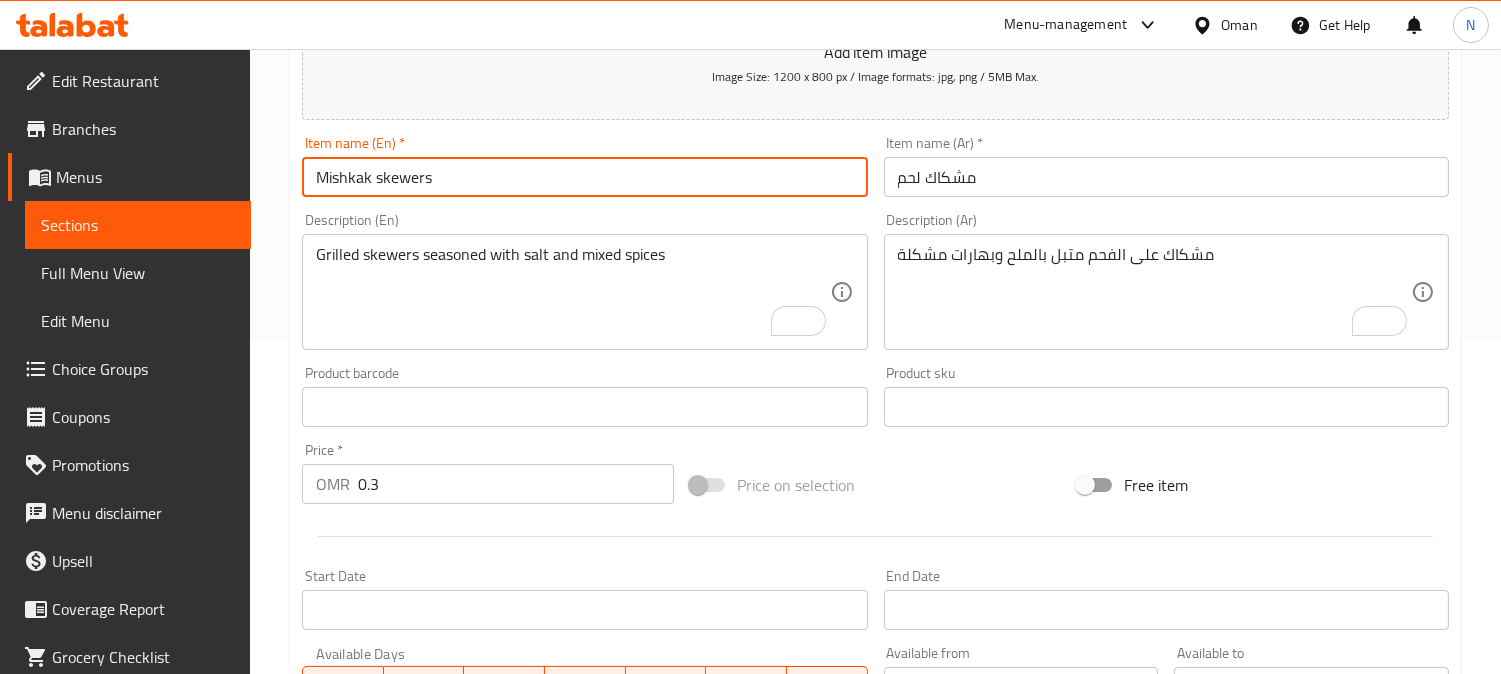 type on "Mishkak skewers" 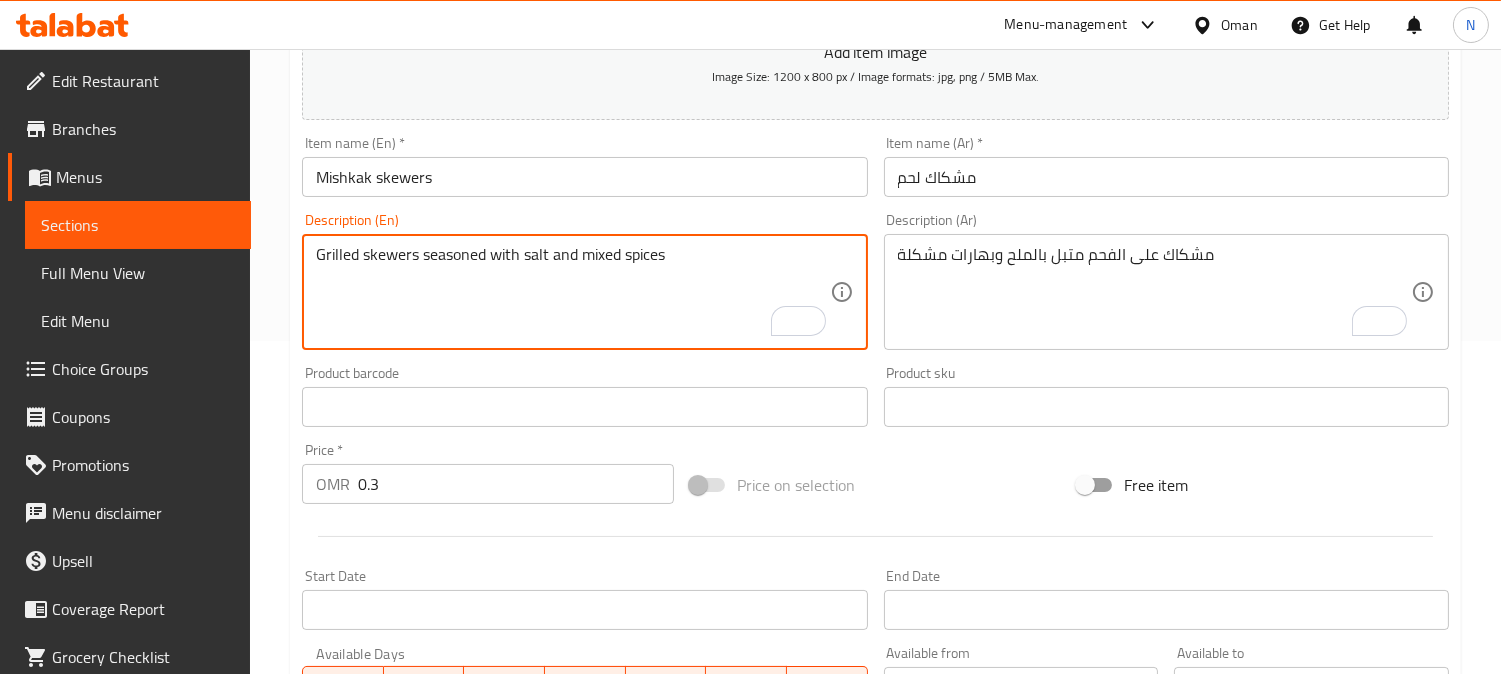 click on "Grilled skewers seasoned with salt and mixed spices" at bounding box center (572, 292) 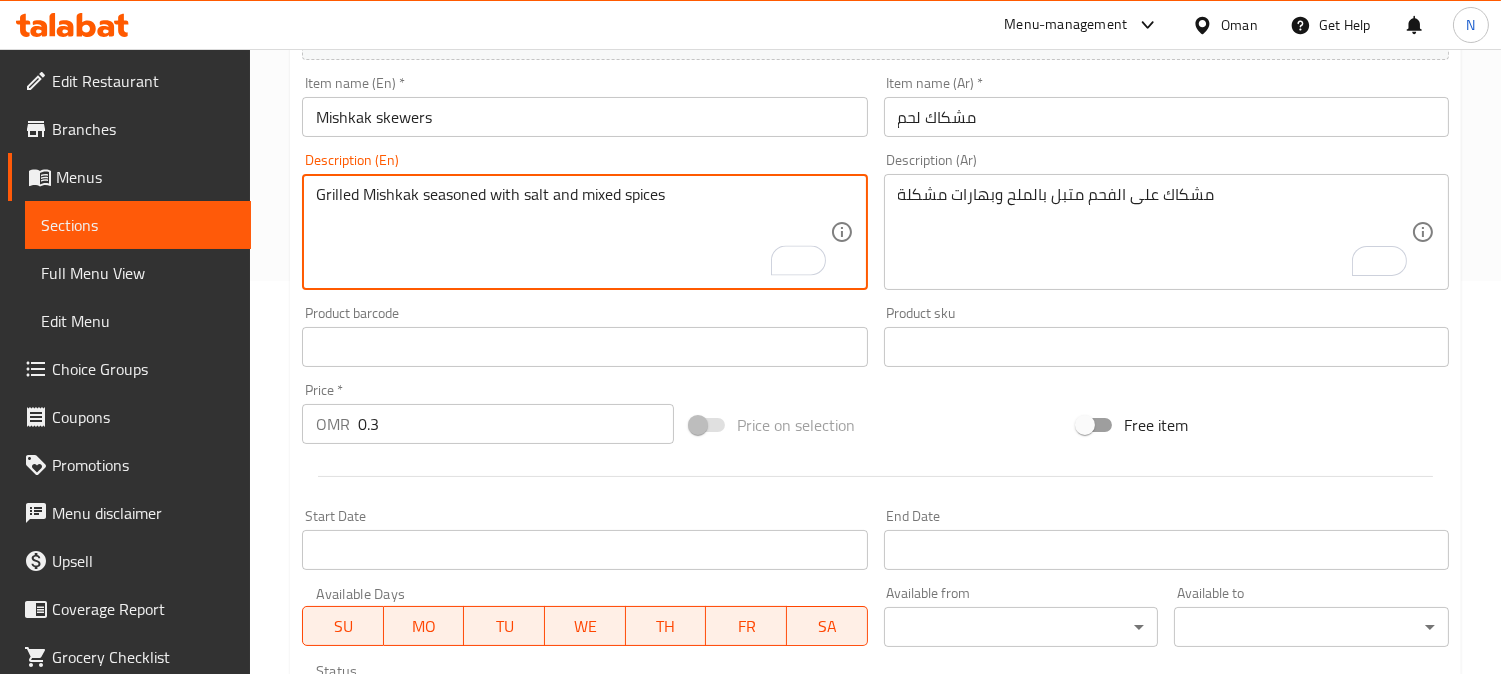 scroll, scrollTop: 735, scrollLeft: 0, axis: vertical 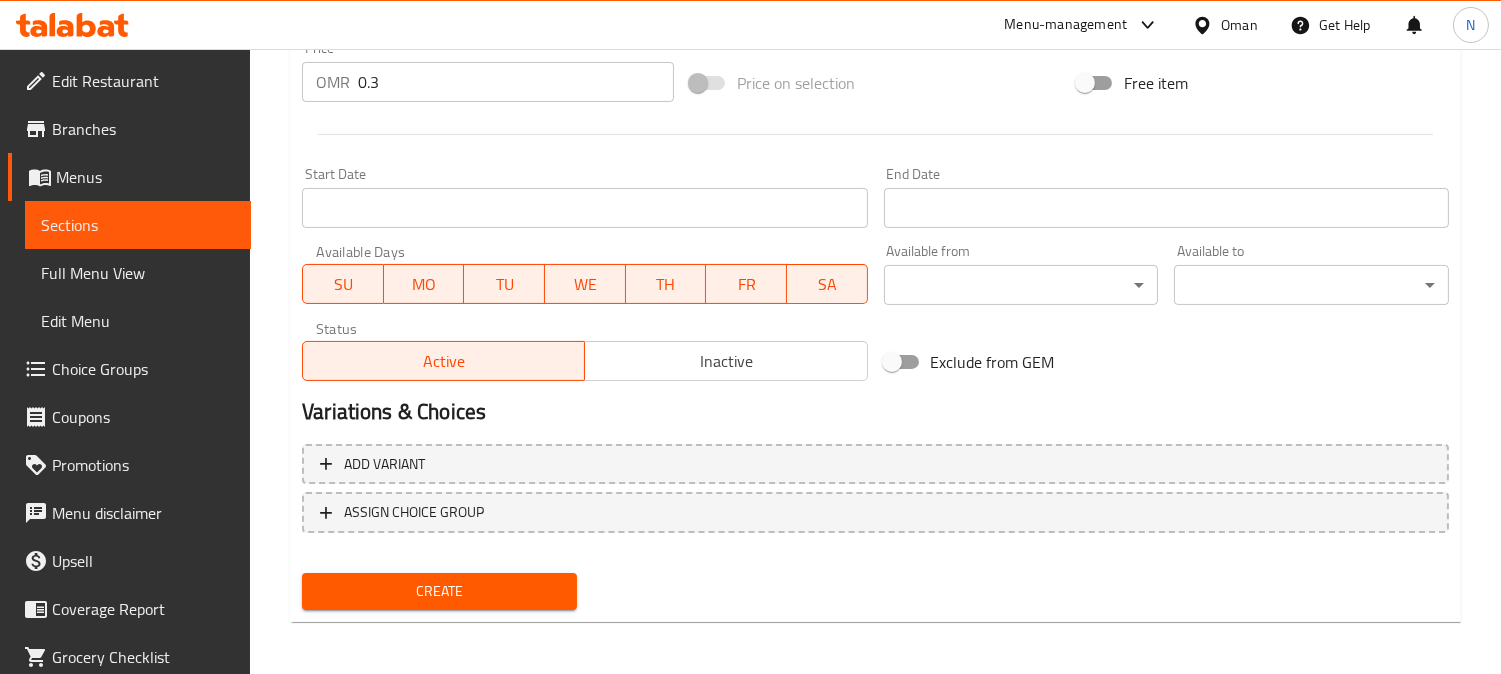 type on "Grilled Mishkak seasoned with salt and mixed spices" 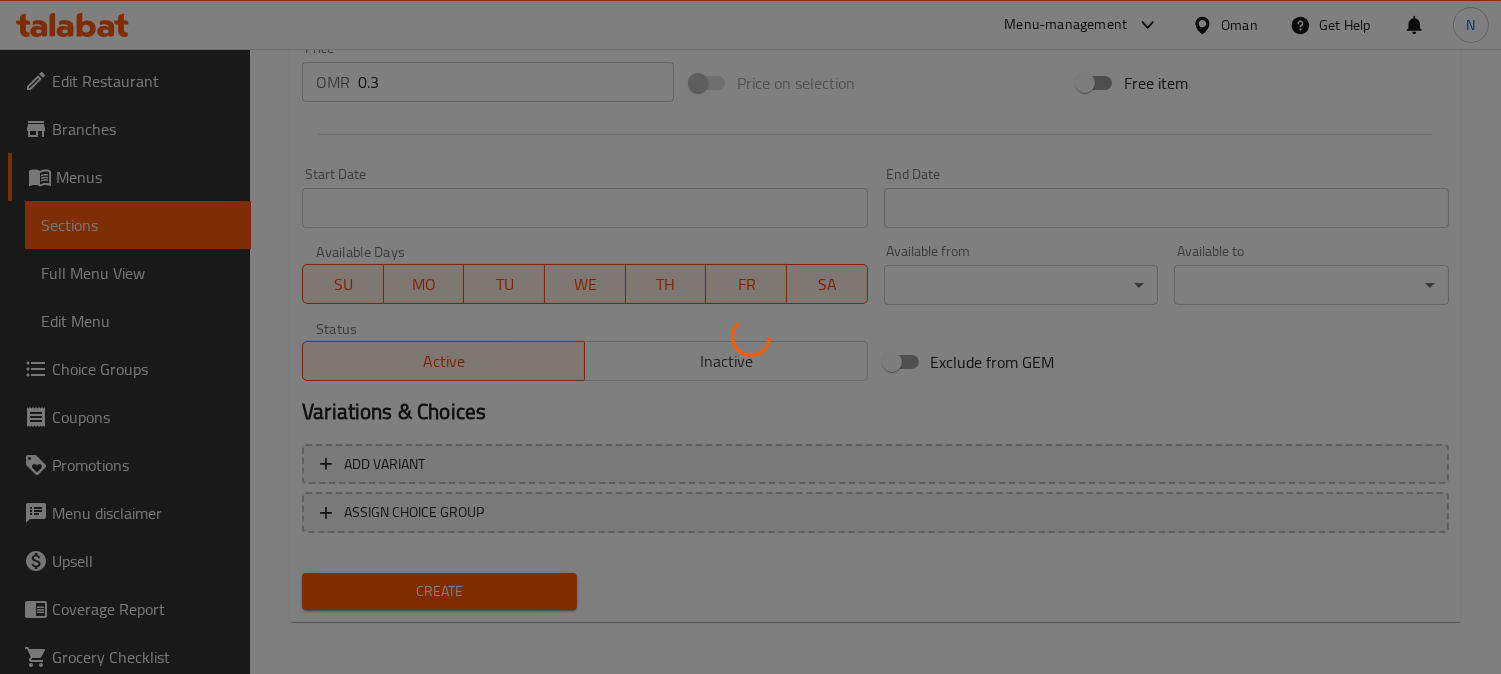 type 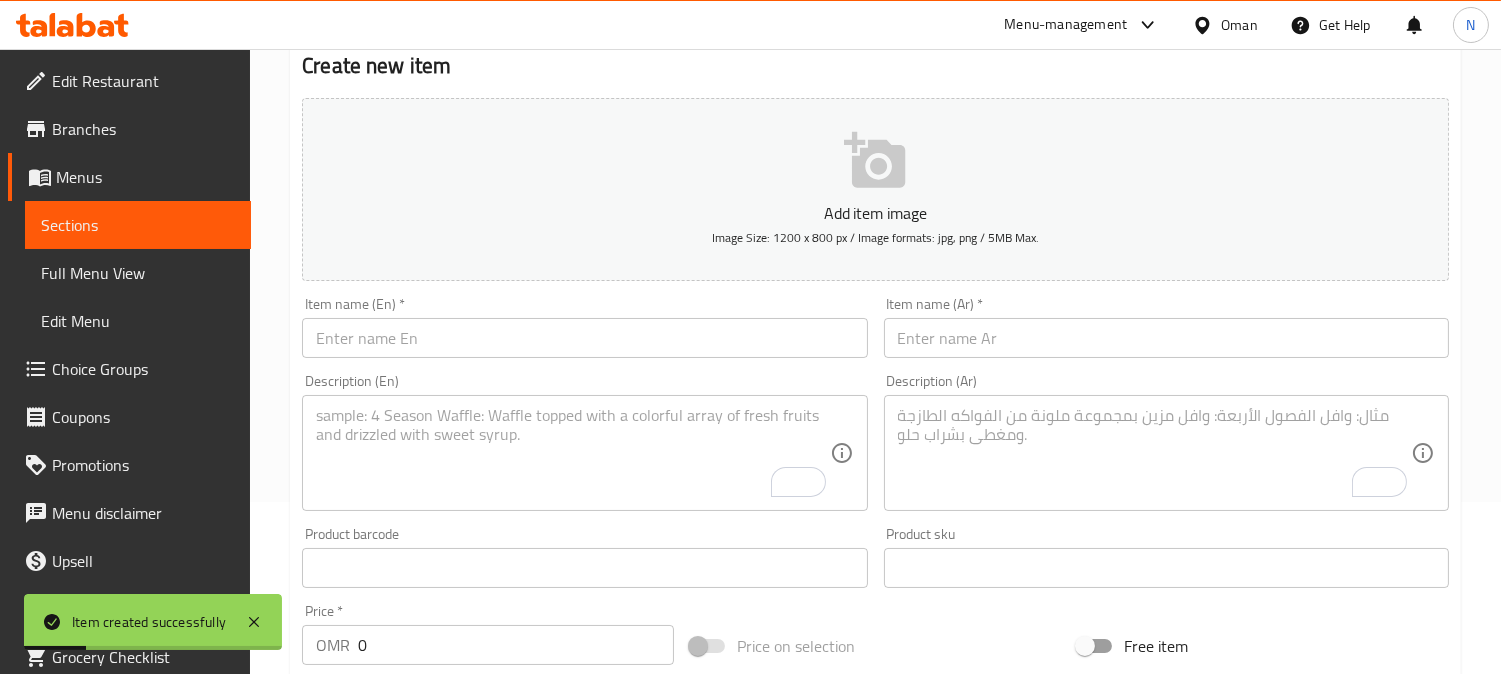 scroll, scrollTop: 0, scrollLeft: 0, axis: both 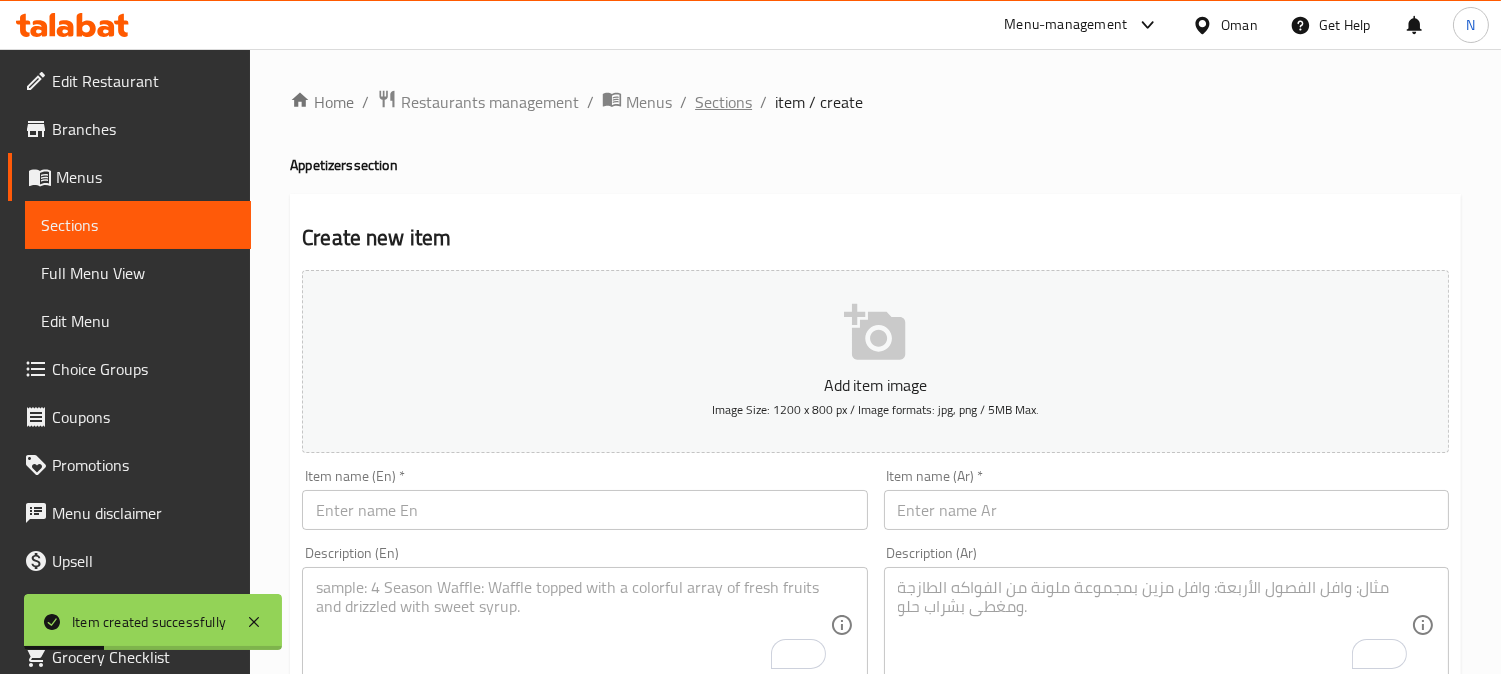 click on "Sections" at bounding box center [723, 102] 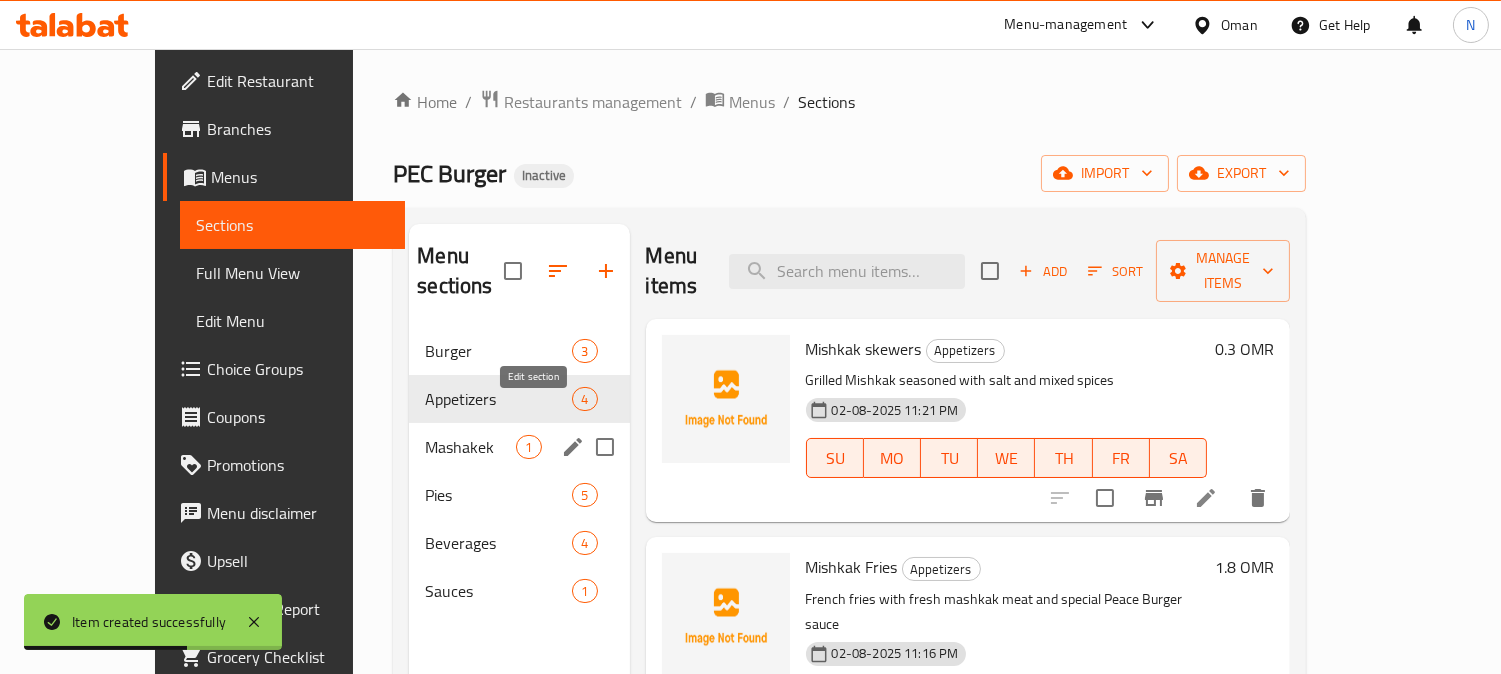 click 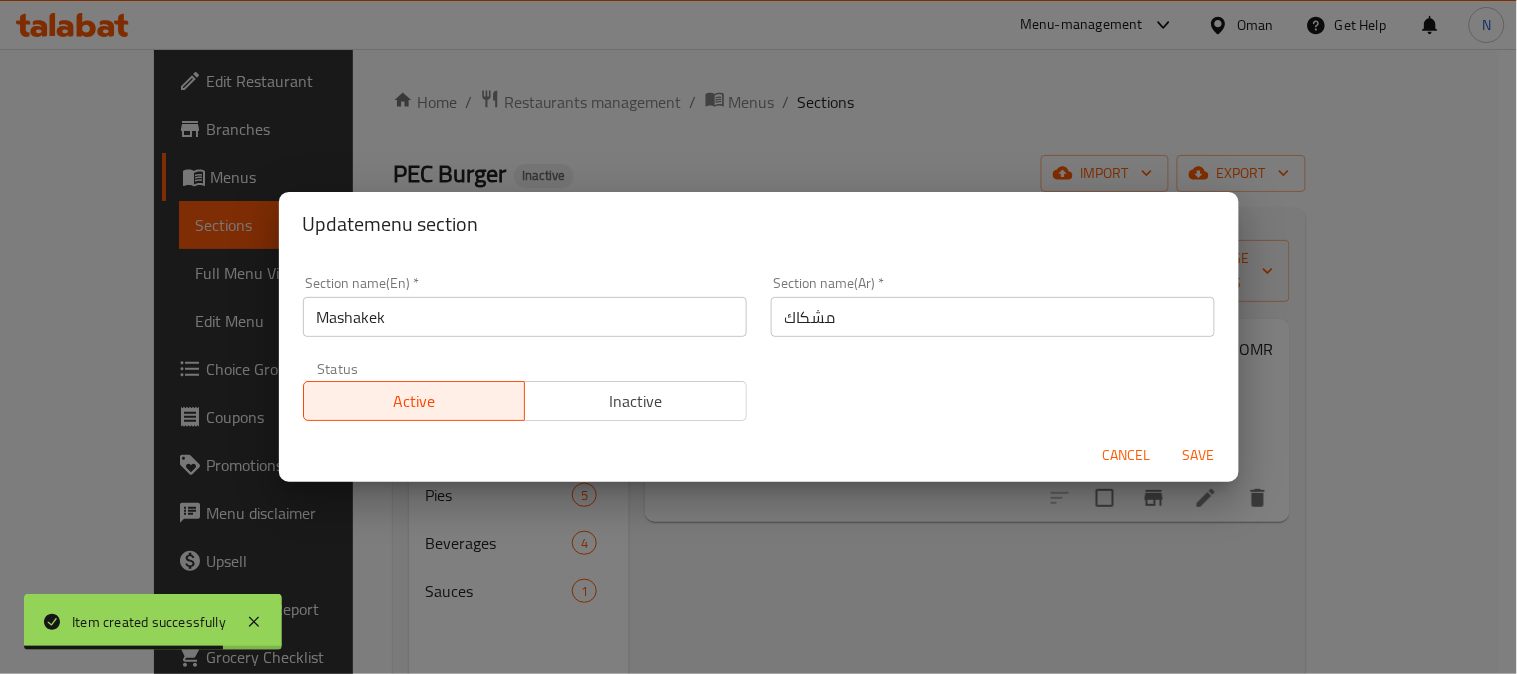 click on "Cancel" at bounding box center [1127, 455] 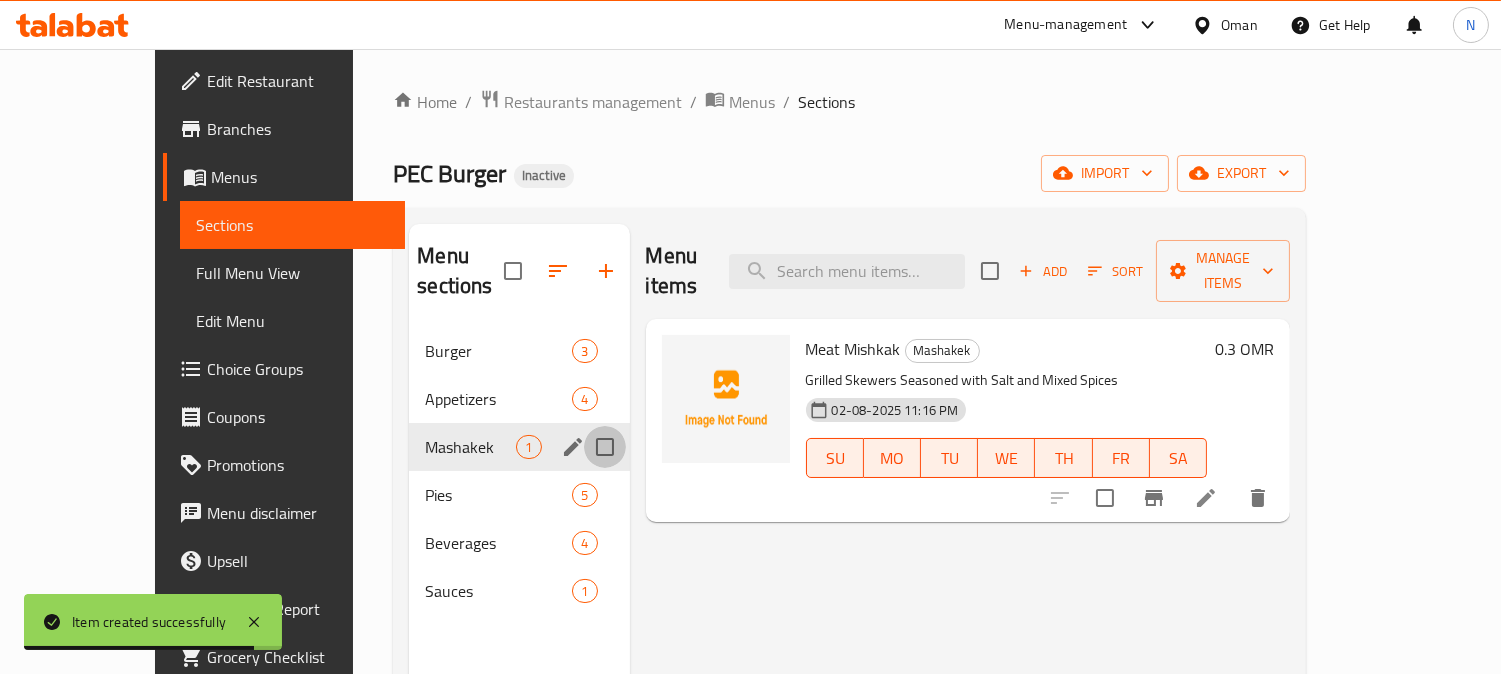 click at bounding box center (605, 447) 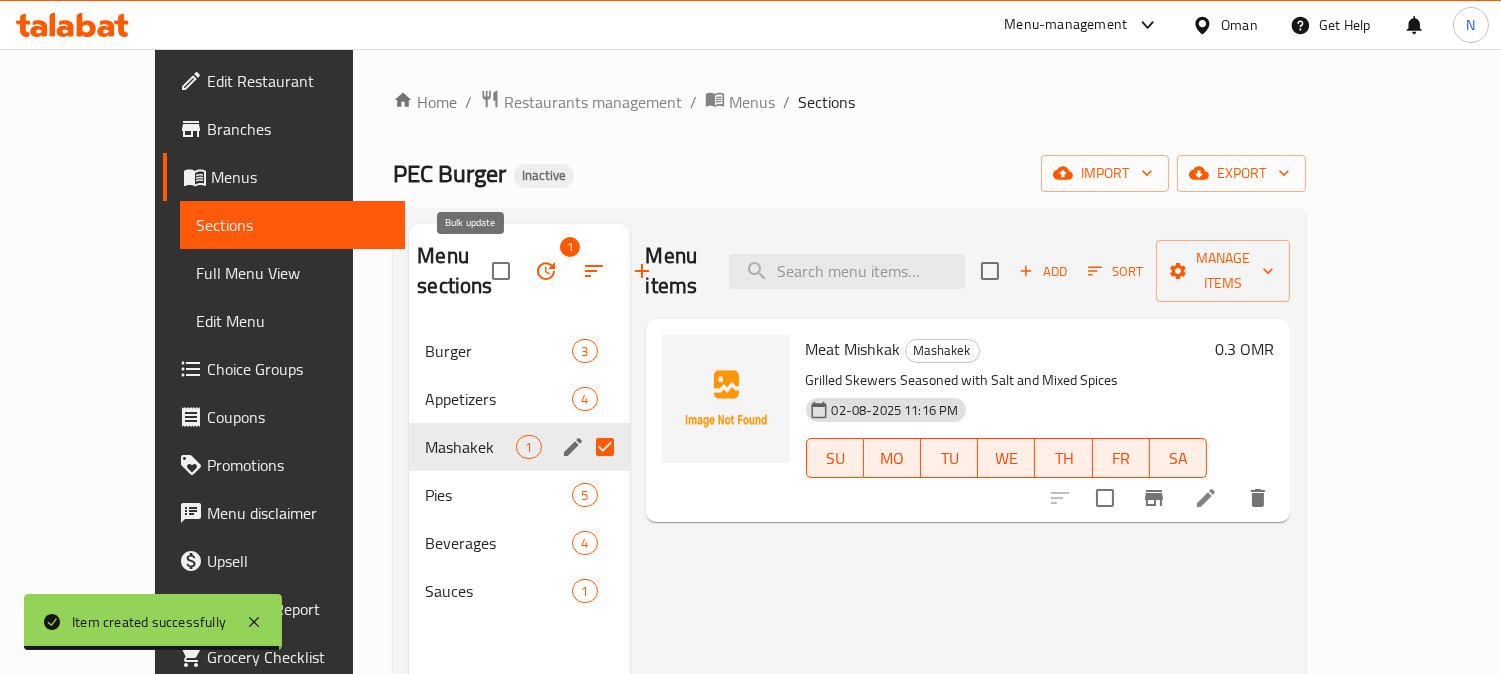 click 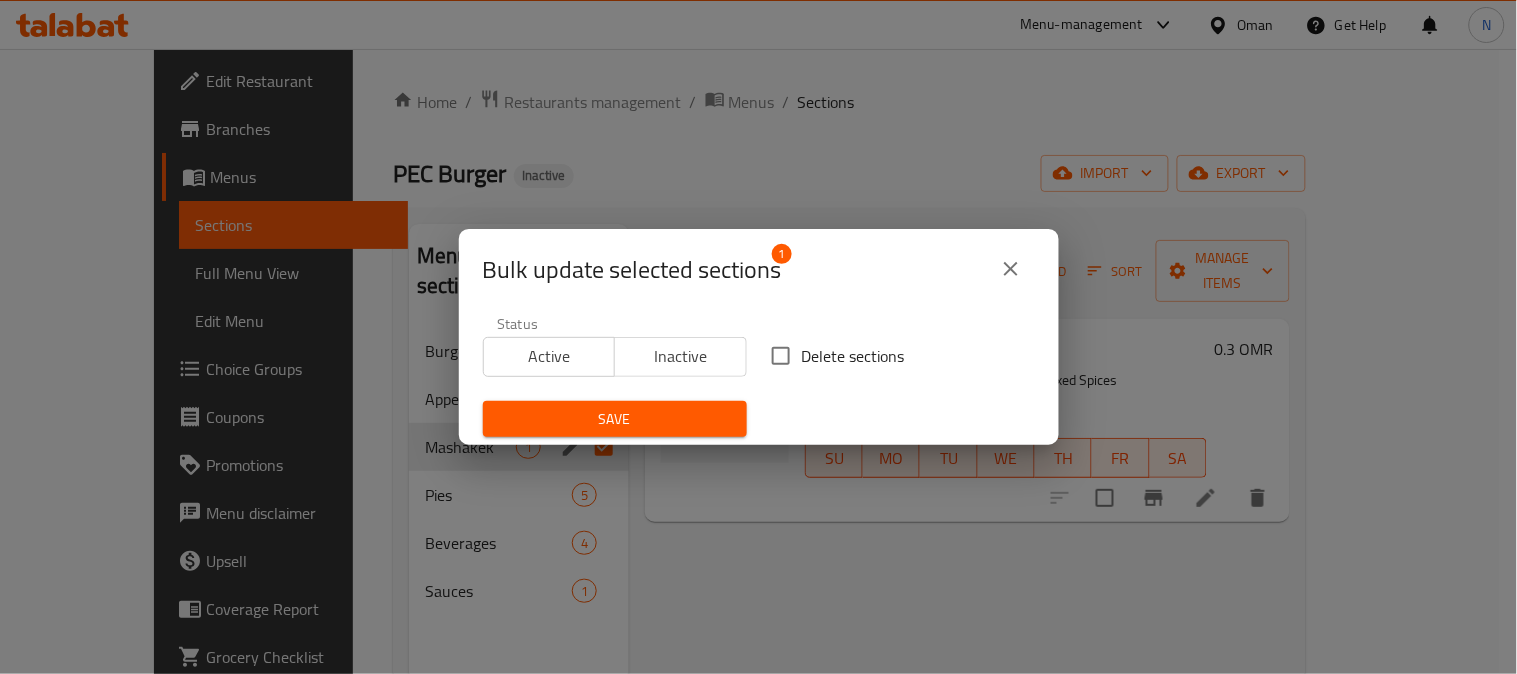 click on "Delete sections" at bounding box center [781, 356] 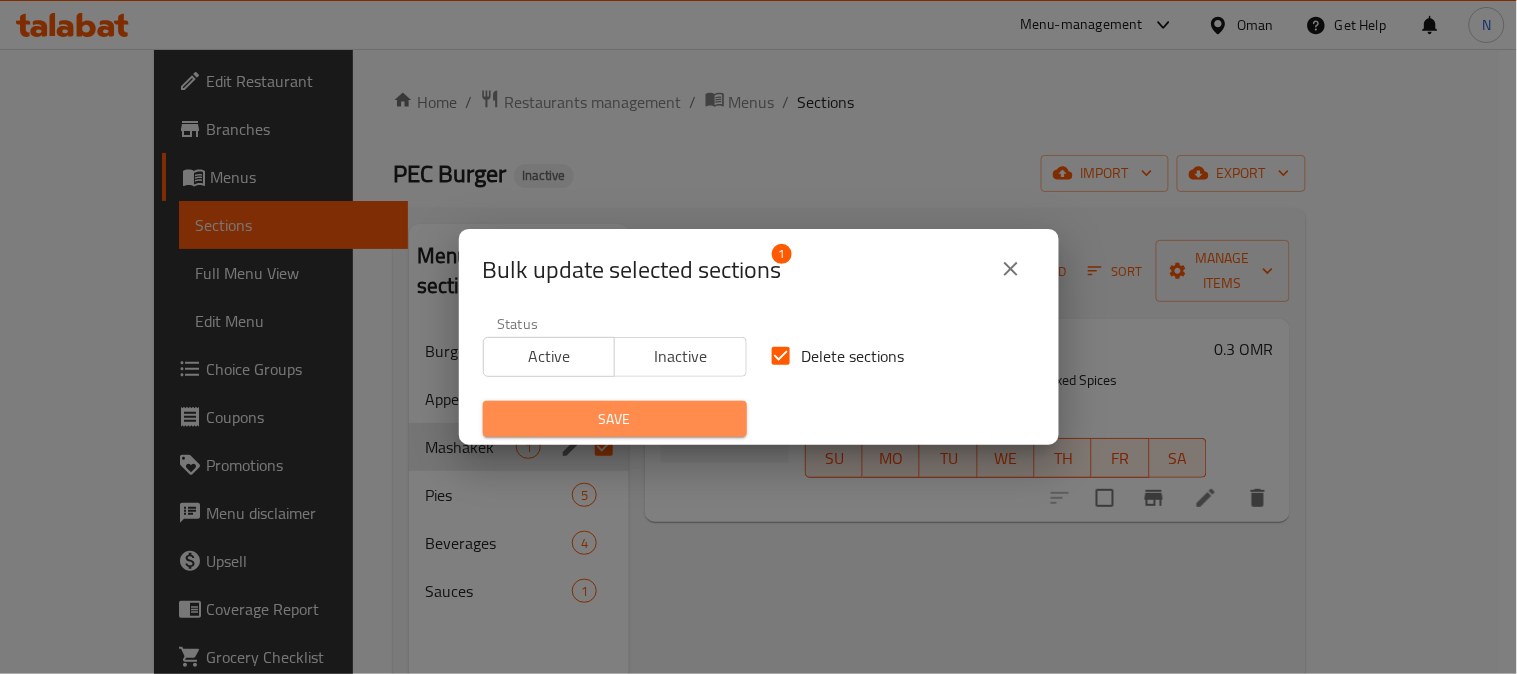 click on "Save" at bounding box center [615, 419] 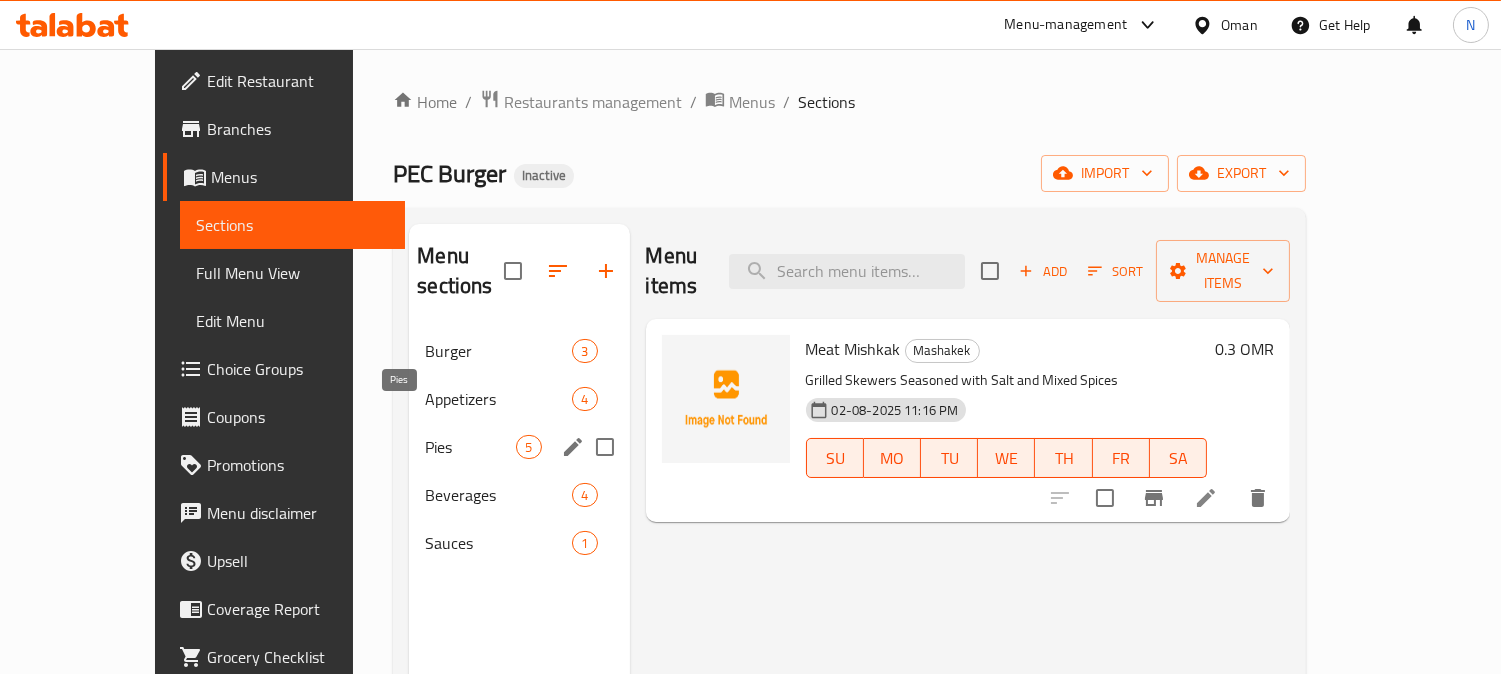 click on "Pies" at bounding box center [470, 447] 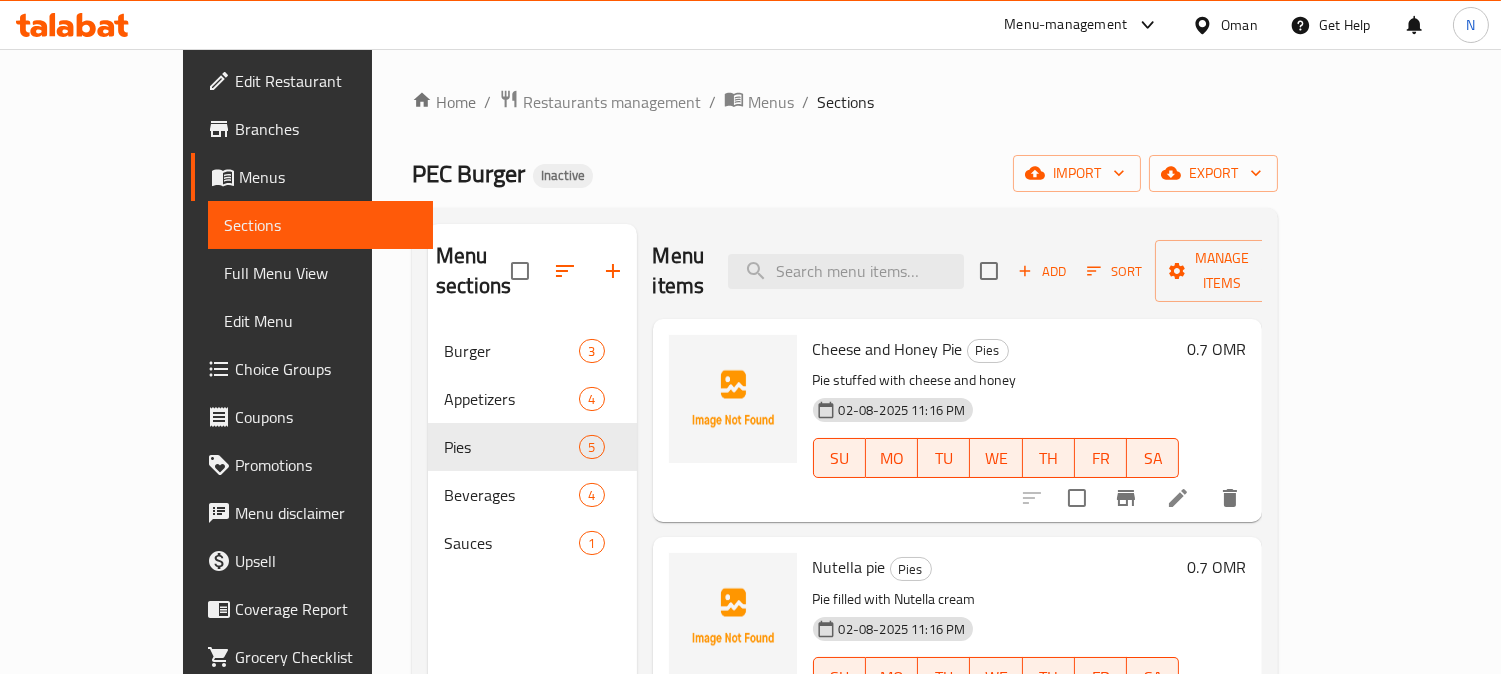 scroll, scrollTop: 466, scrollLeft: 0, axis: vertical 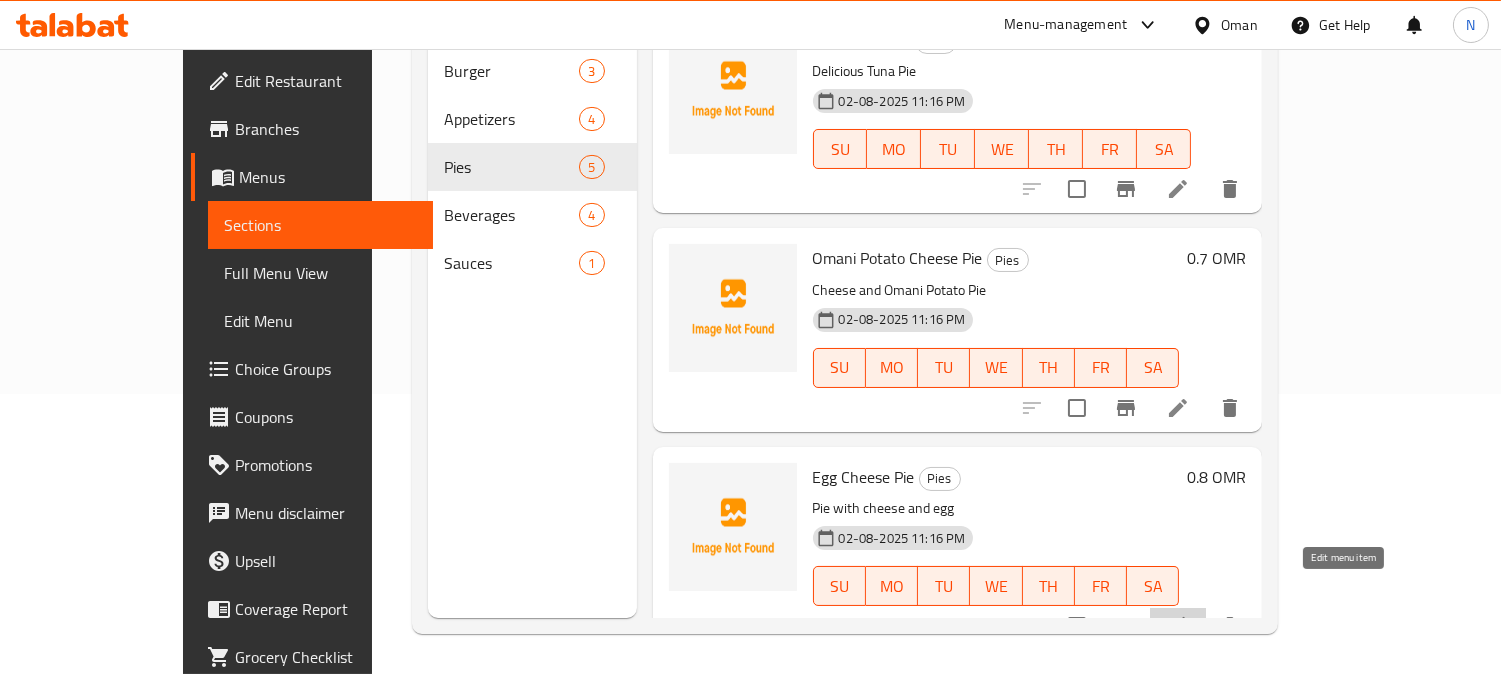 click 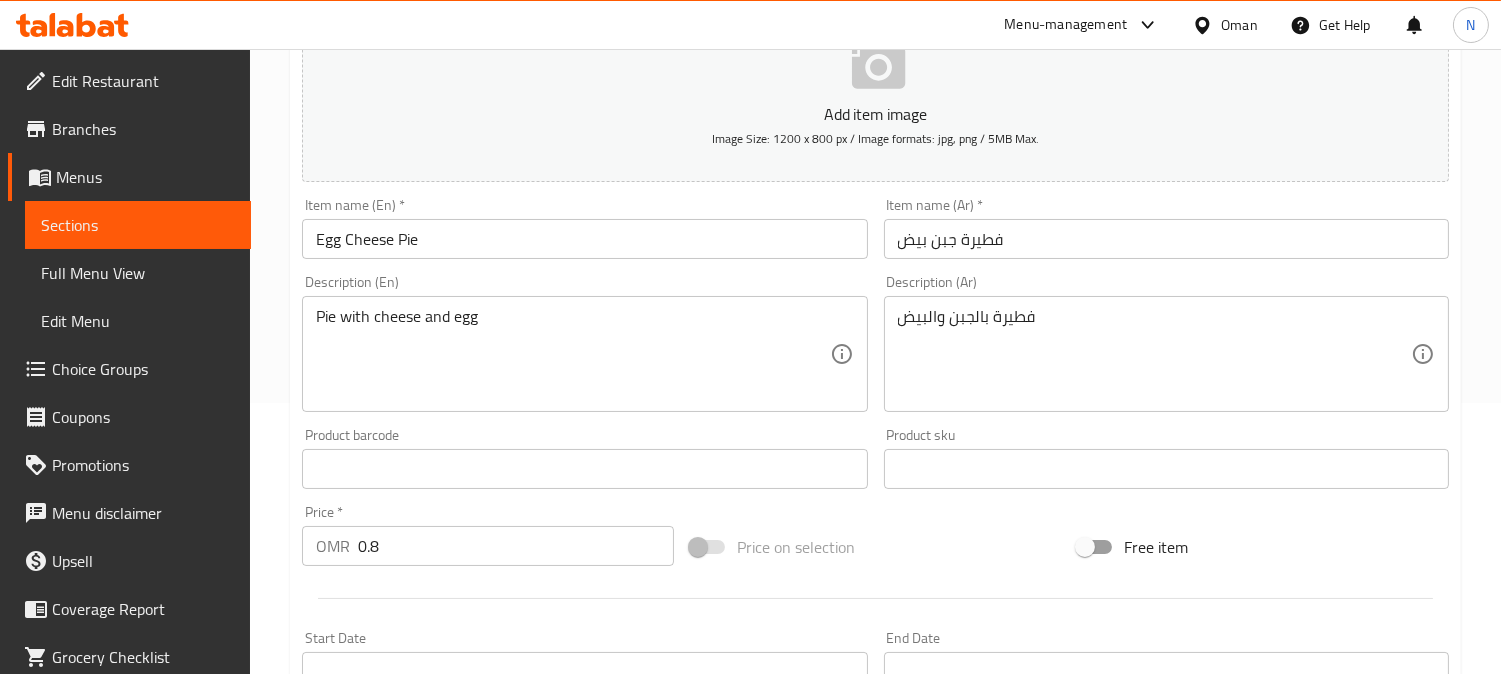 scroll, scrollTop: 333, scrollLeft: 0, axis: vertical 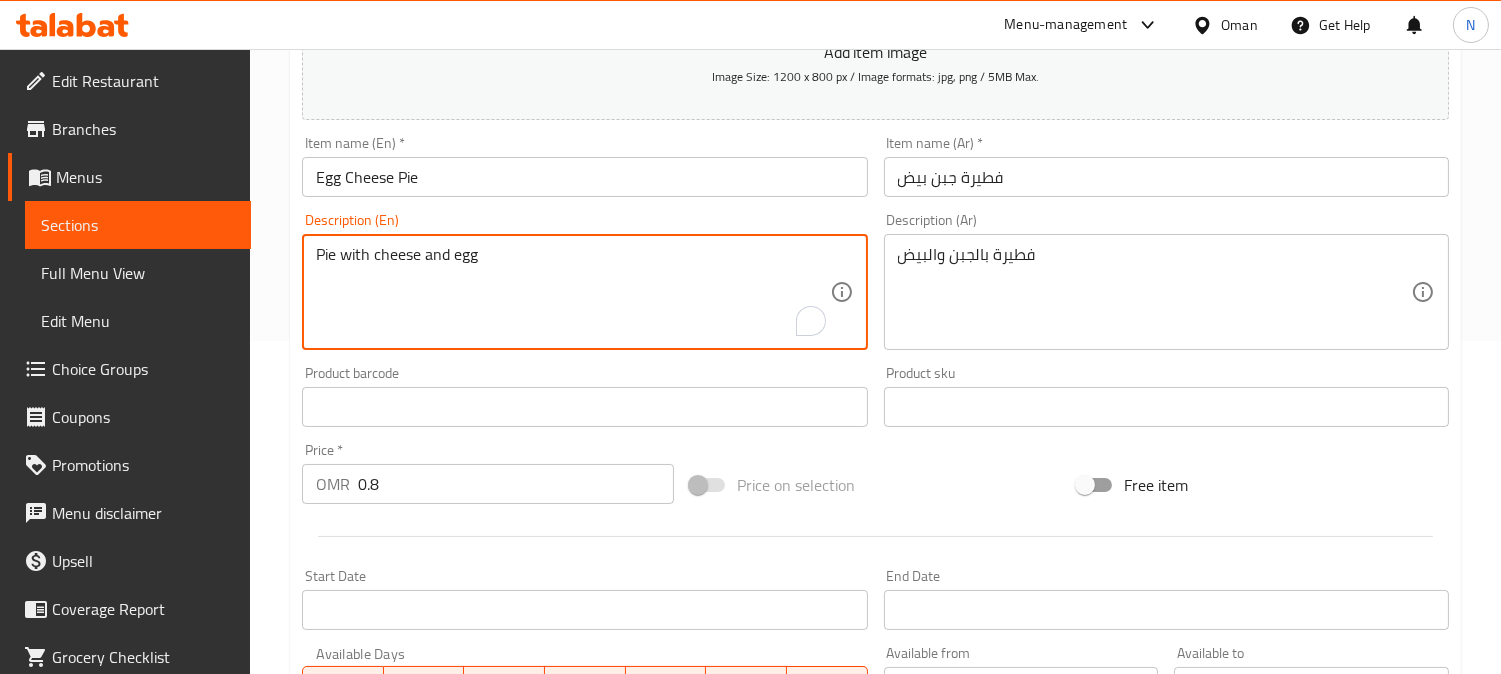 click on "Pie with cheese and egg" at bounding box center [572, 292] 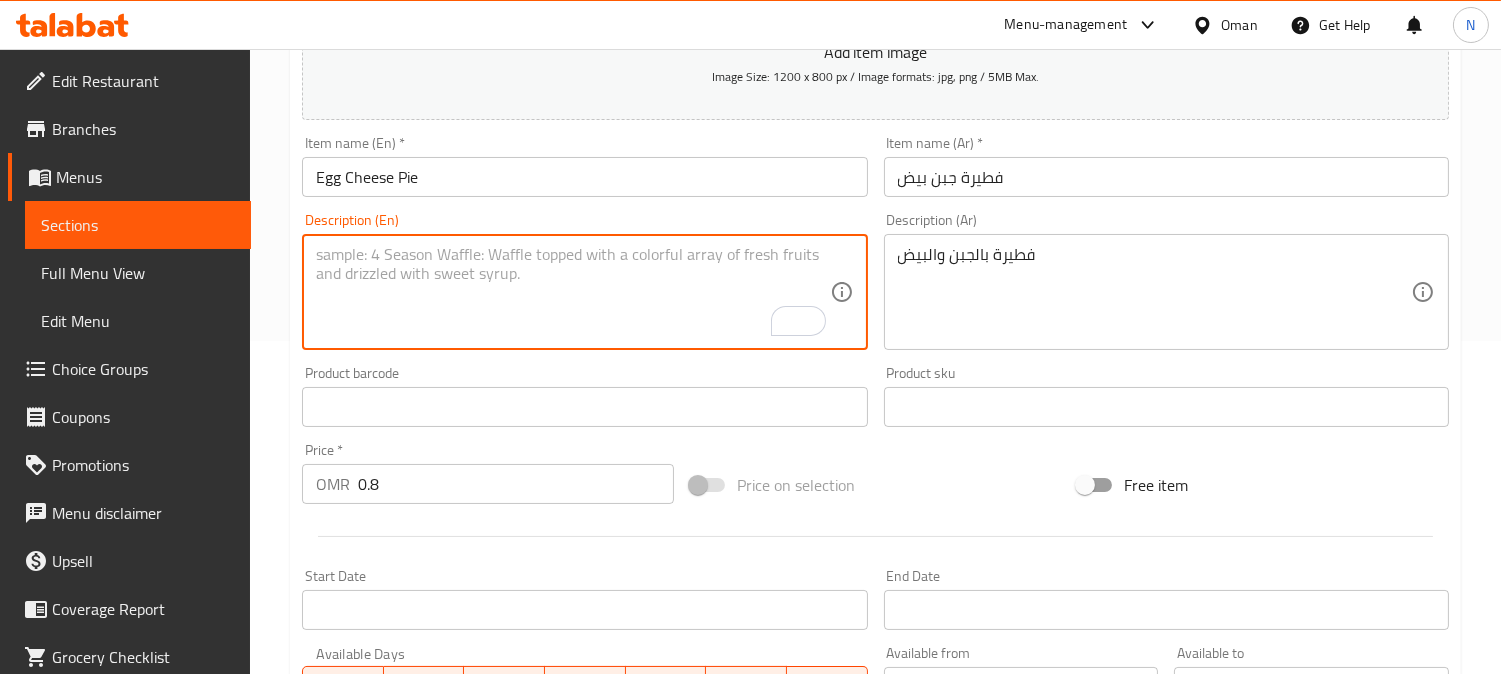 type 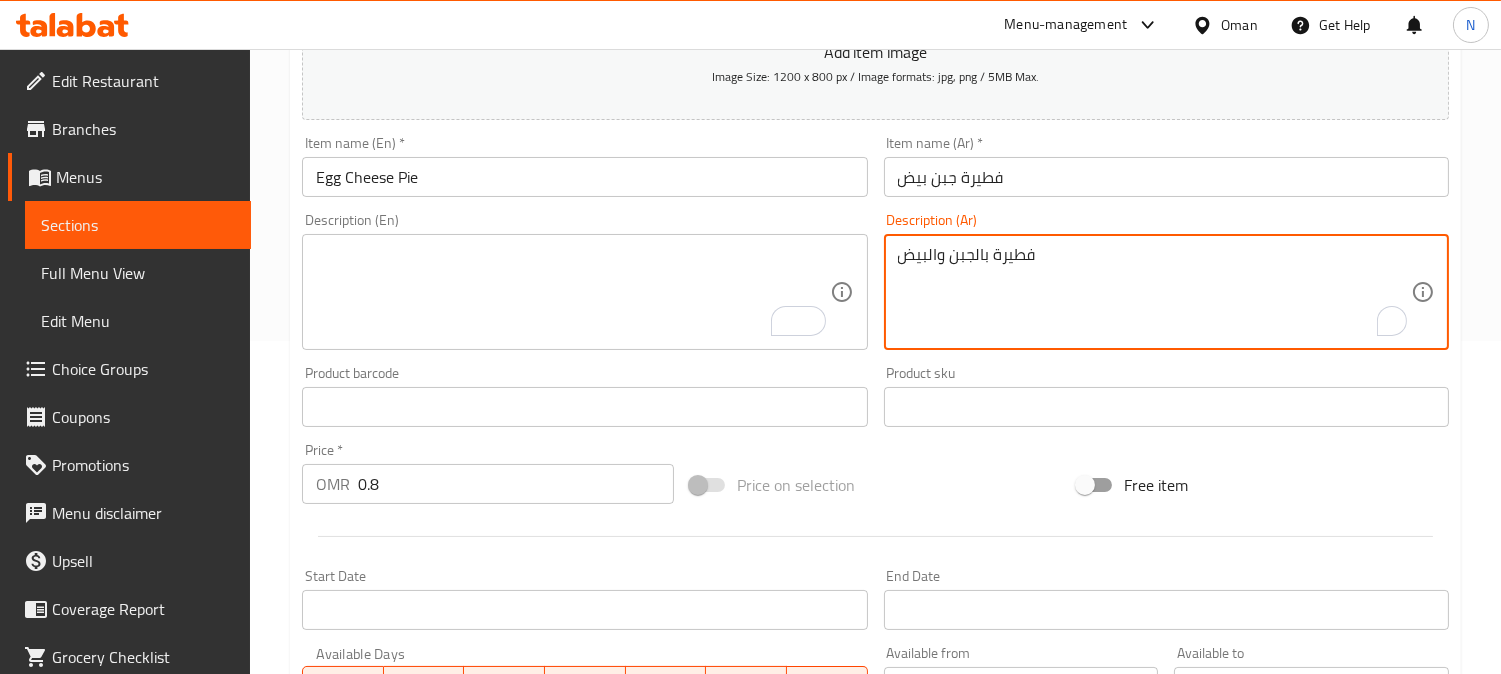 click on "فطيرة بالجبن والبيض" at bounding box center [1154, 292] 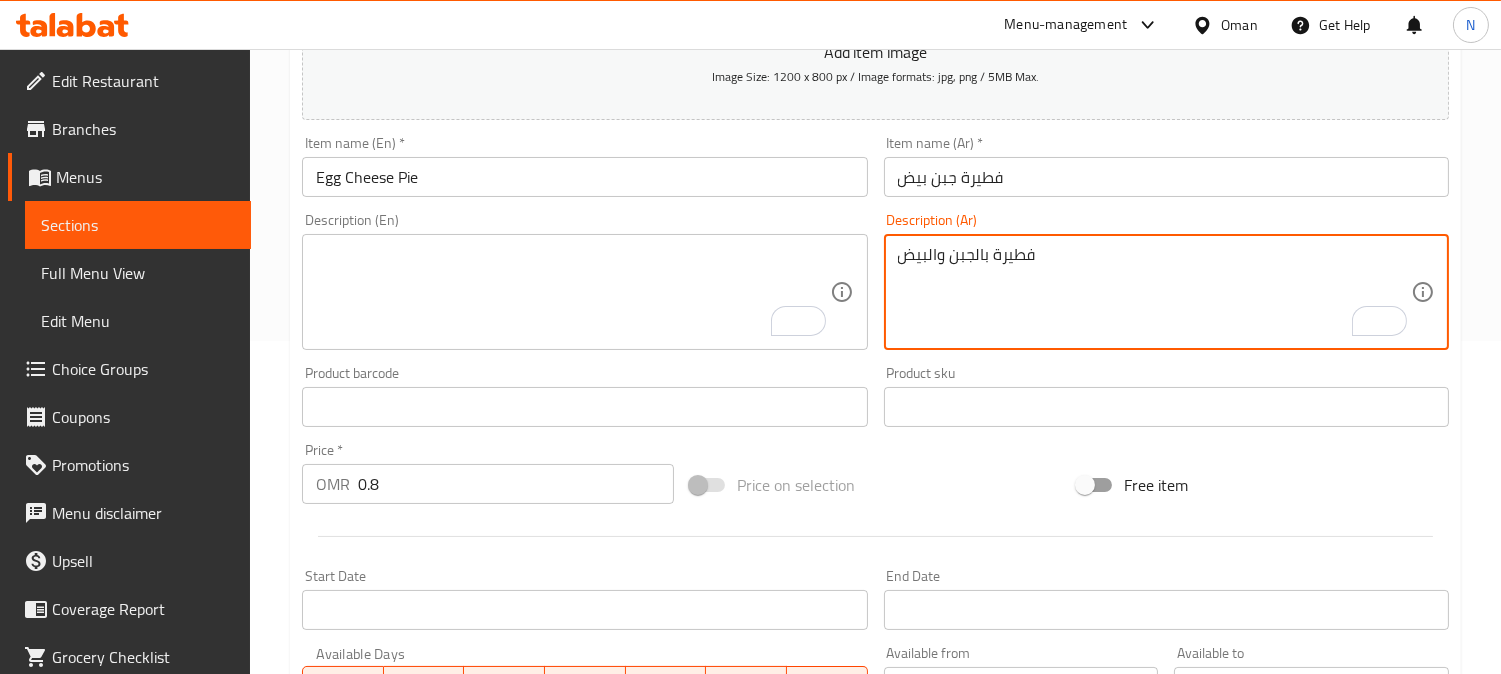 drag, startPoint x: 968, startPoint y: 274, endPoint x: 945, endPoint y: 265, distance: 24.698177 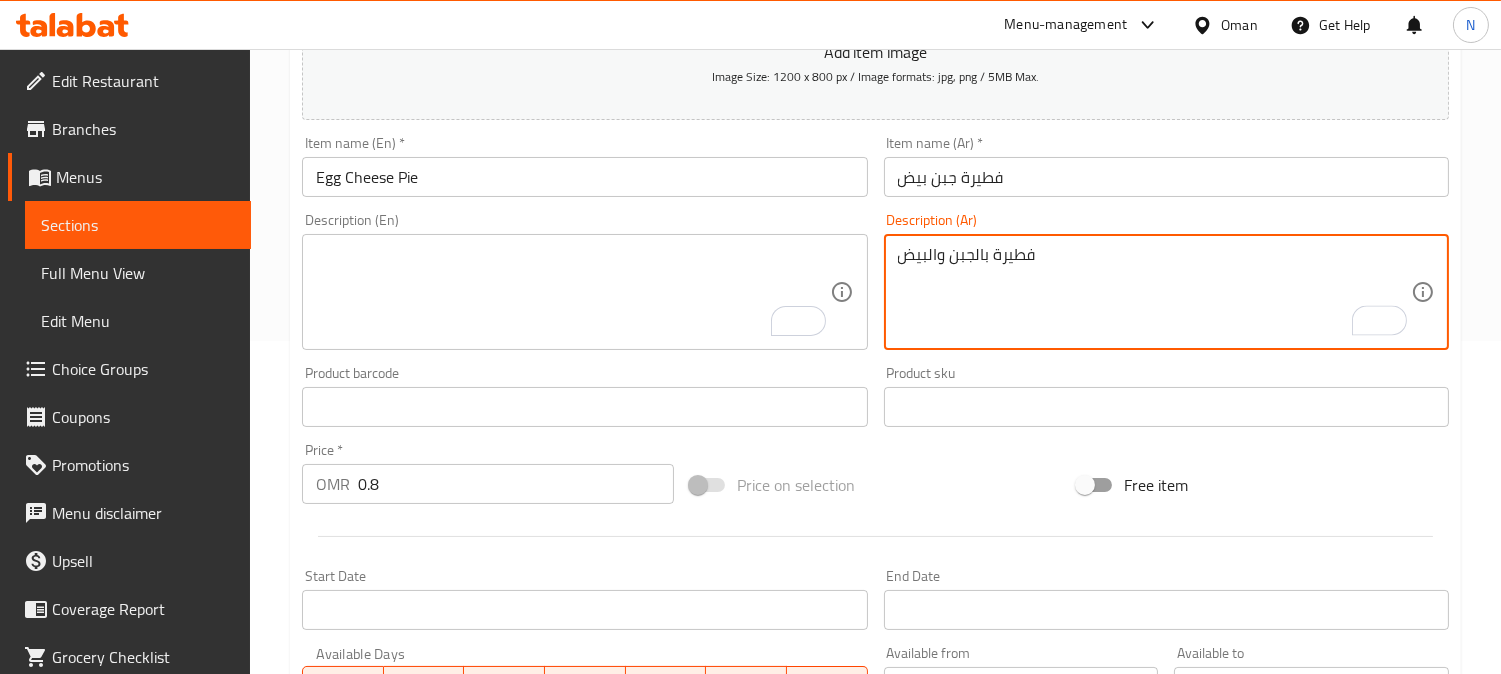 click on "فطيرة بالجبن والبيض" at bounding box center [1154, 292] 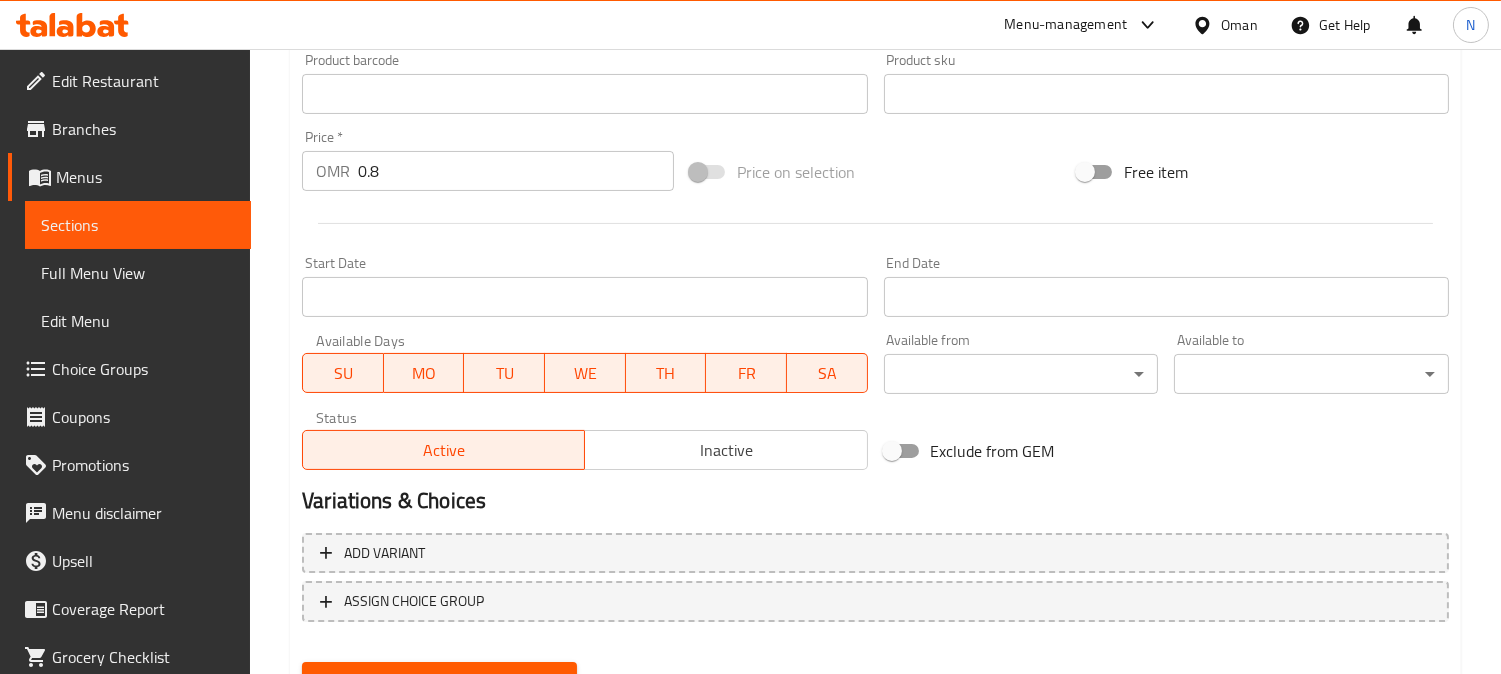 scroll, scrollTop: 735, scrollLeft: 0, axis: vertical 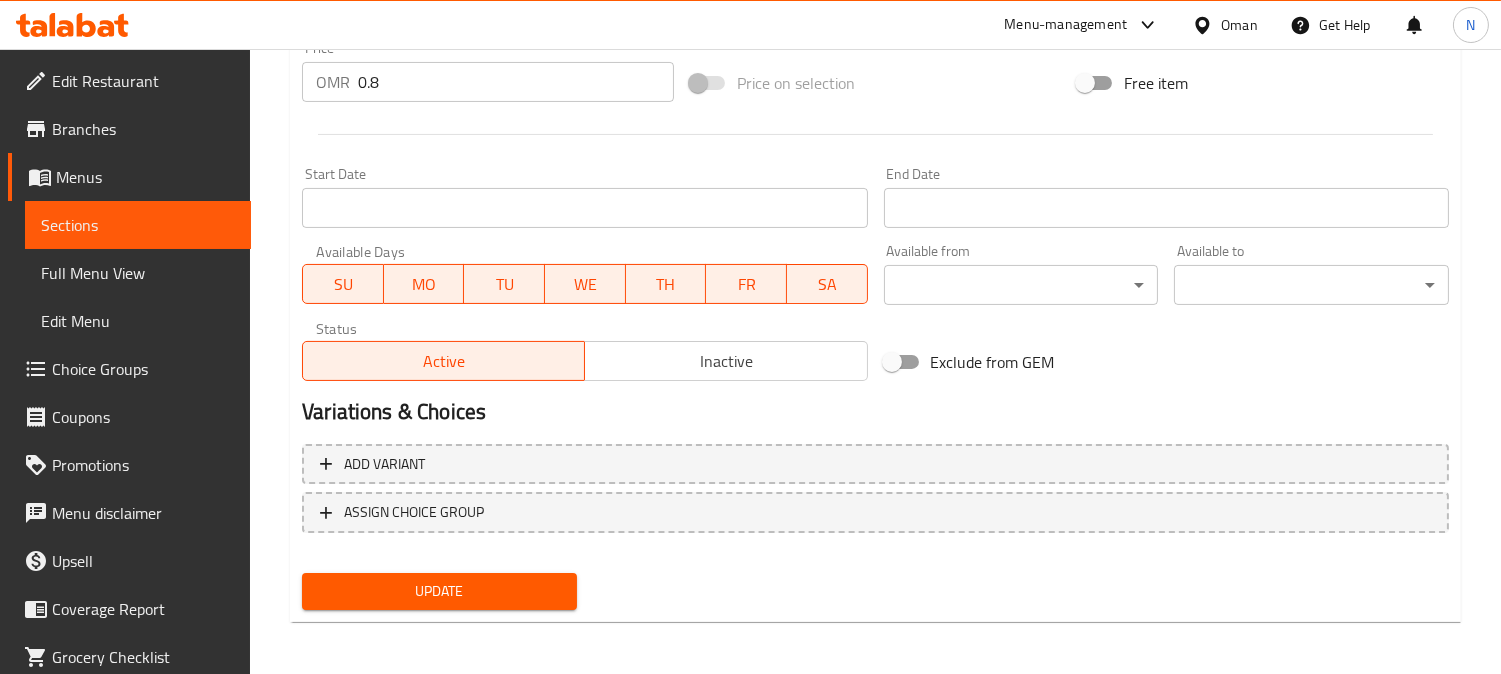 type 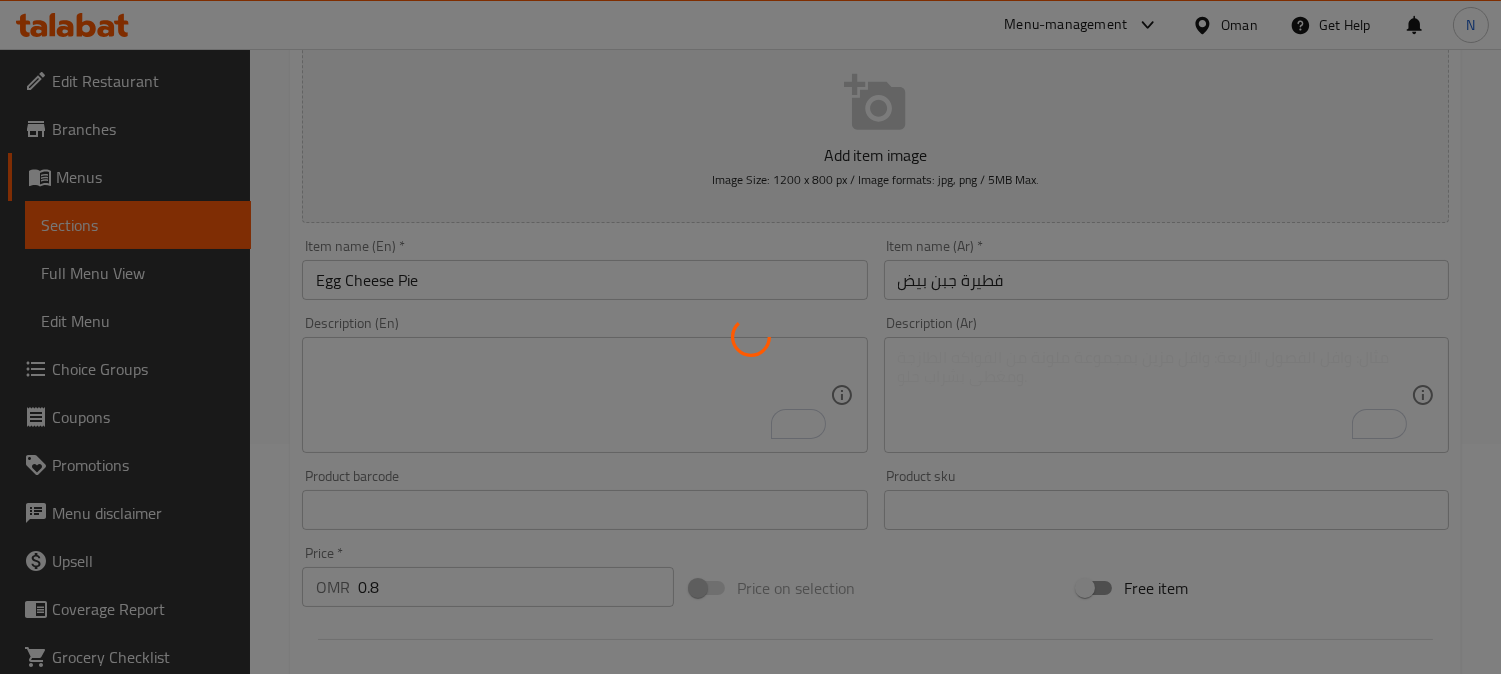 scroll, scrollTop: 0, scrollLeft: 0, axis: both 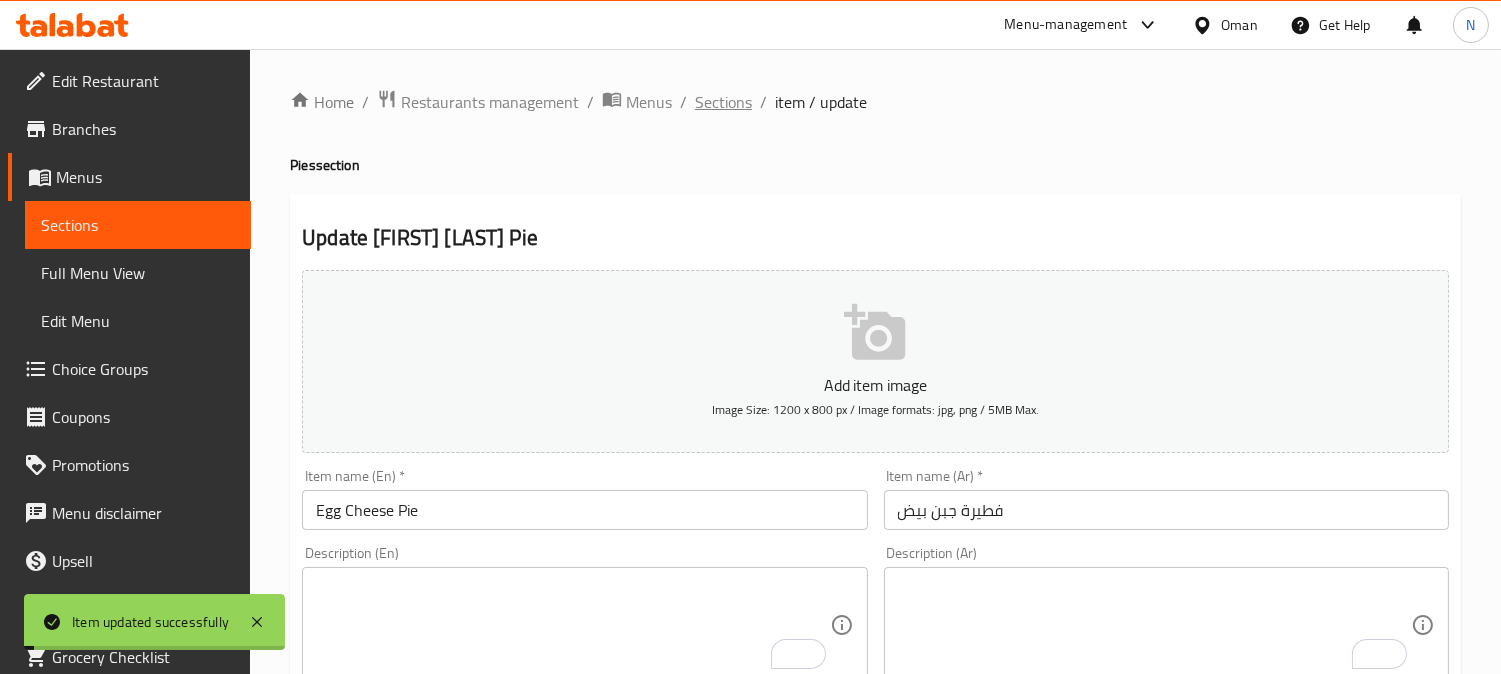click on "Sections" at bounding box center [723, 102] 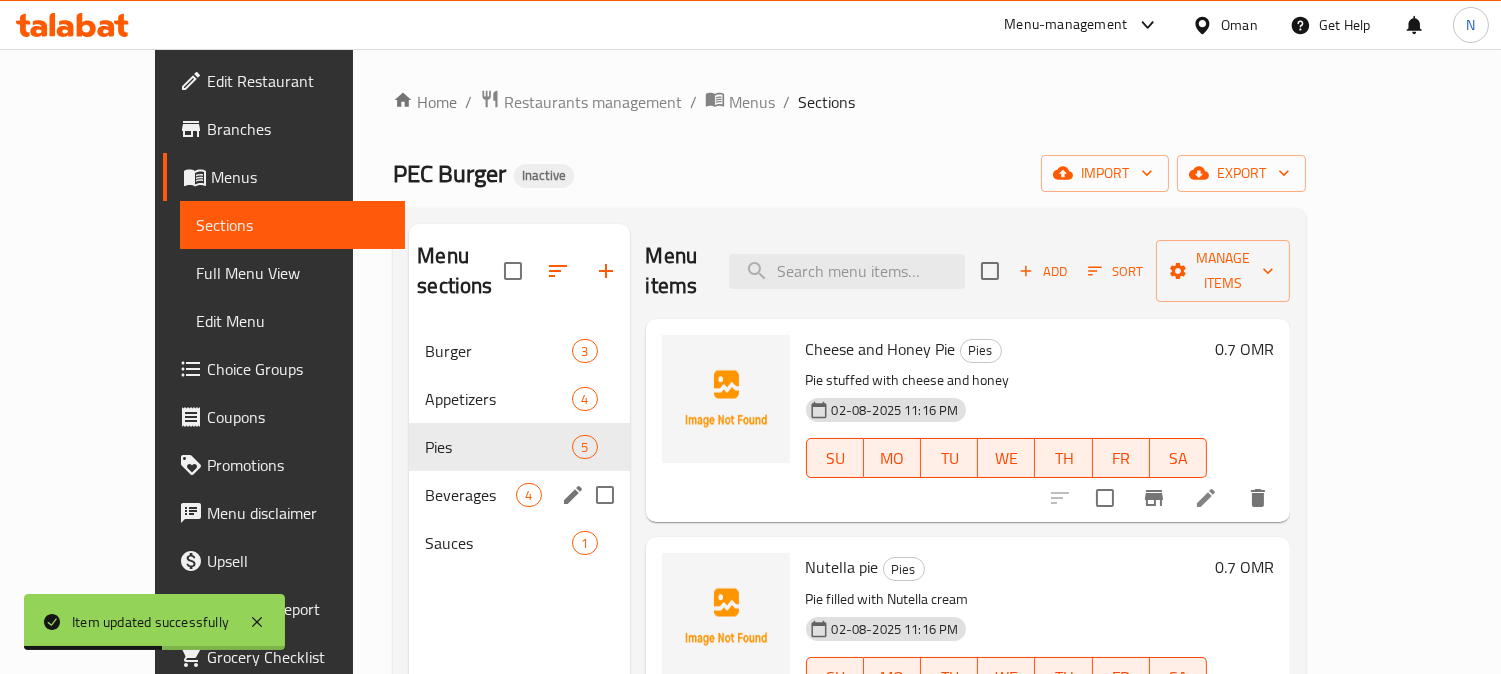 click on "Beverages" at bounding box center (470, 495) 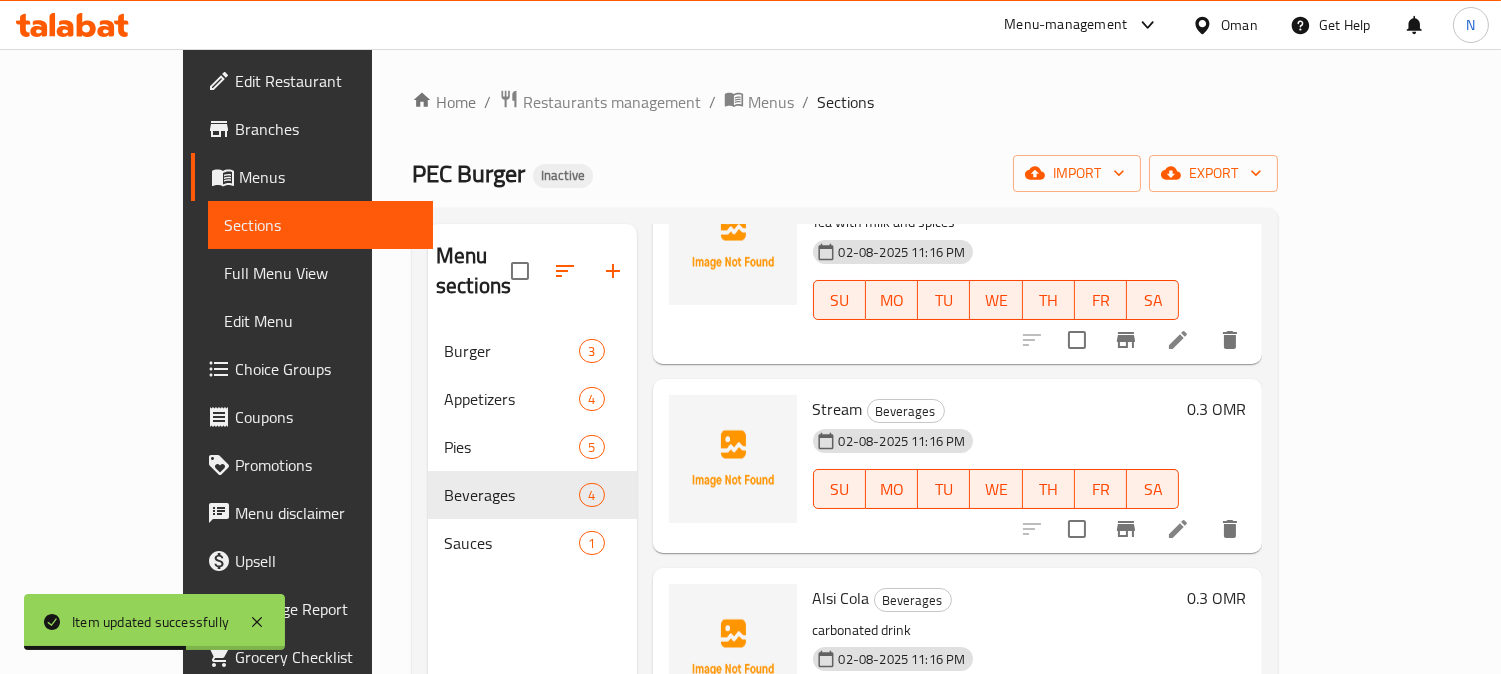 scroll, scrollTop: 218, scrollLeft: 0, axis: vertical 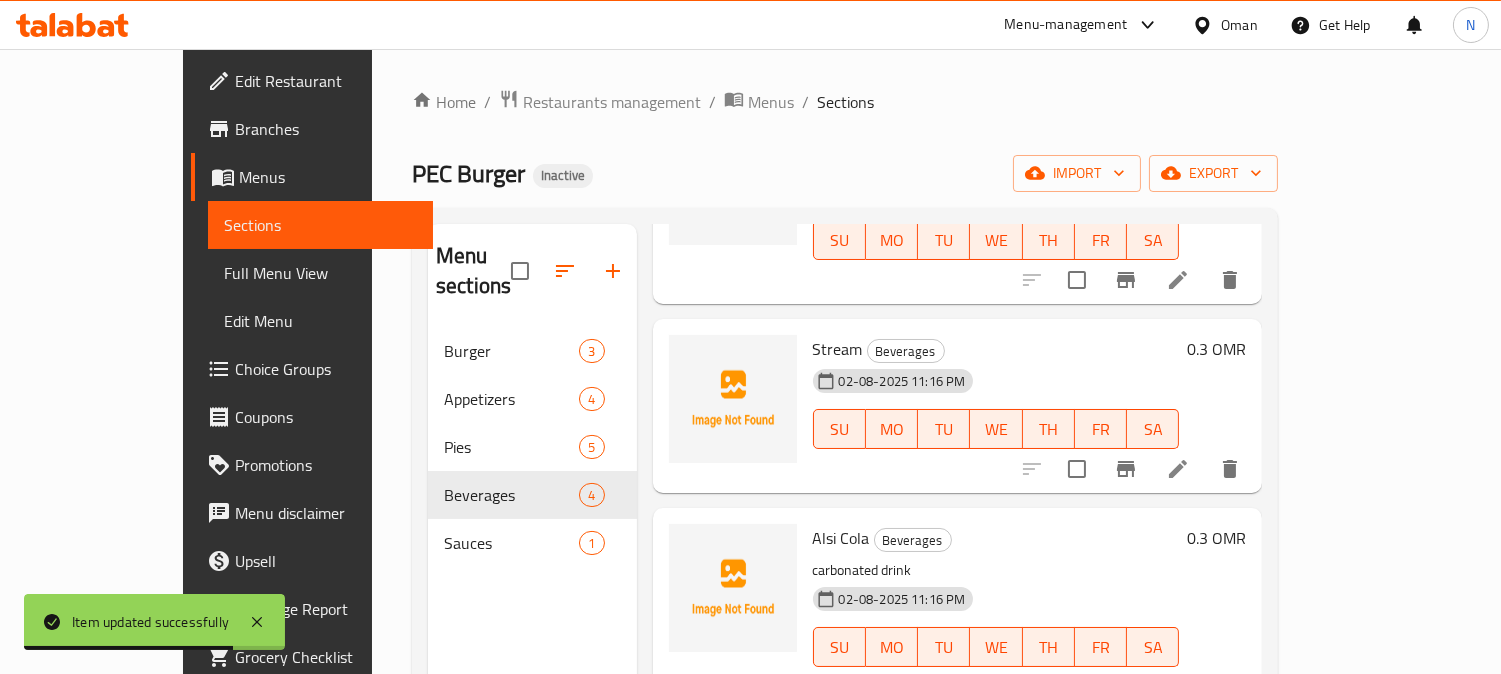 click on "carbonated drink" at bounding box center [996, 570] 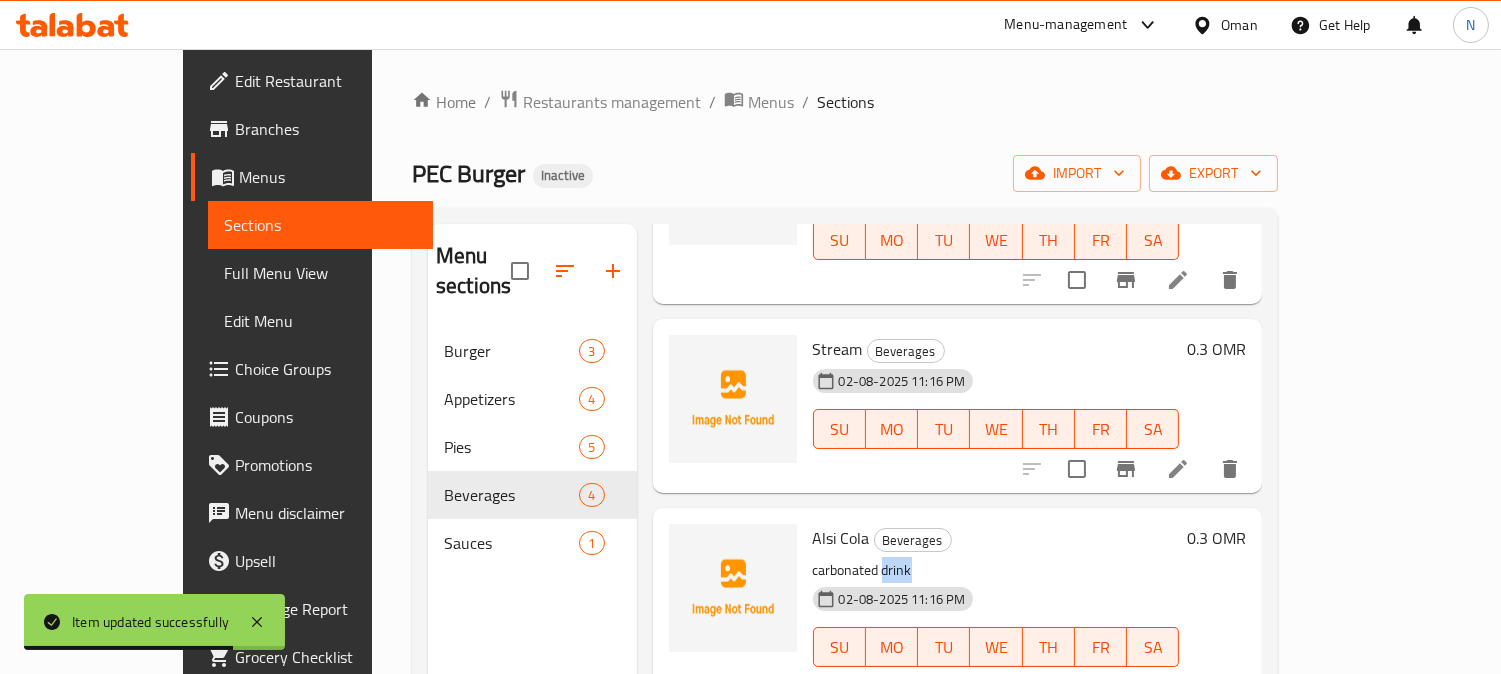 click on "carbonated drink" at bounding box center [996, 570] 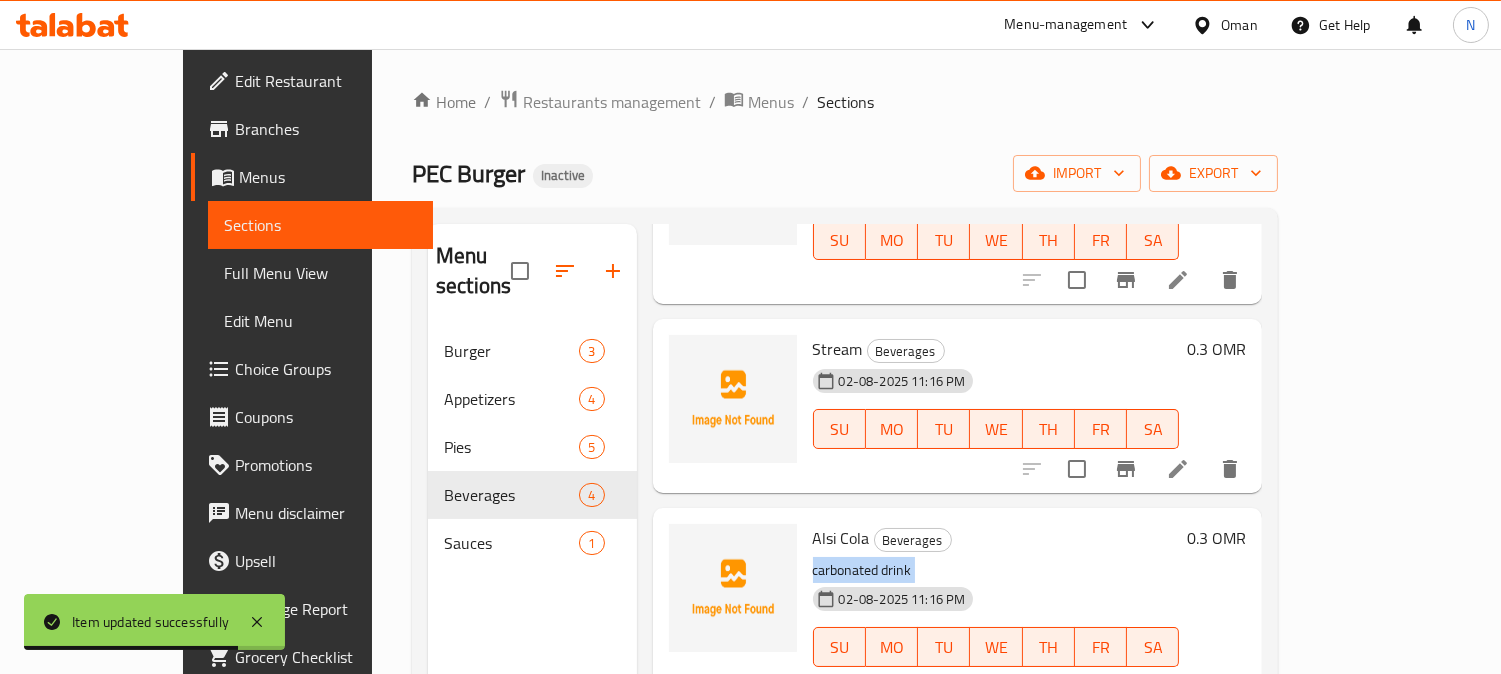 click on "carbonated drink" at bounding box center [996, 570] 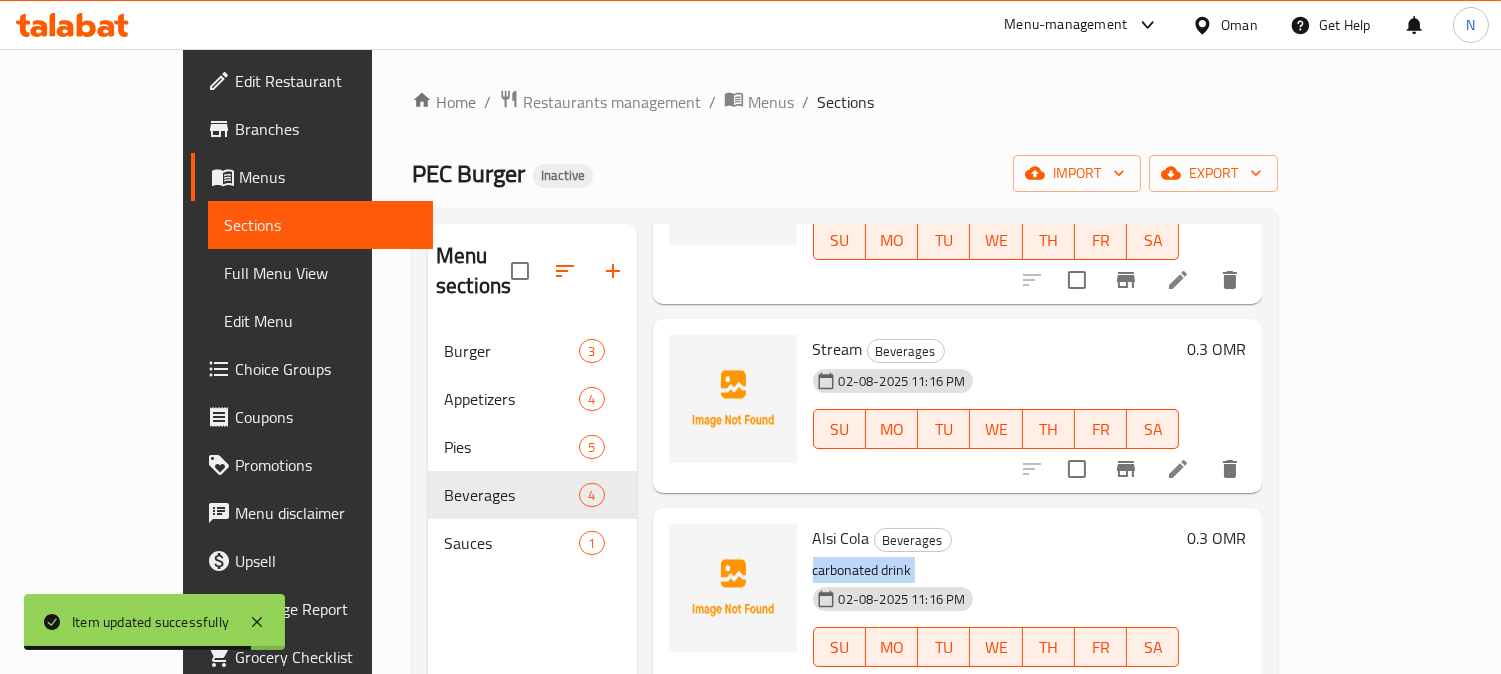 copy on "carbonated drink" 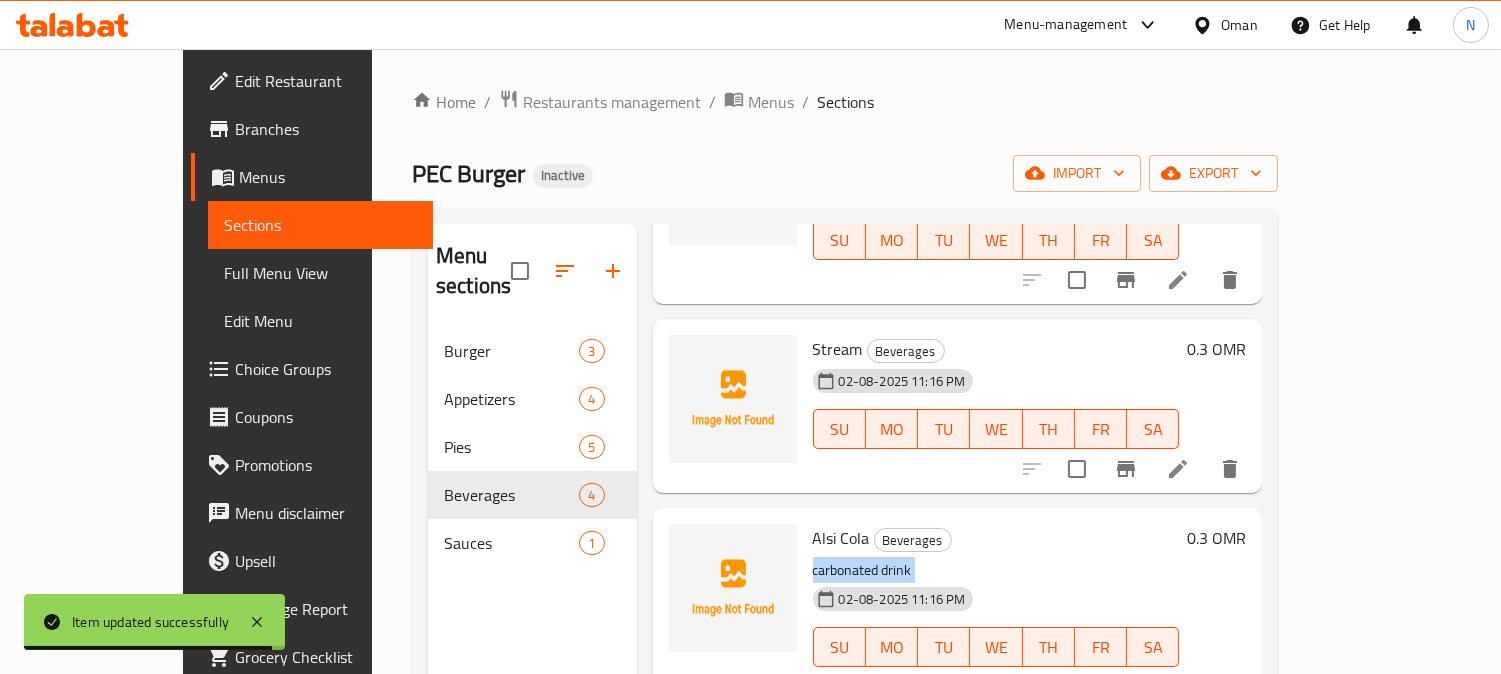 click 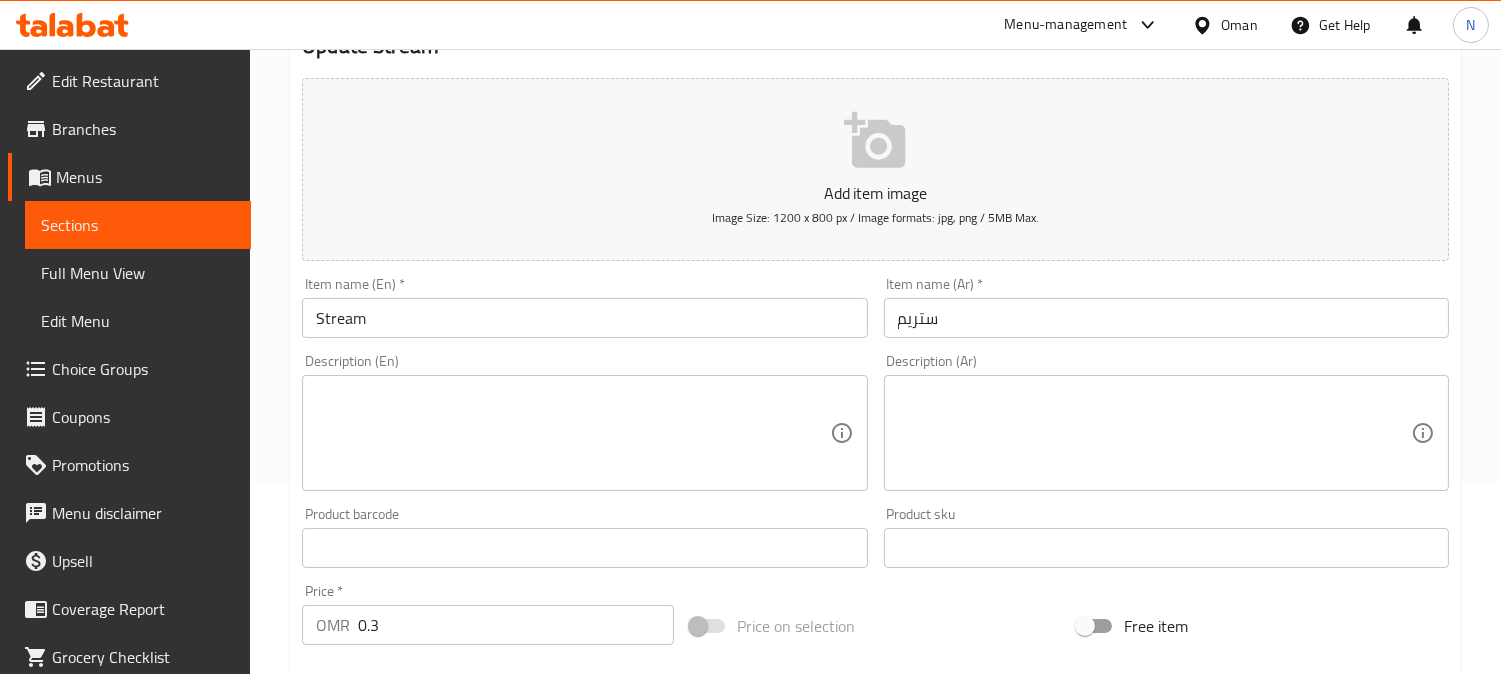 scroll, scrollTop: 222, scrollLeft: 0, axis: vertical 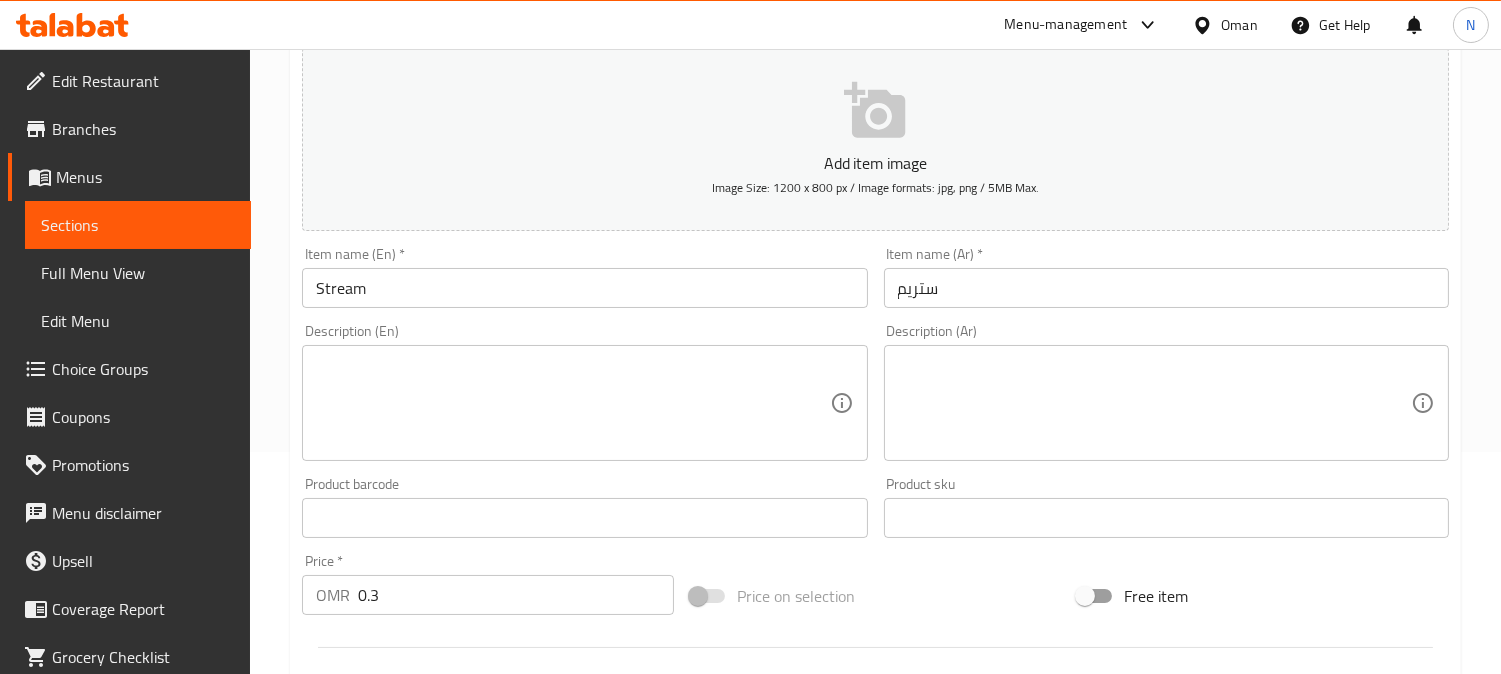 click at bounding box center (572, 403) 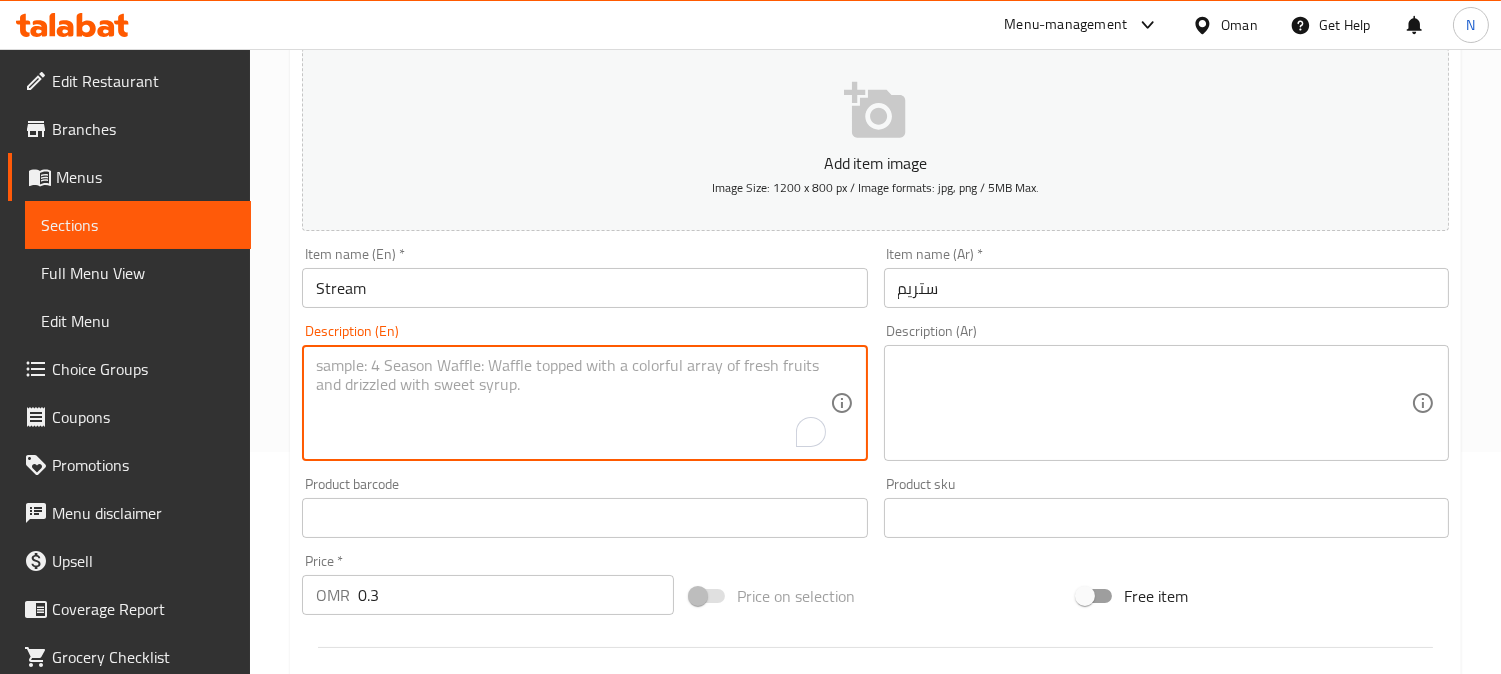 paste on "carbonated drink" 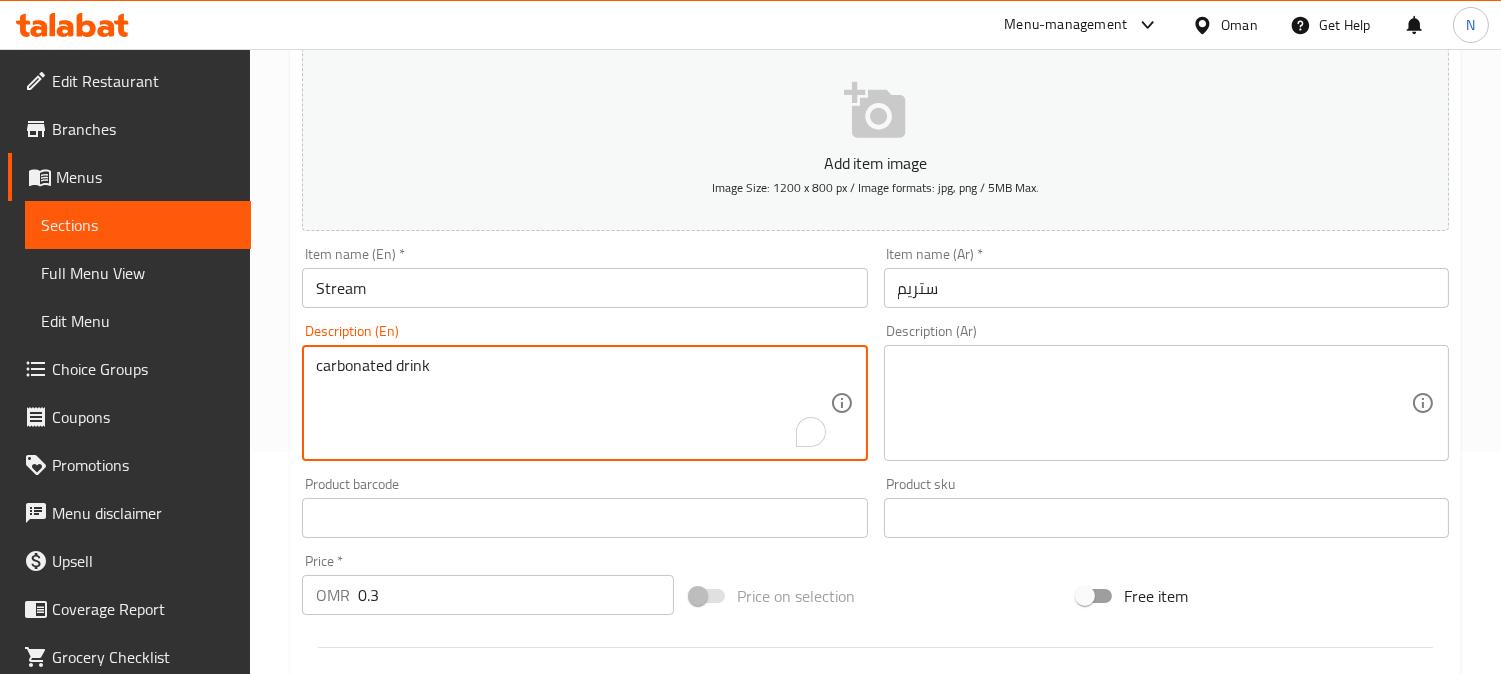 type on "carbonated drink" 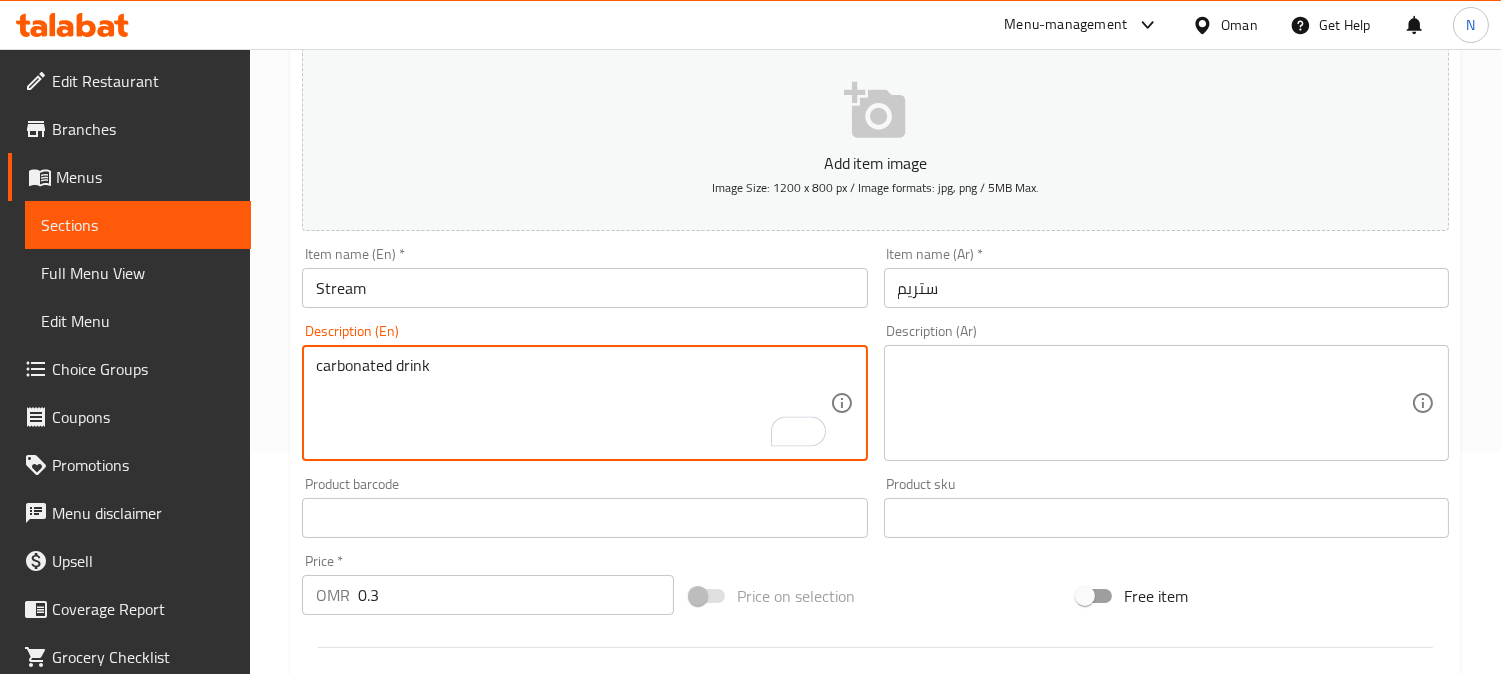 click at bounding box center [1154, 403] 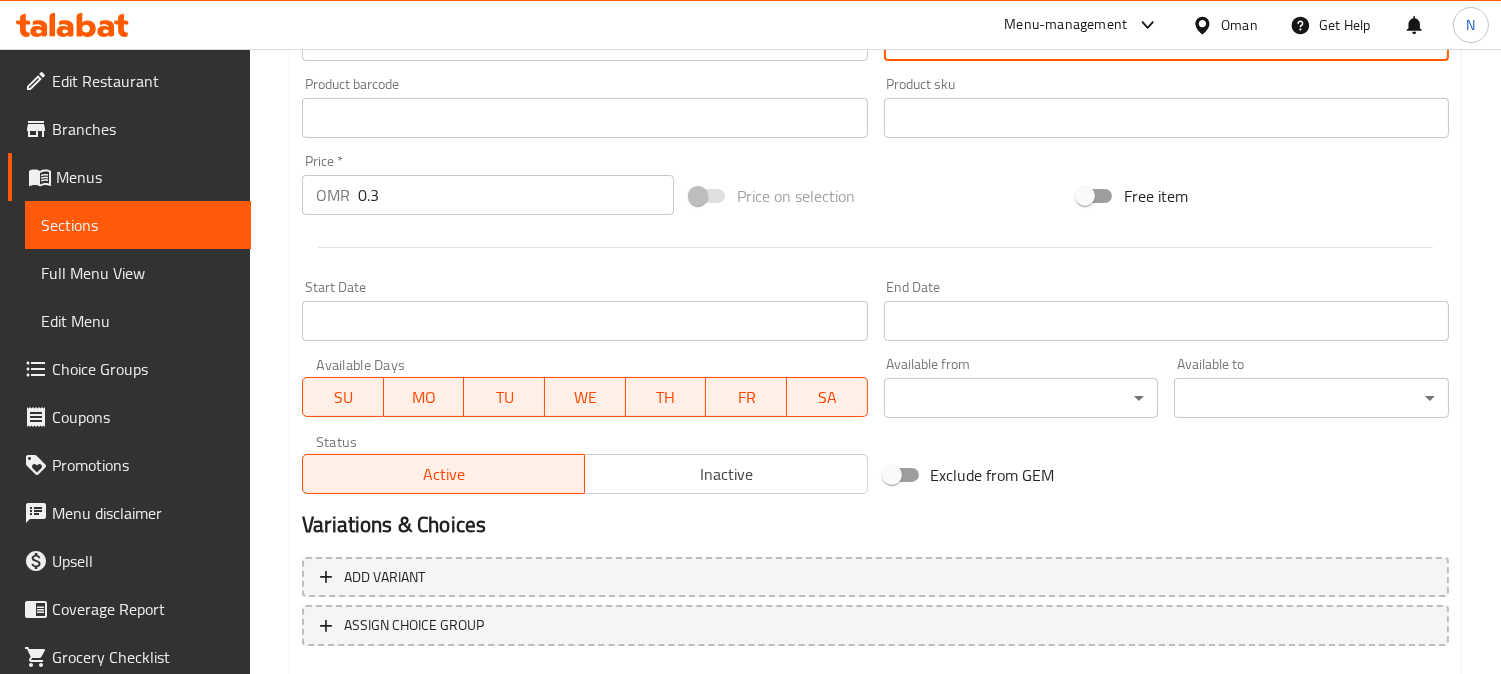 scroll, scrollTop: 735, scrollLeft: 0, axis: vertical 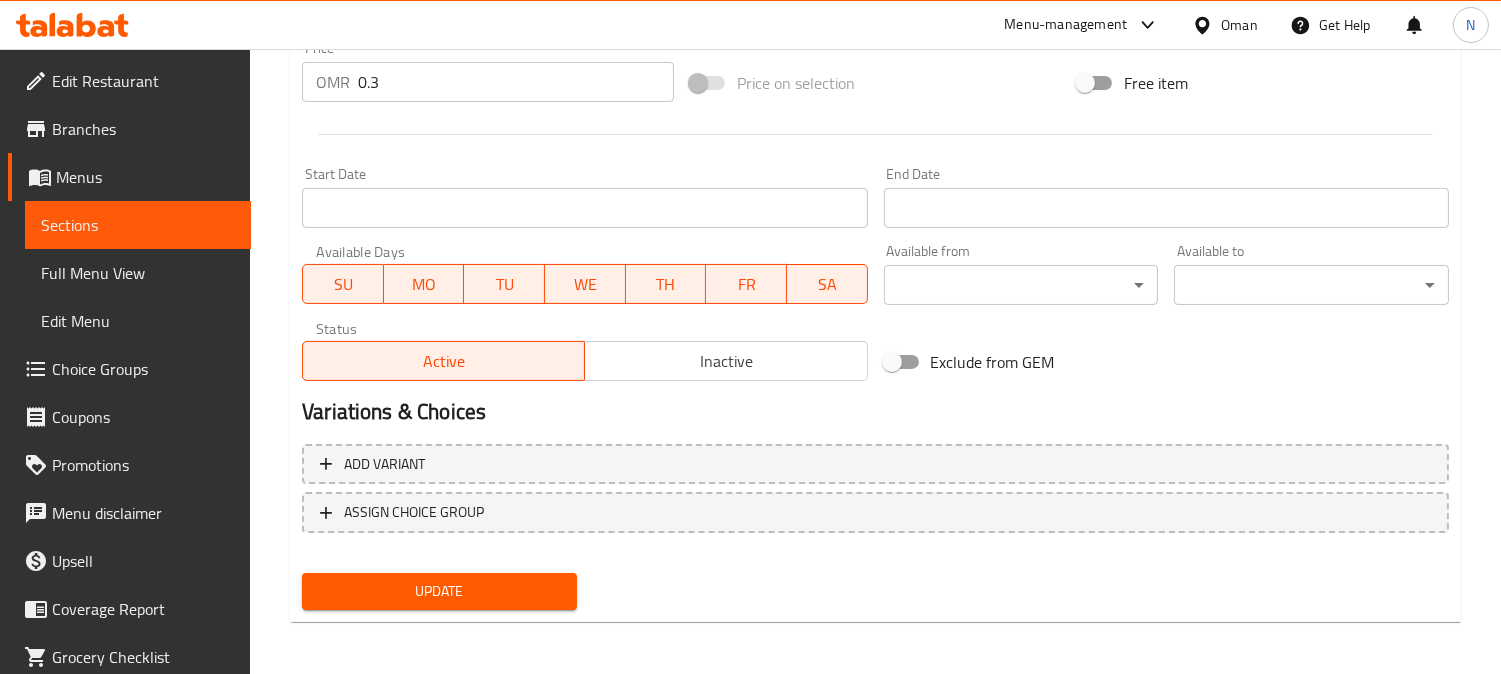 type on "مشروب غازي" 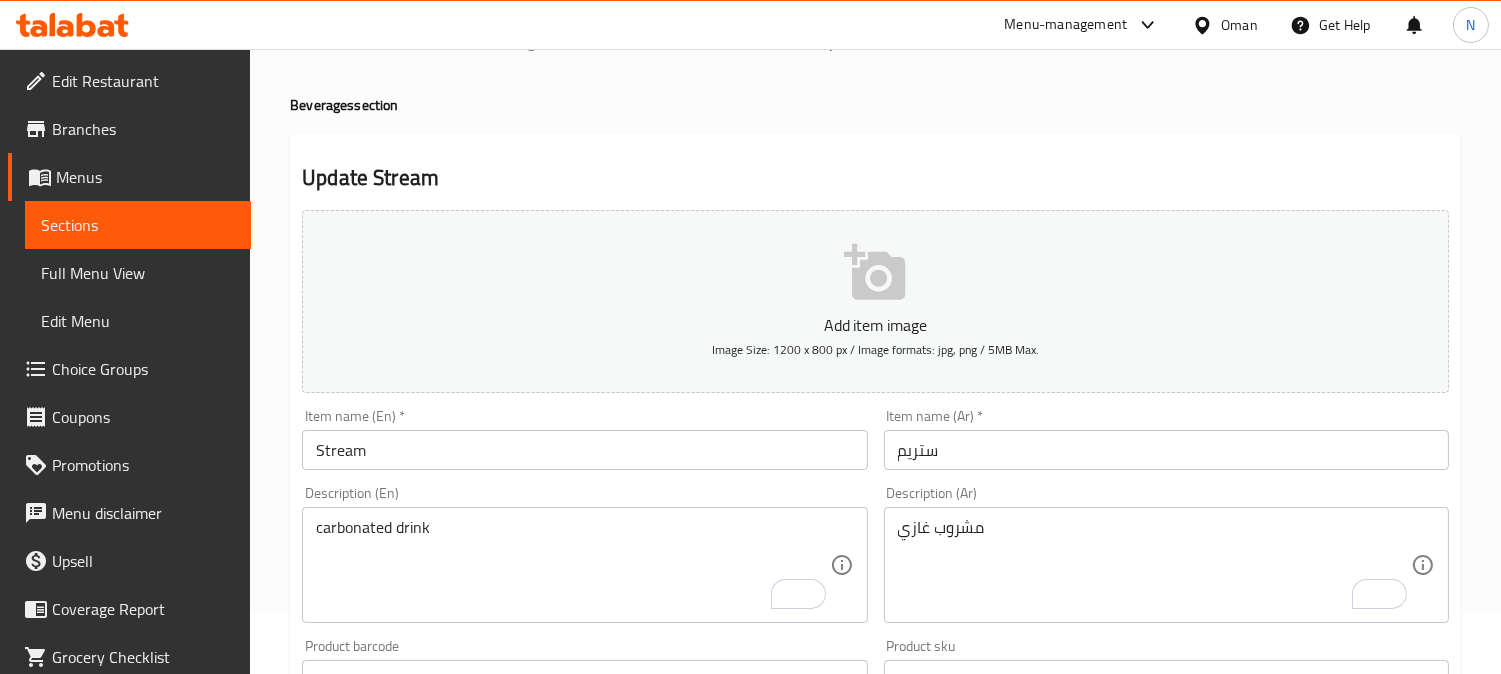 scroll, scrollTop: 0, scrollLeft: 0, axis: both 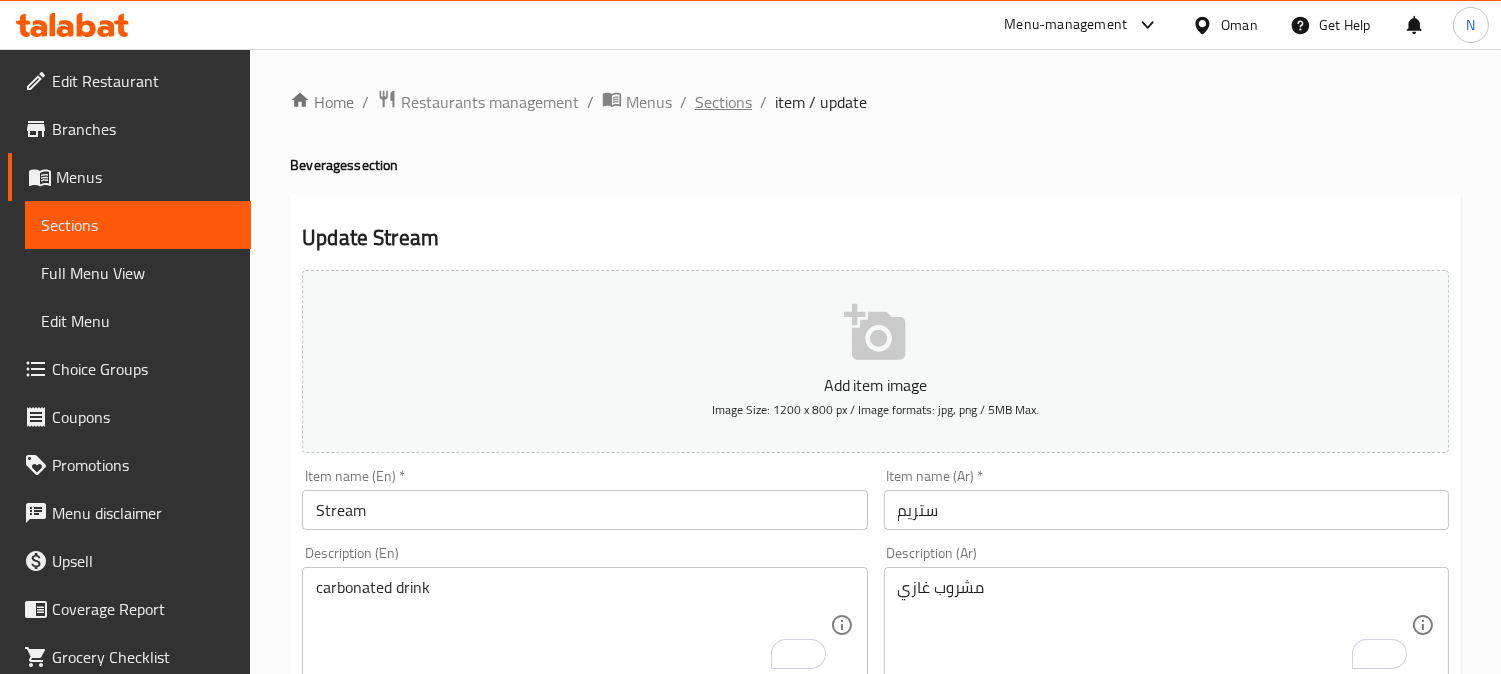 click on "Sections" at bounding box center (723, 102) 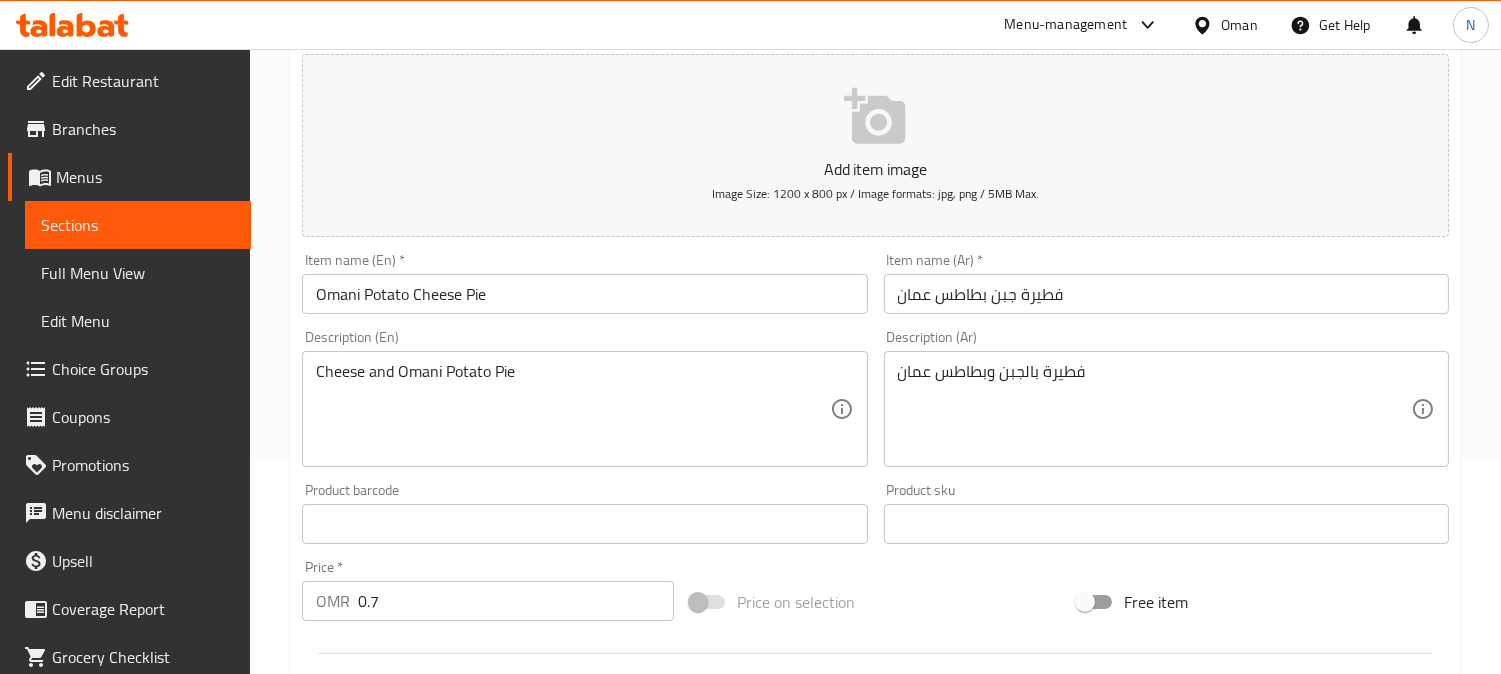scroll, scrollTop: 222, scrollLeft: 0, axis: vertical 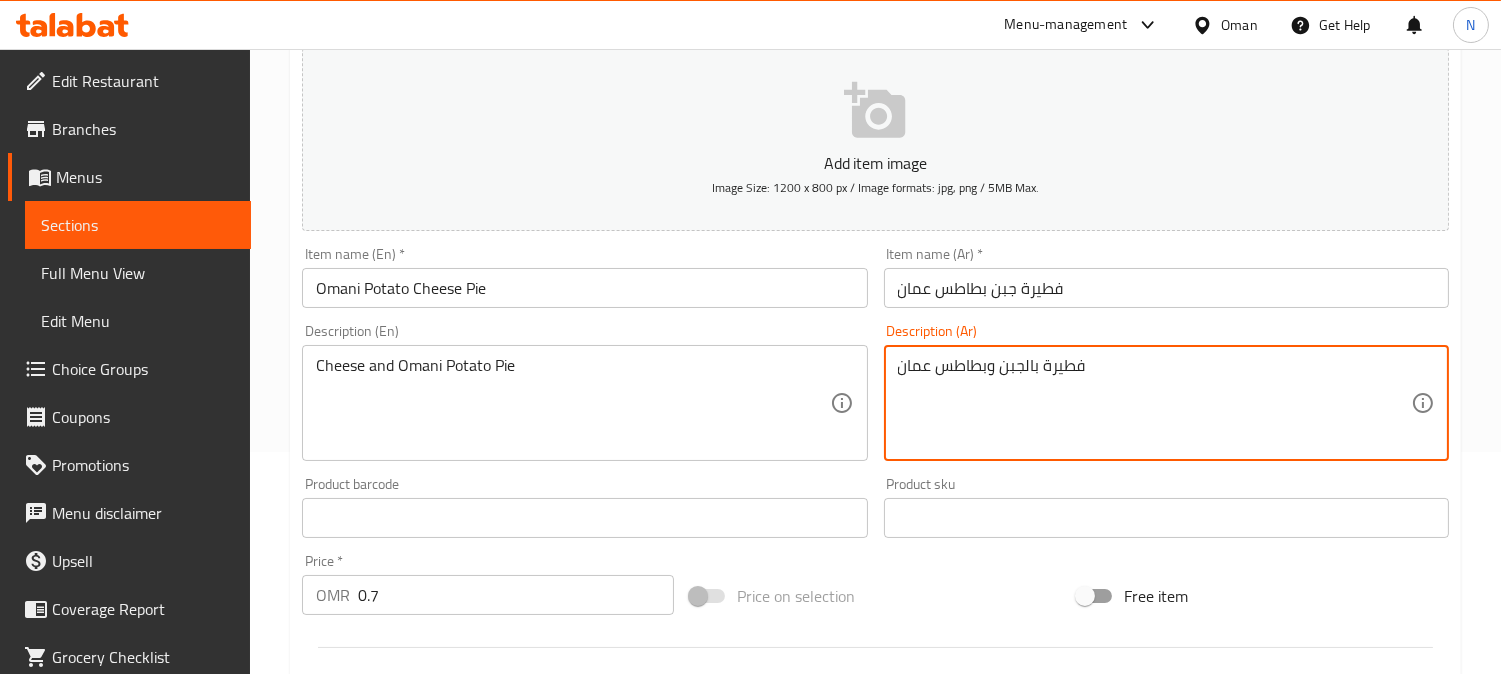 click on "Pie with cheese and Omani Potato" at bounding box center (1154, 403) 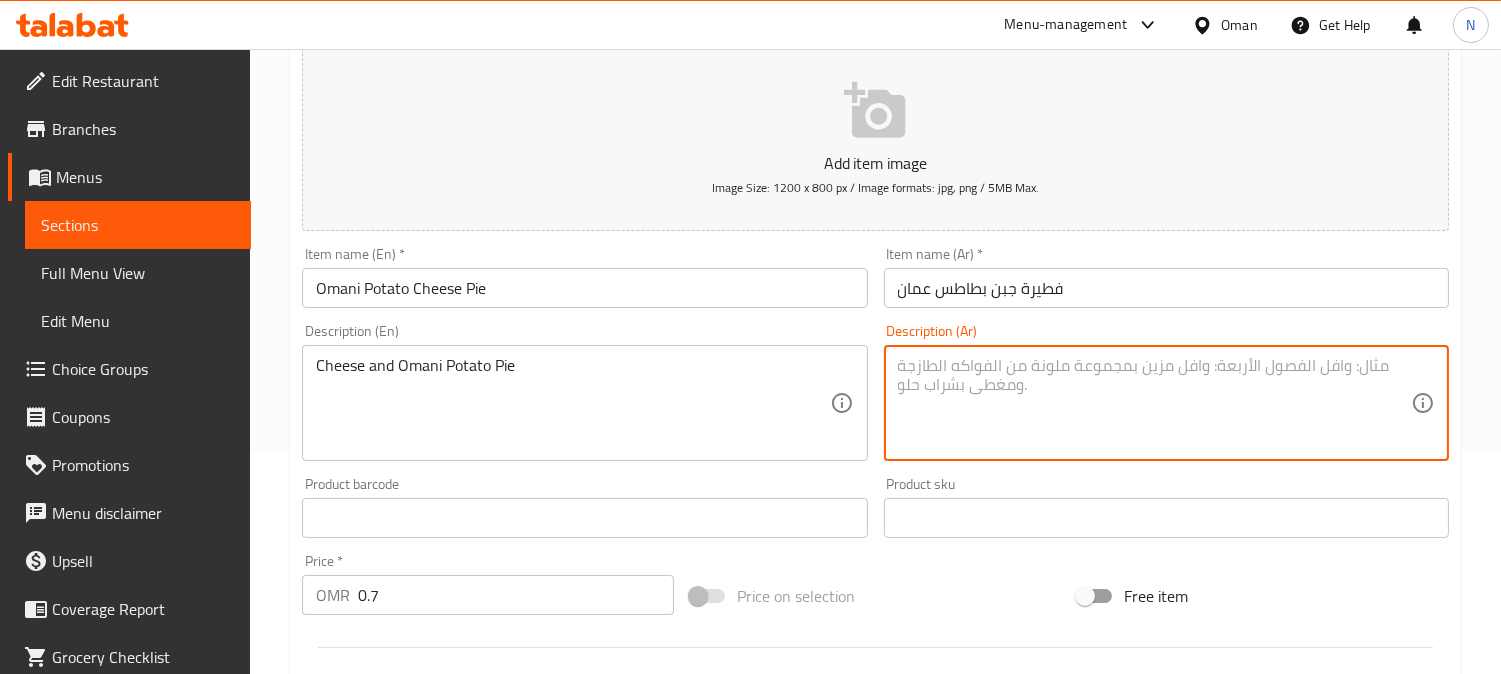 type 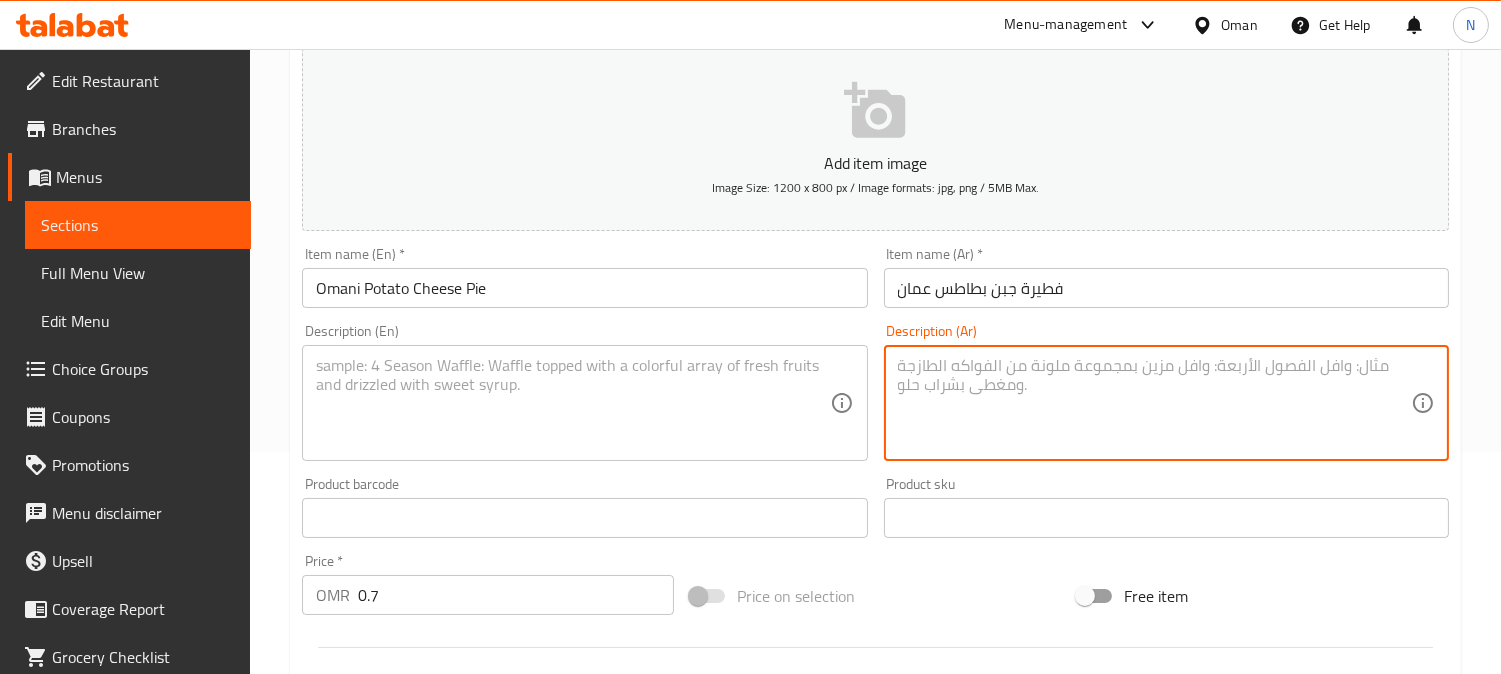click on "Cheese and Omani Potato Pie" at bounding box center [572, 403] 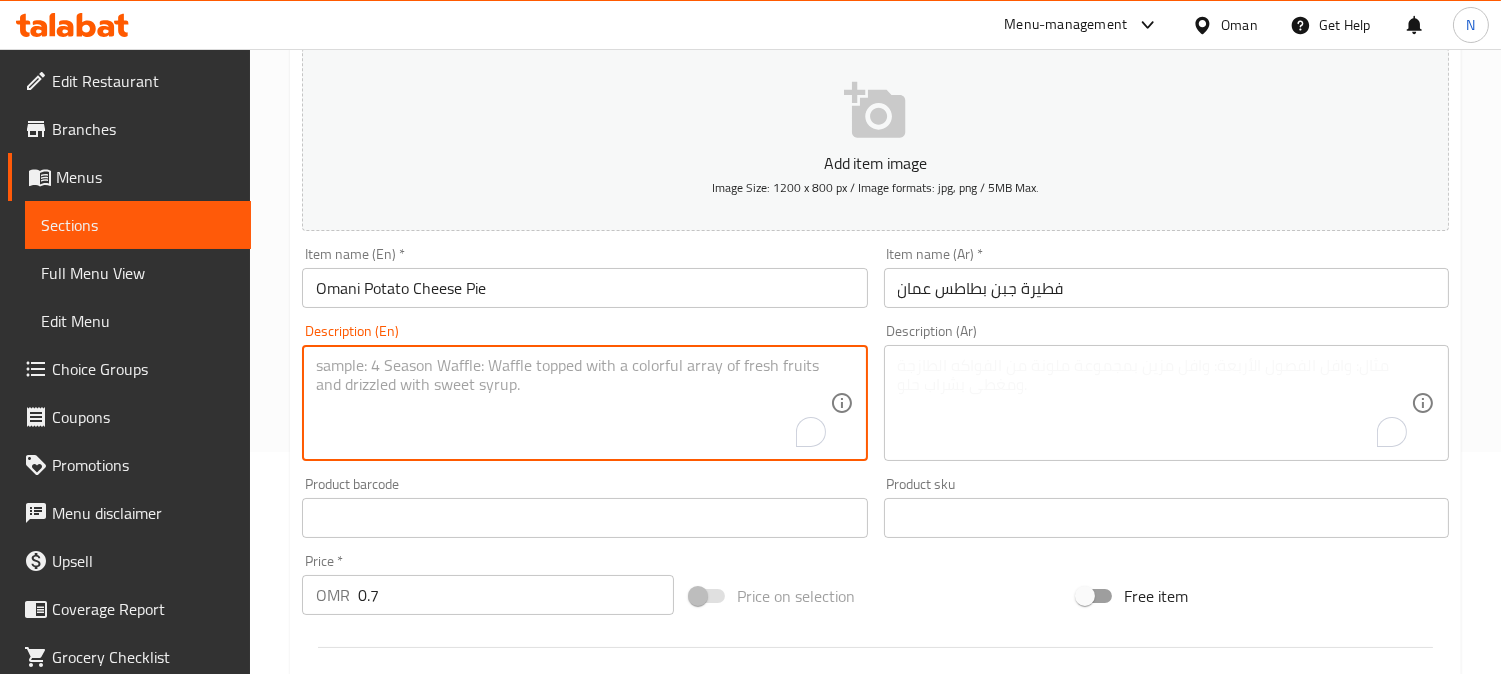 scroll, scrollTop: 735, scrollLeft: 0, axis: vertical 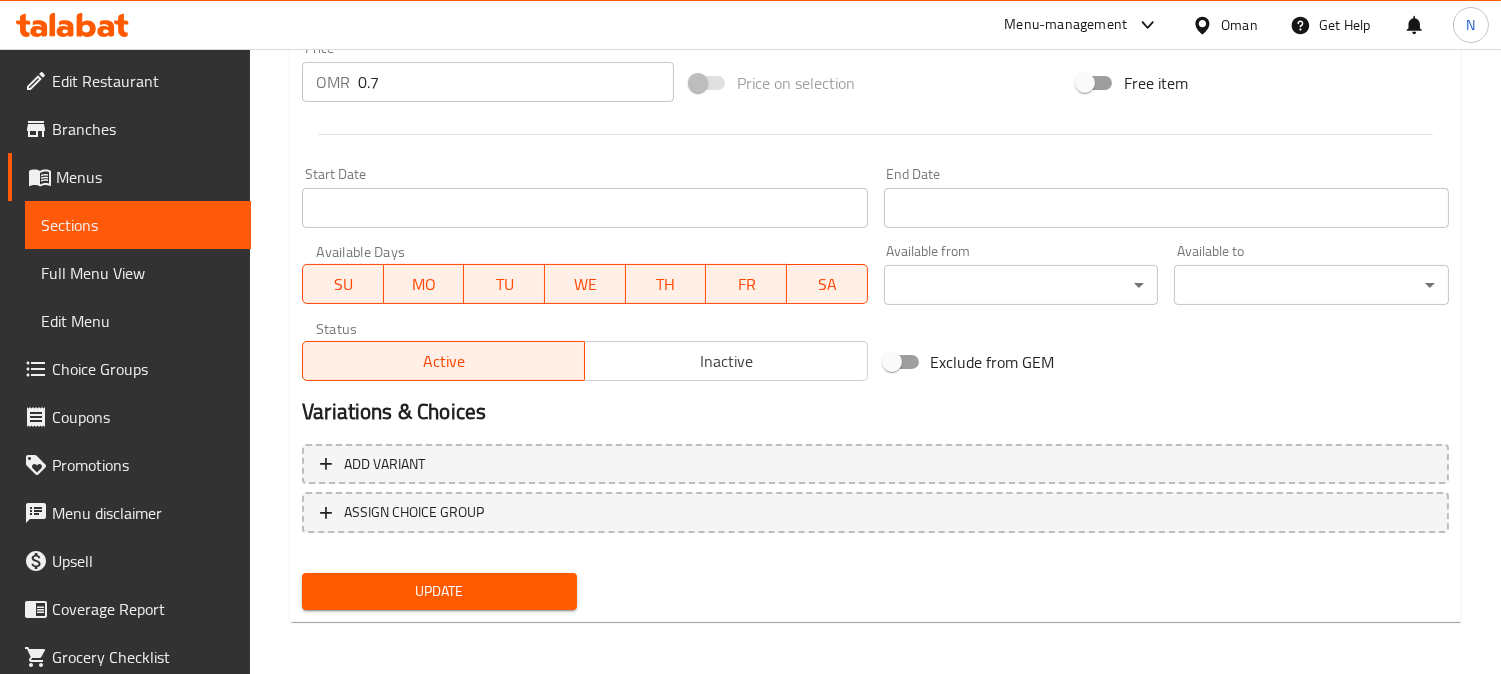 type 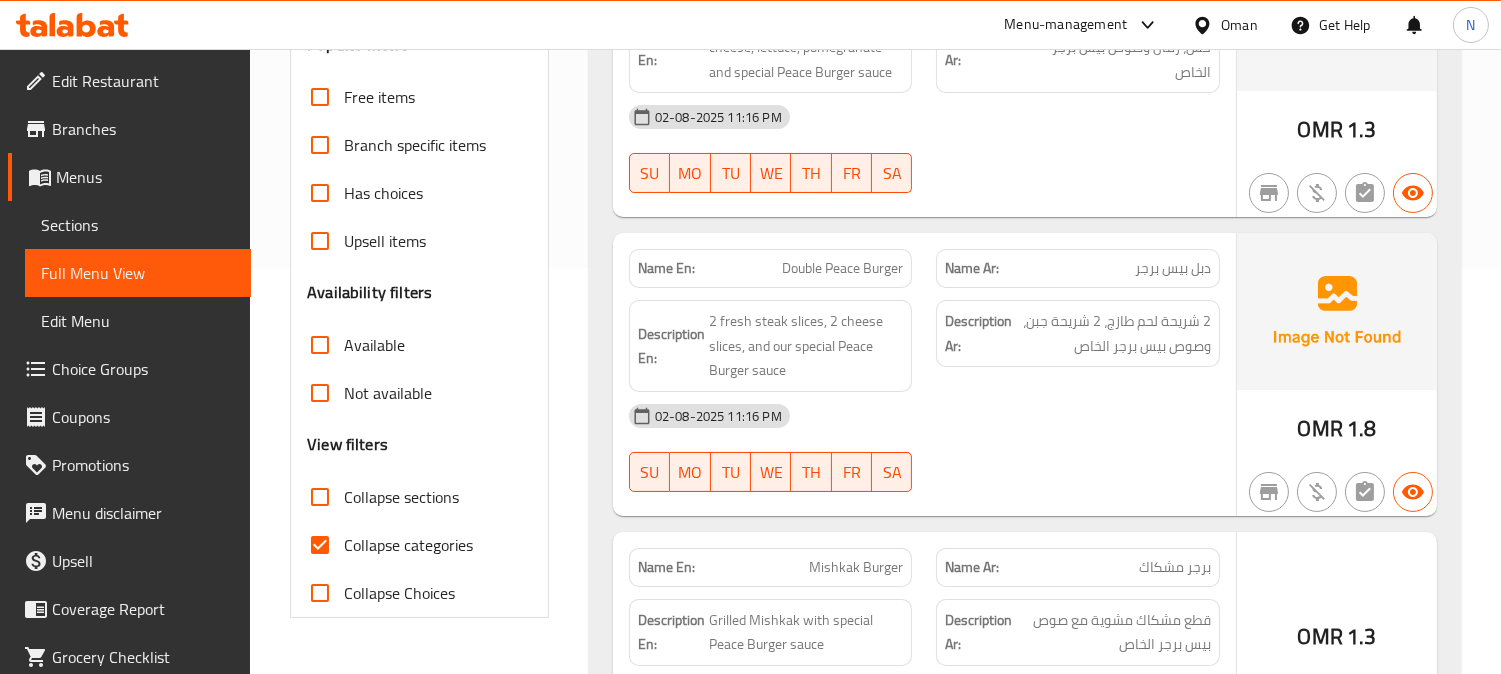 scroll, scrollTop: 666, scrollLeft: 0, axis: vertical 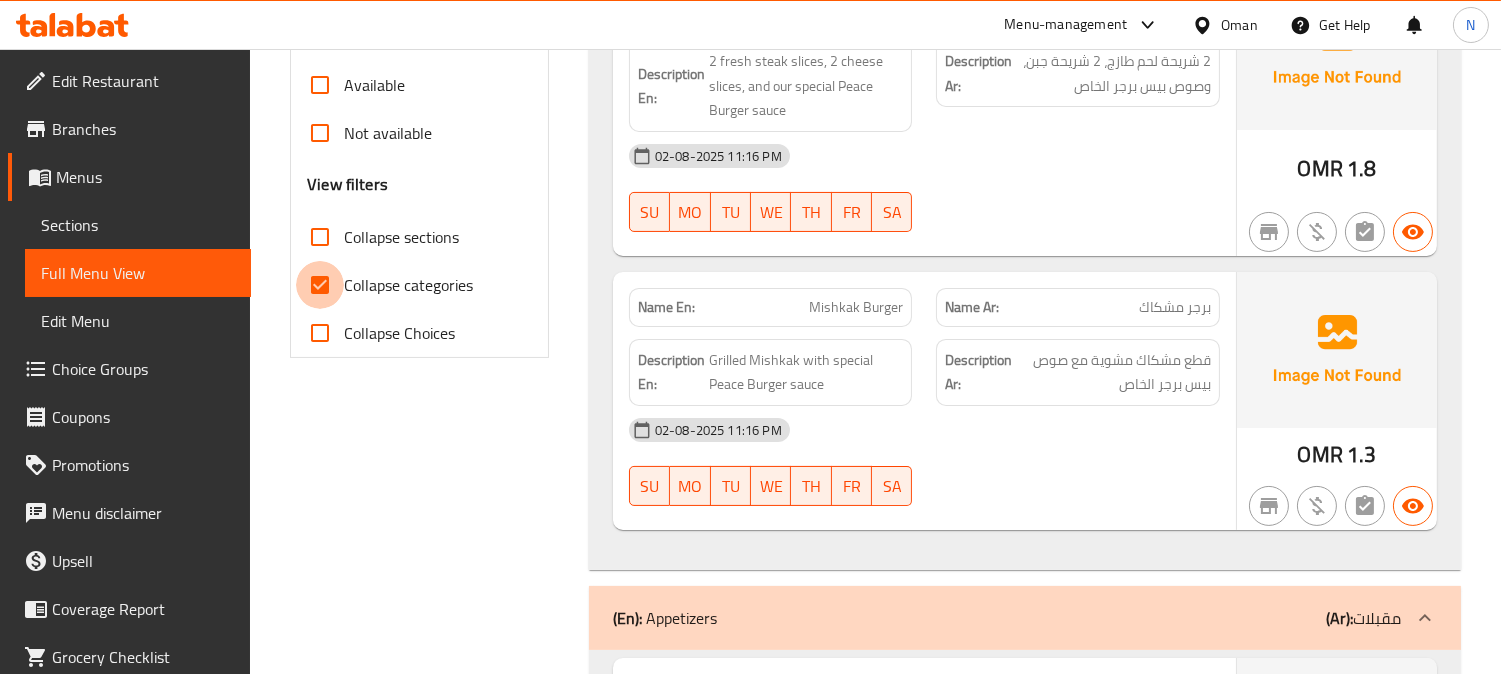 click on "Collapse categories" at bounding box center (320, 285) 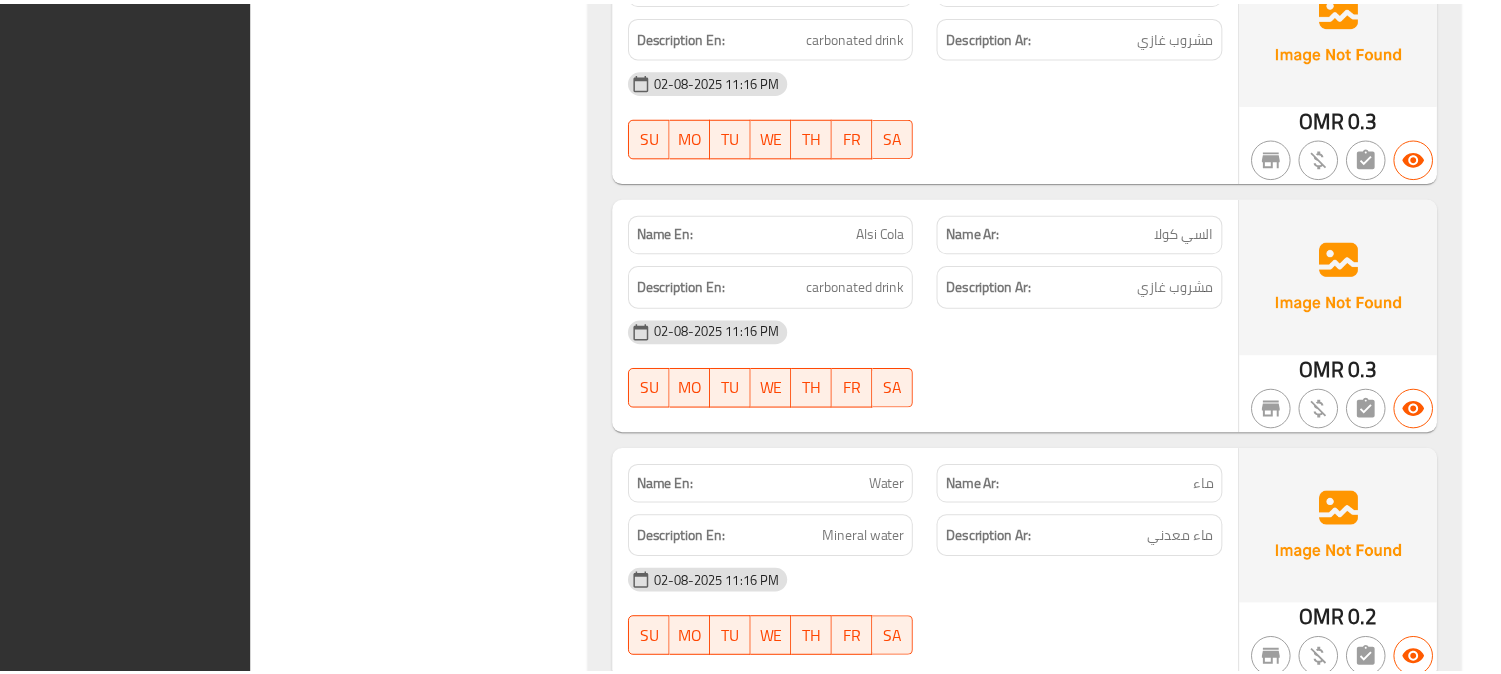 scroll, scrollTop: 4700, scrollLeft: 0, axis: vertical 